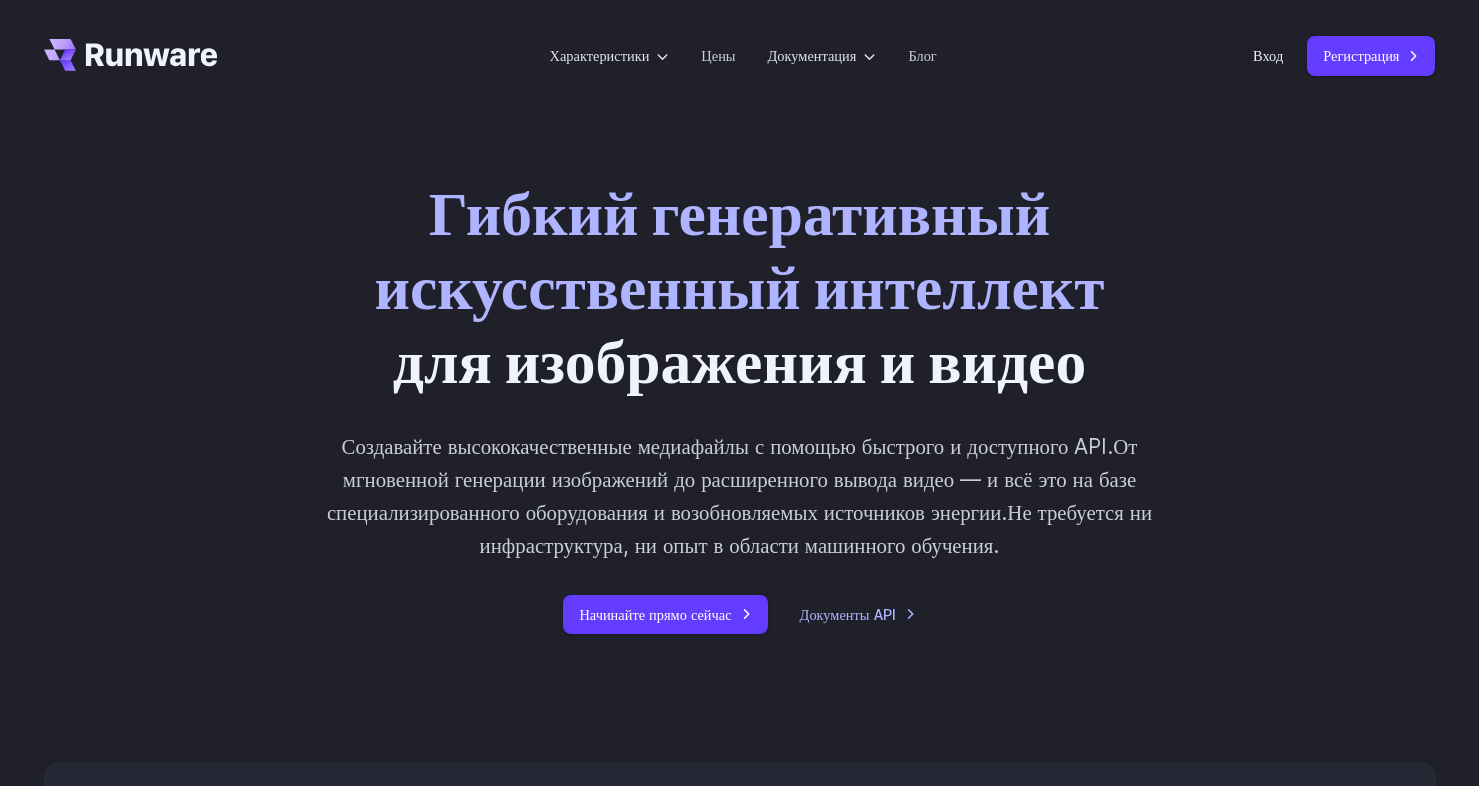 scroll, scrollTop: 0, scrollLeft: 0, axis: both 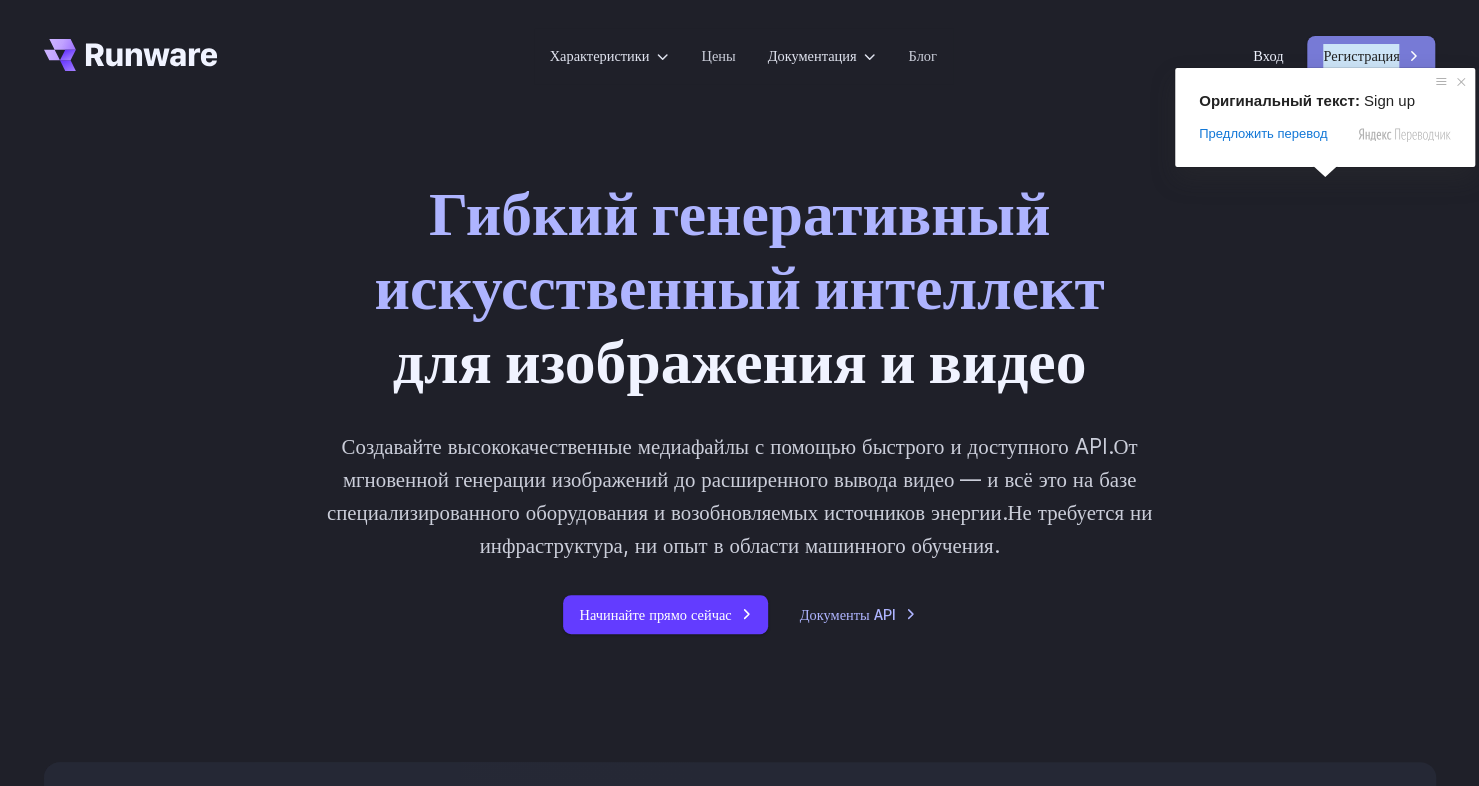 drag, startPoint x: 0, startPoint y: 0, endPoint x: 1376, endPoint y: 56, distance: 1377.139 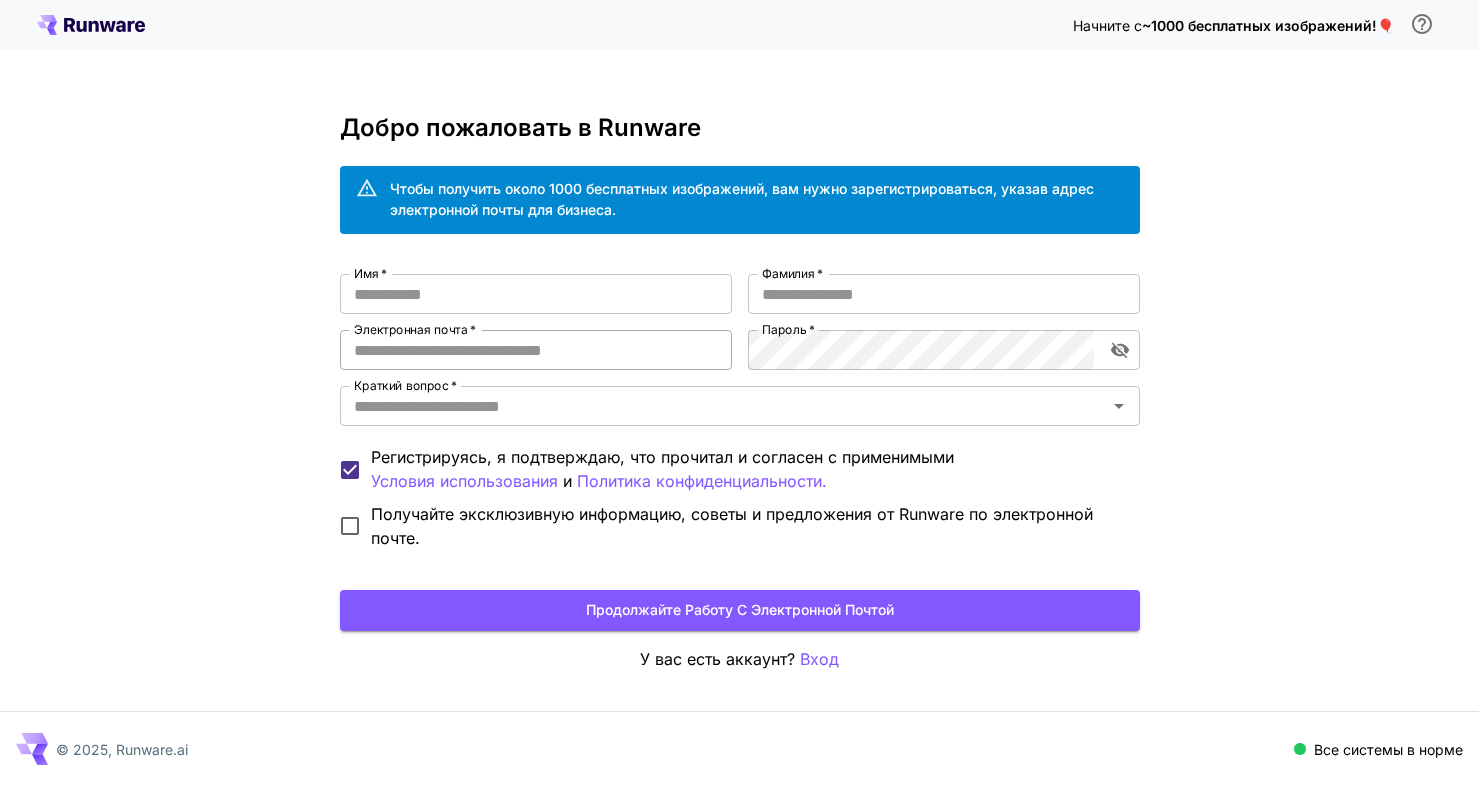 scroll, scrollTop: 0, scrollLeft: 0, axis: both 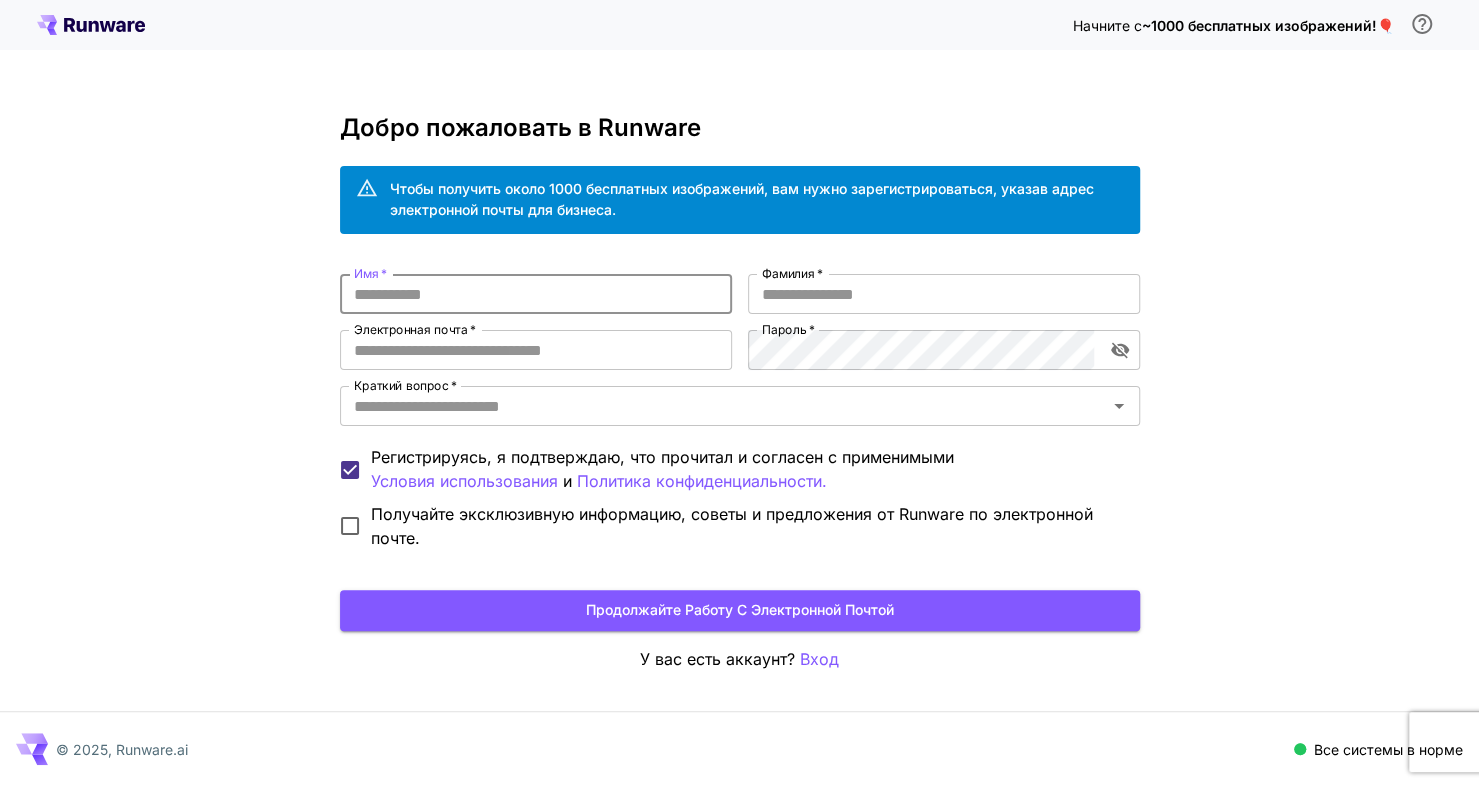 click on "Имя   *" at bounding box center [536, 294] 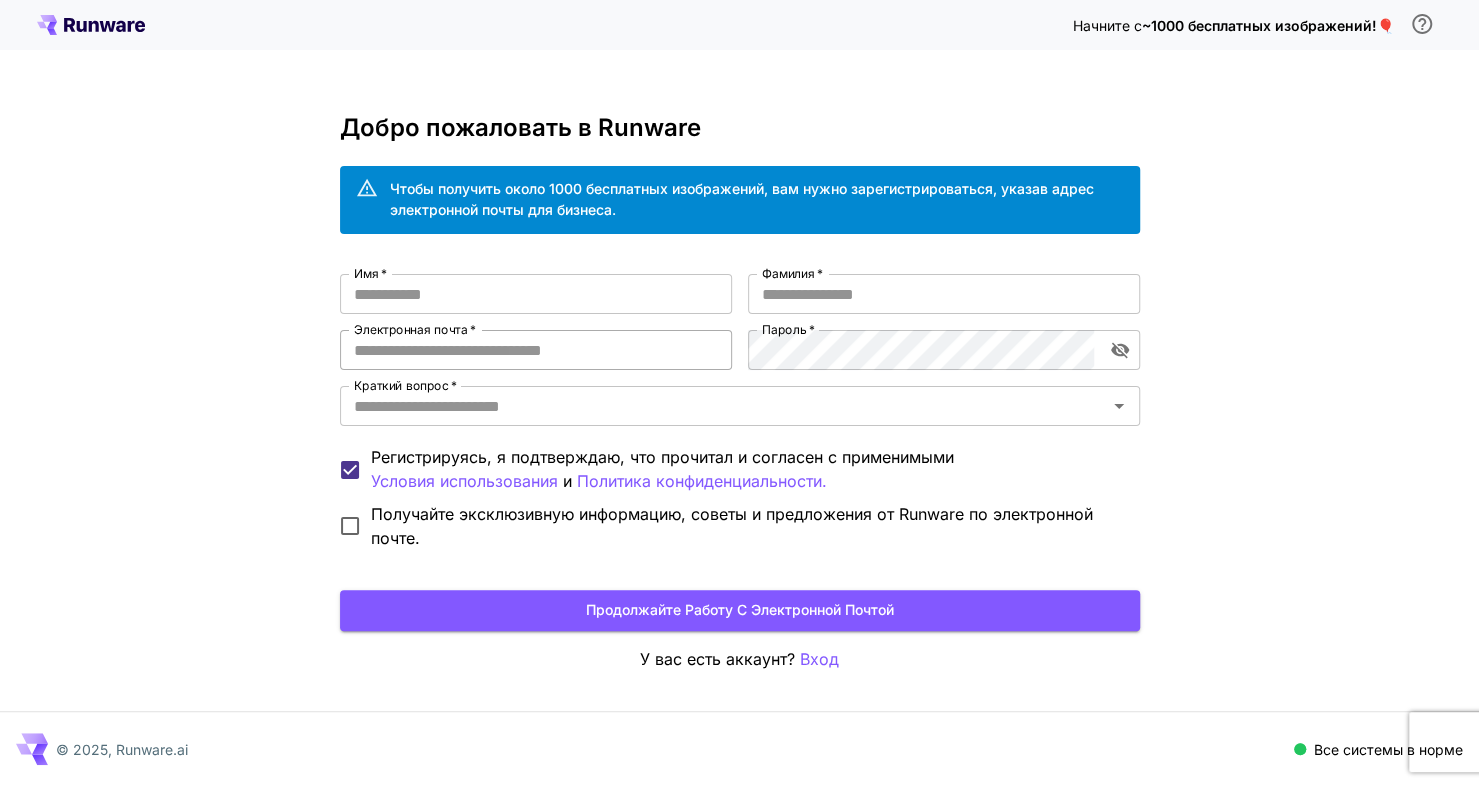 click on "Имя   * Имя   * Фамилия   * Фамилия   * Электронная почта    * Электронная почта   * Пароль    * Пароль   * Краткий вопрос   * Краткий вопрос   * Регистрируясь, я подтверждаю, что прочитал и согласен с применимыми   Условия использования     и   Политика конфиденциальности.   Получайте эксклюзивную информацию, советы и предложения от Runware по электронной почте." at bounding box center (740, 412) 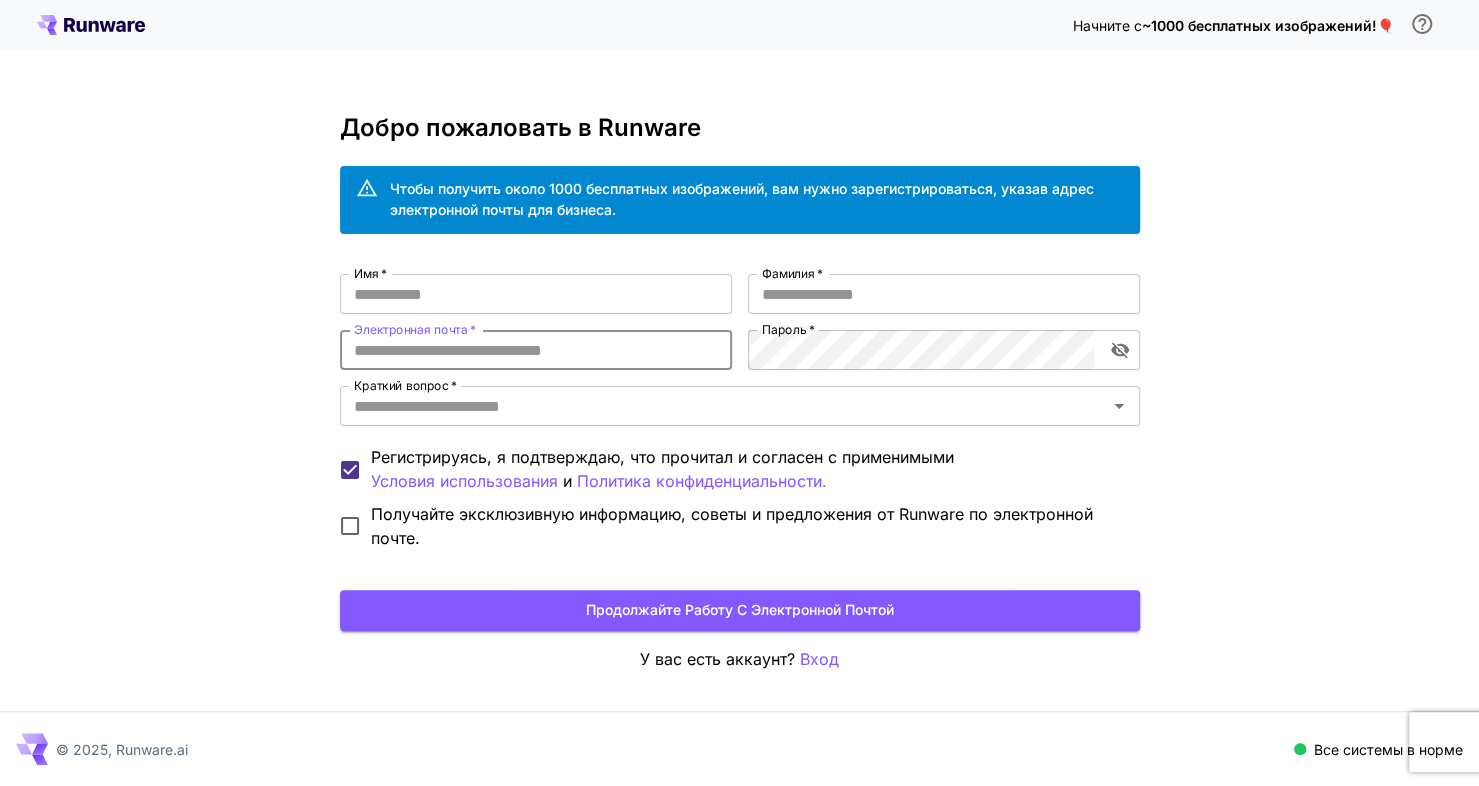 click on "Электронная почта    *" at bounding box center [536, 350] 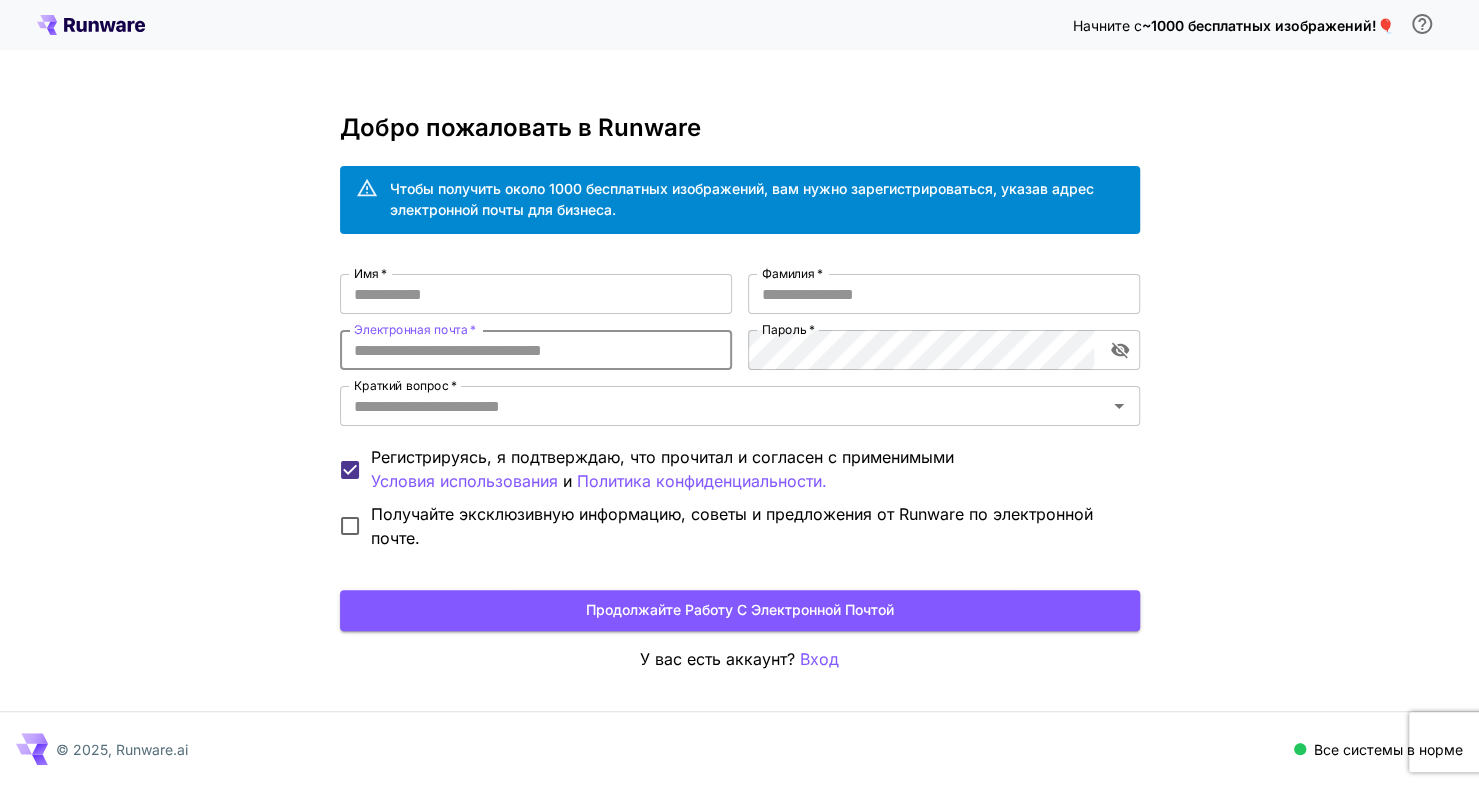 type on "**********" 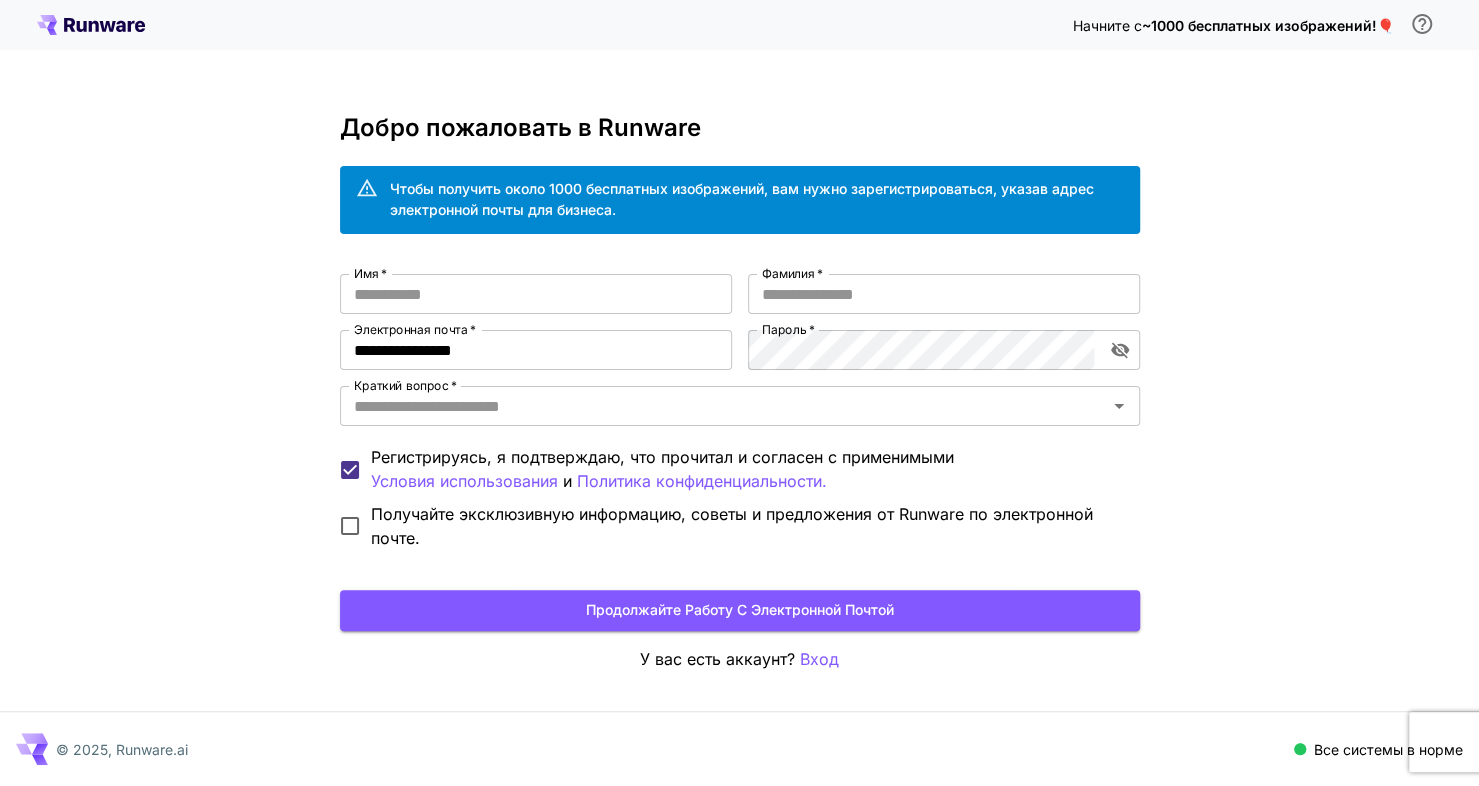 click on "Имя   * Имя   * Фамилия   * Фамилия   * Электронная почта    * [EMAIL] Электронная почта   * Пароль    * Пароль   * Краткий вопрос   * Краткий вопрос   * Регистрируясь, я подтверждаю, что прочитал и согласен с применимыми   Условия использования     и   Политика конфиденциальности.   Получайте эксклюзивную информацию, советы и предложения от Runware по электронной почте." at bounding box center [740, 412] 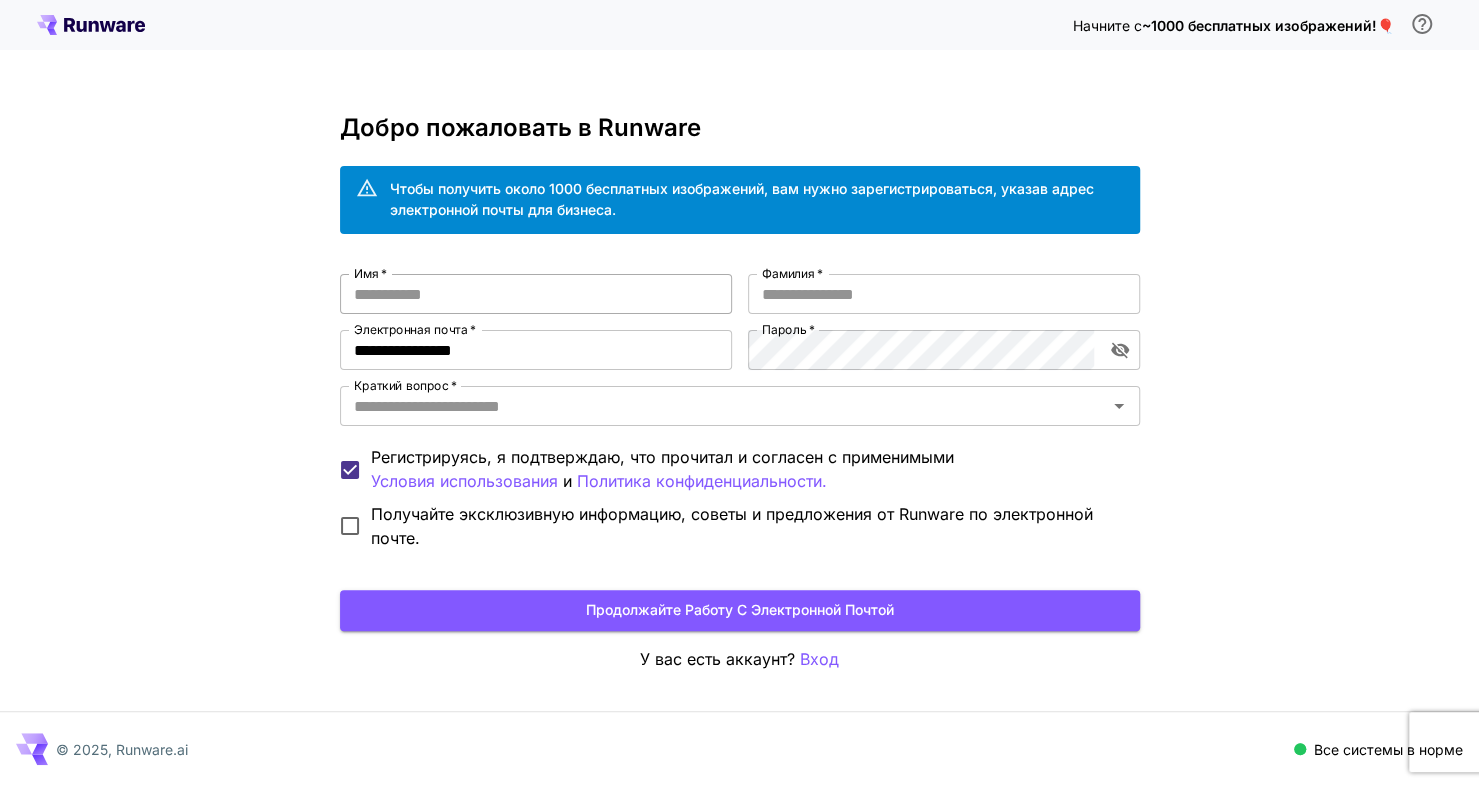 click on "Имя   *" at bounding box center [536, 294] 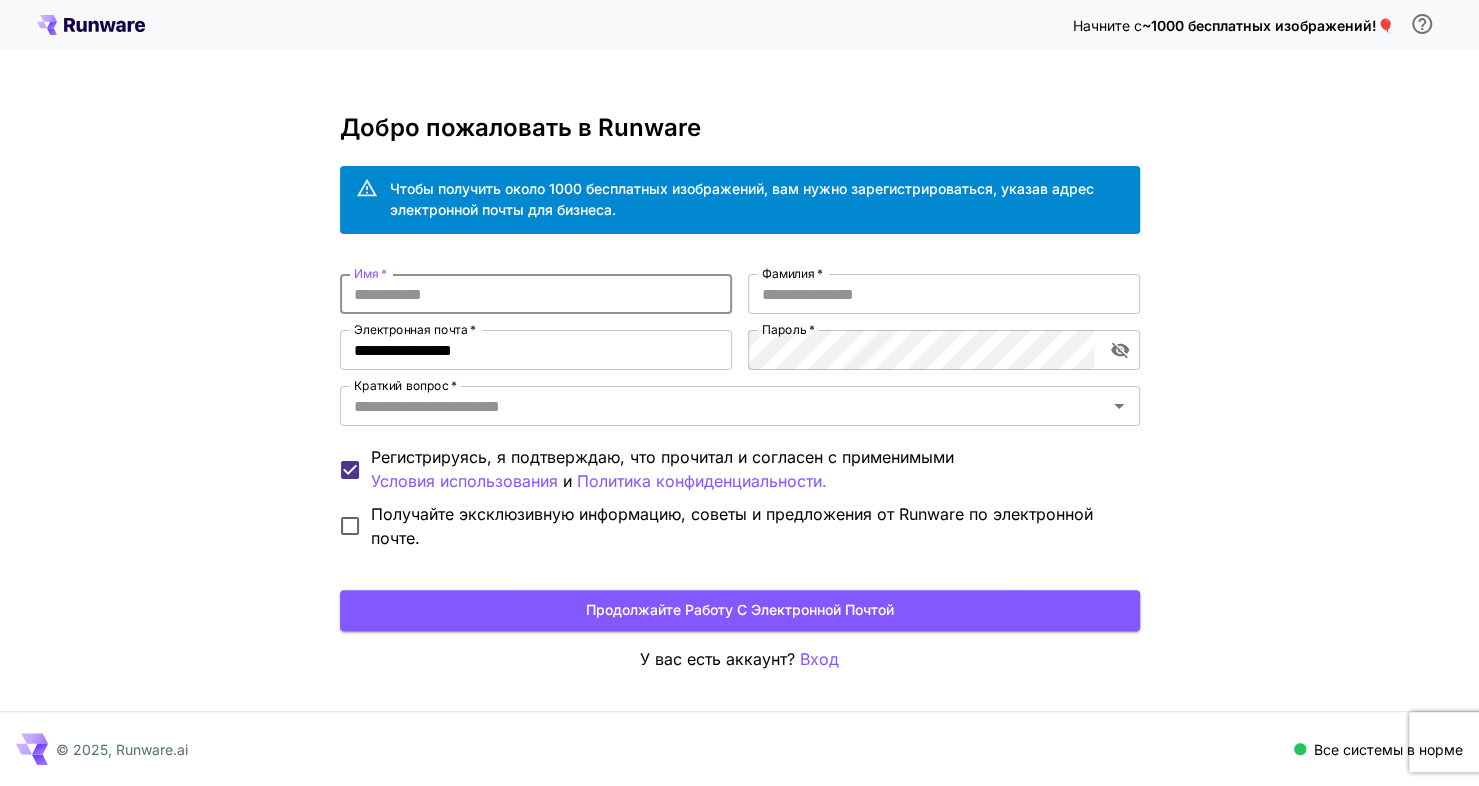 type on "*" 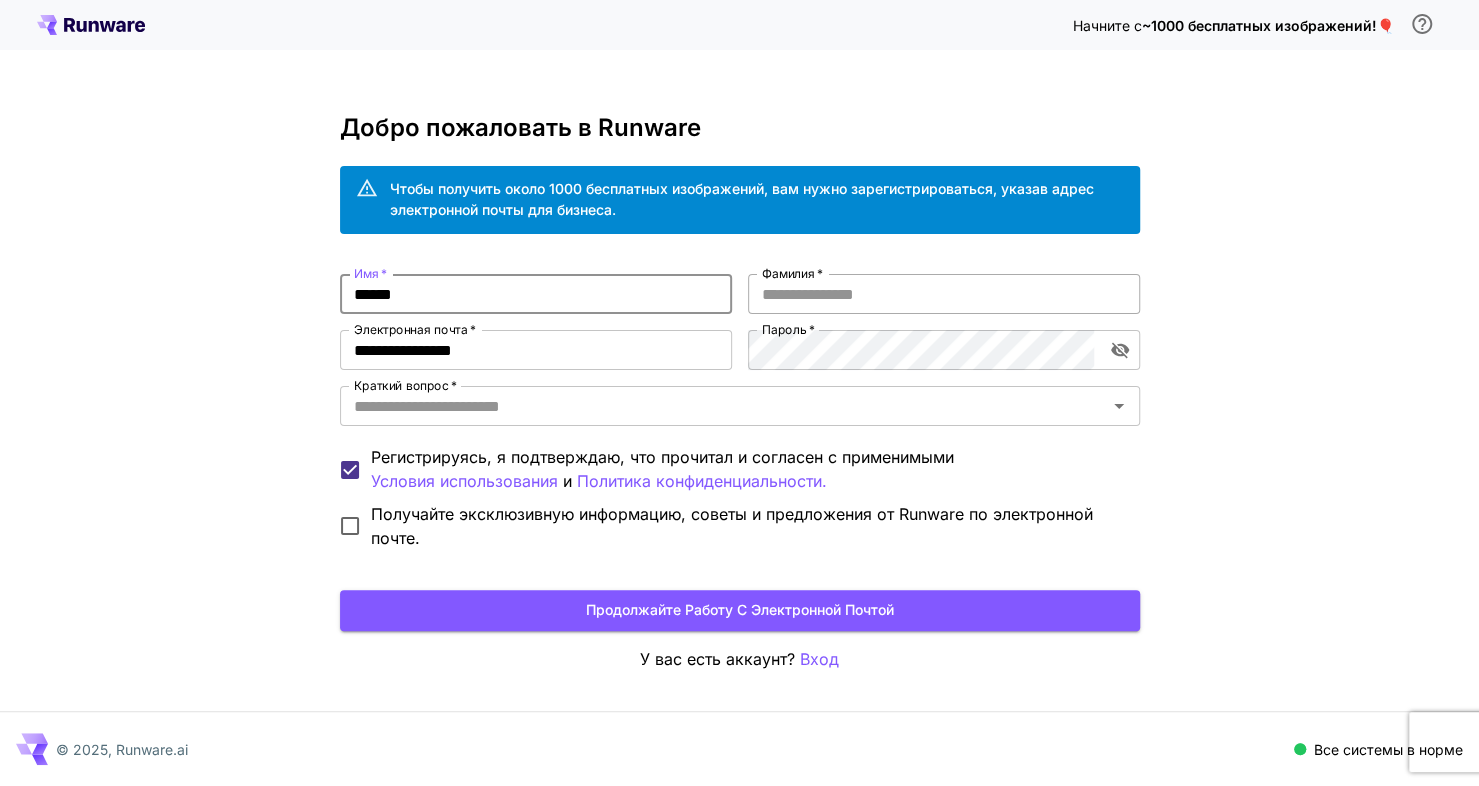 type on "******" 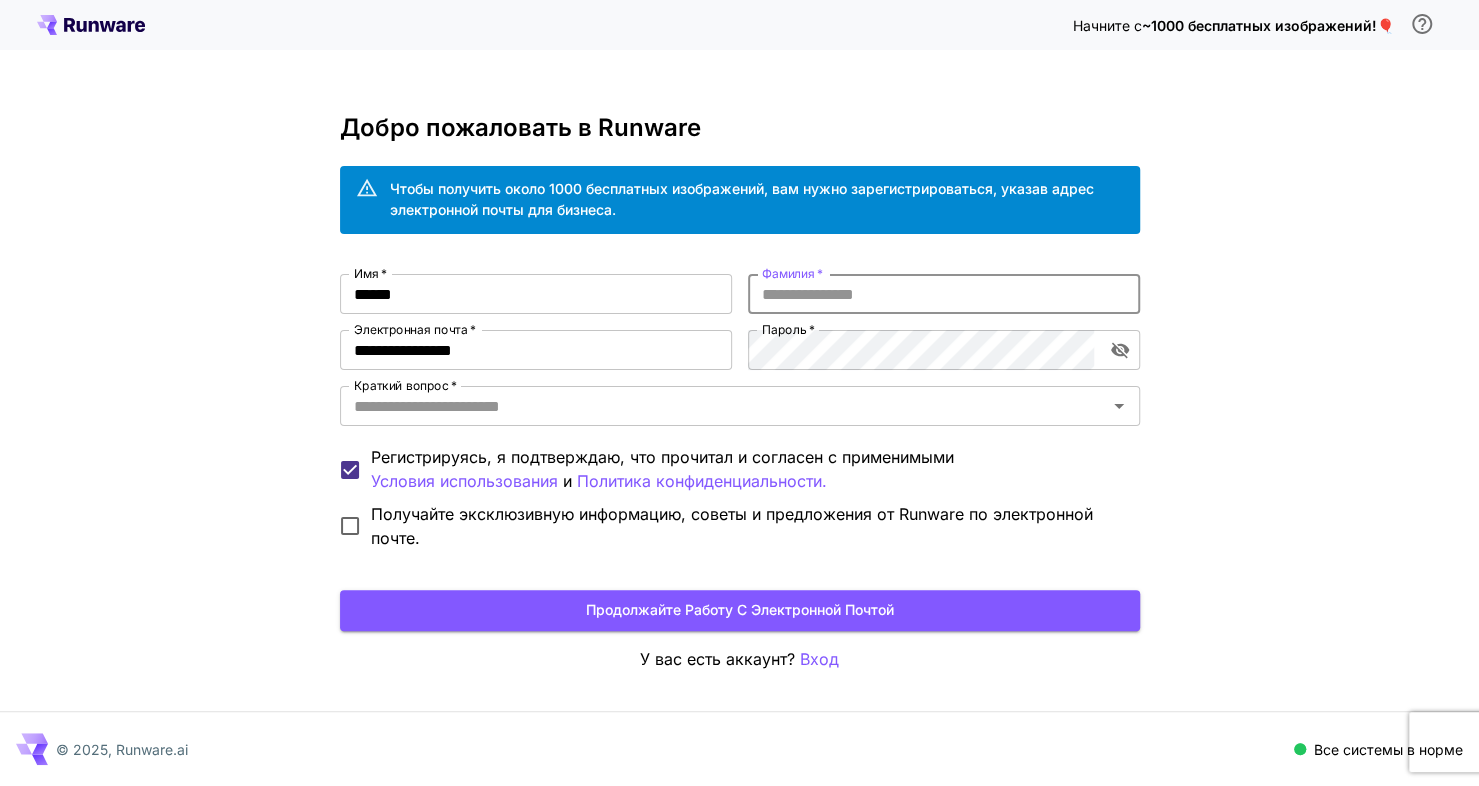click on "Фамилия   *" at bounding box center [944, 294] 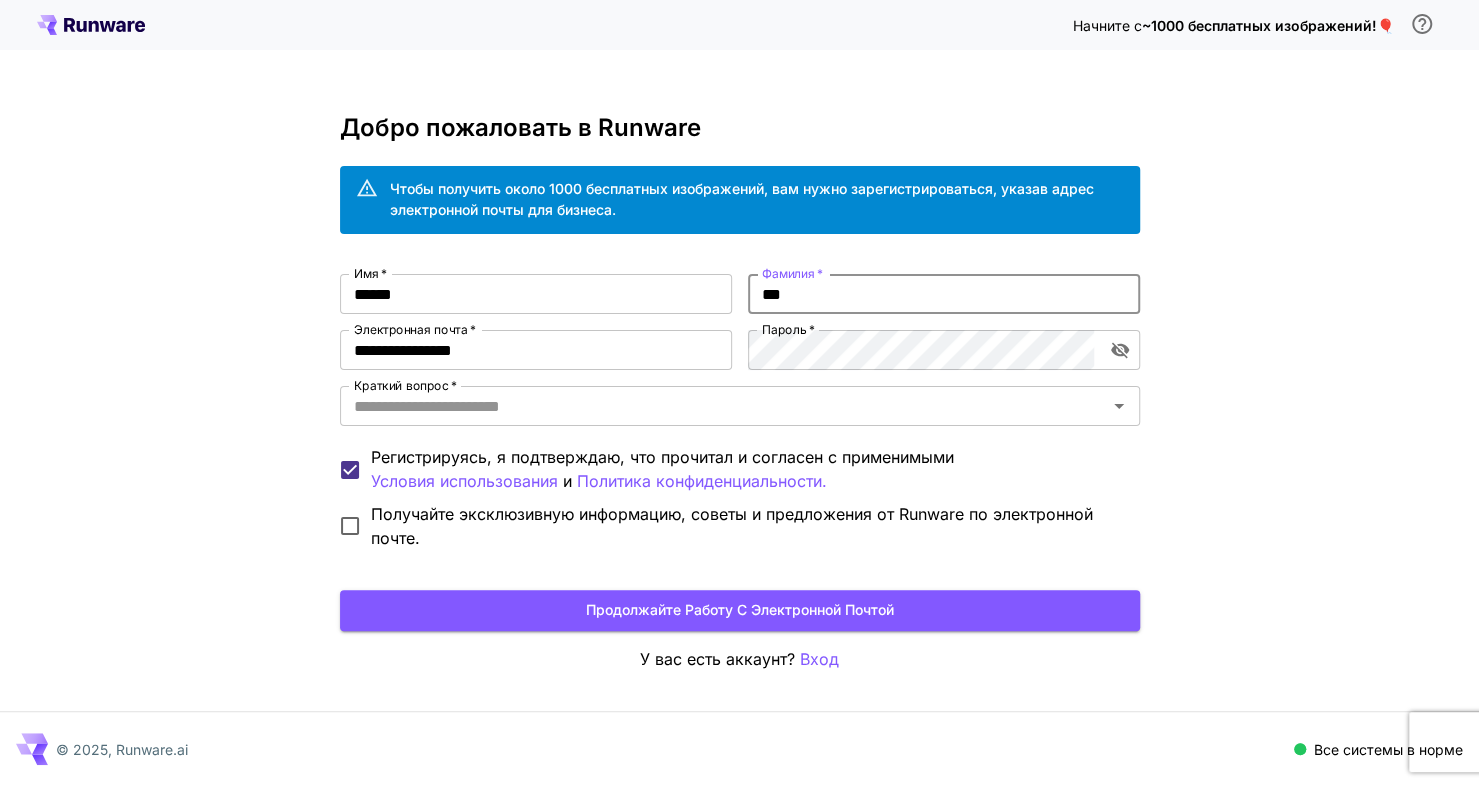 type on "***" 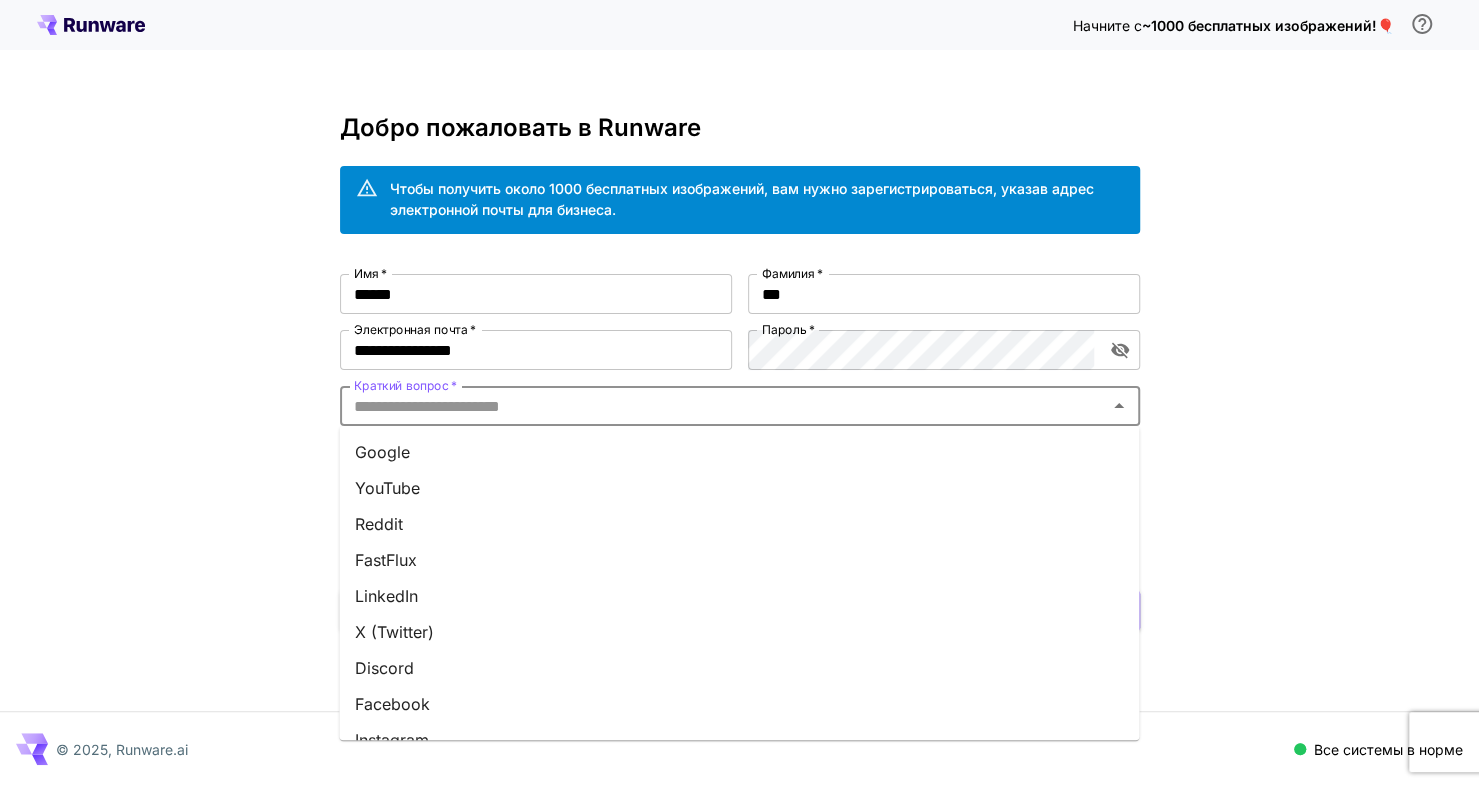 click on "Краткий вопрос   *" at bounding box center (723, 406) 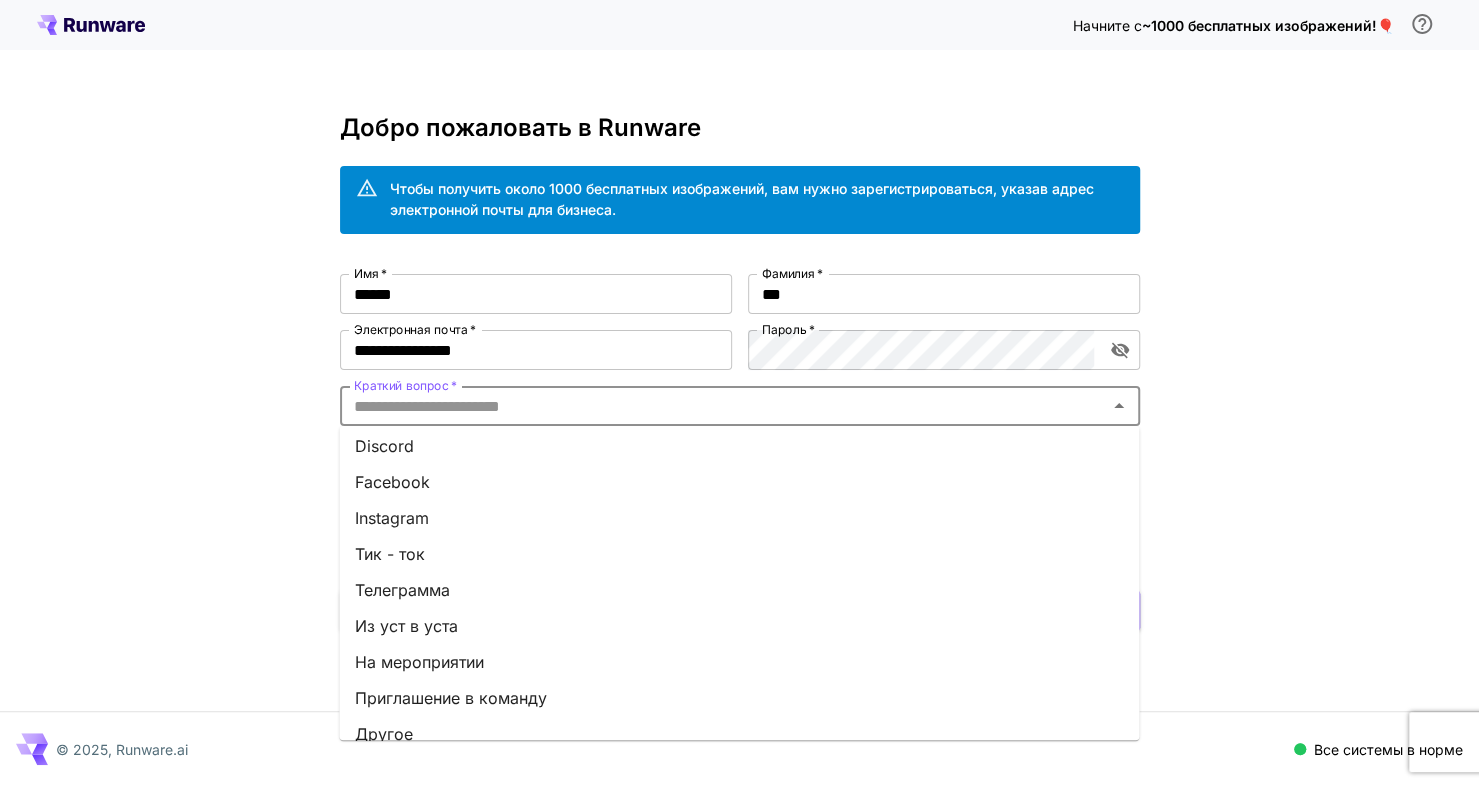 scroll, scrollTop: 241, scrollLeft: 0, axis: vertical 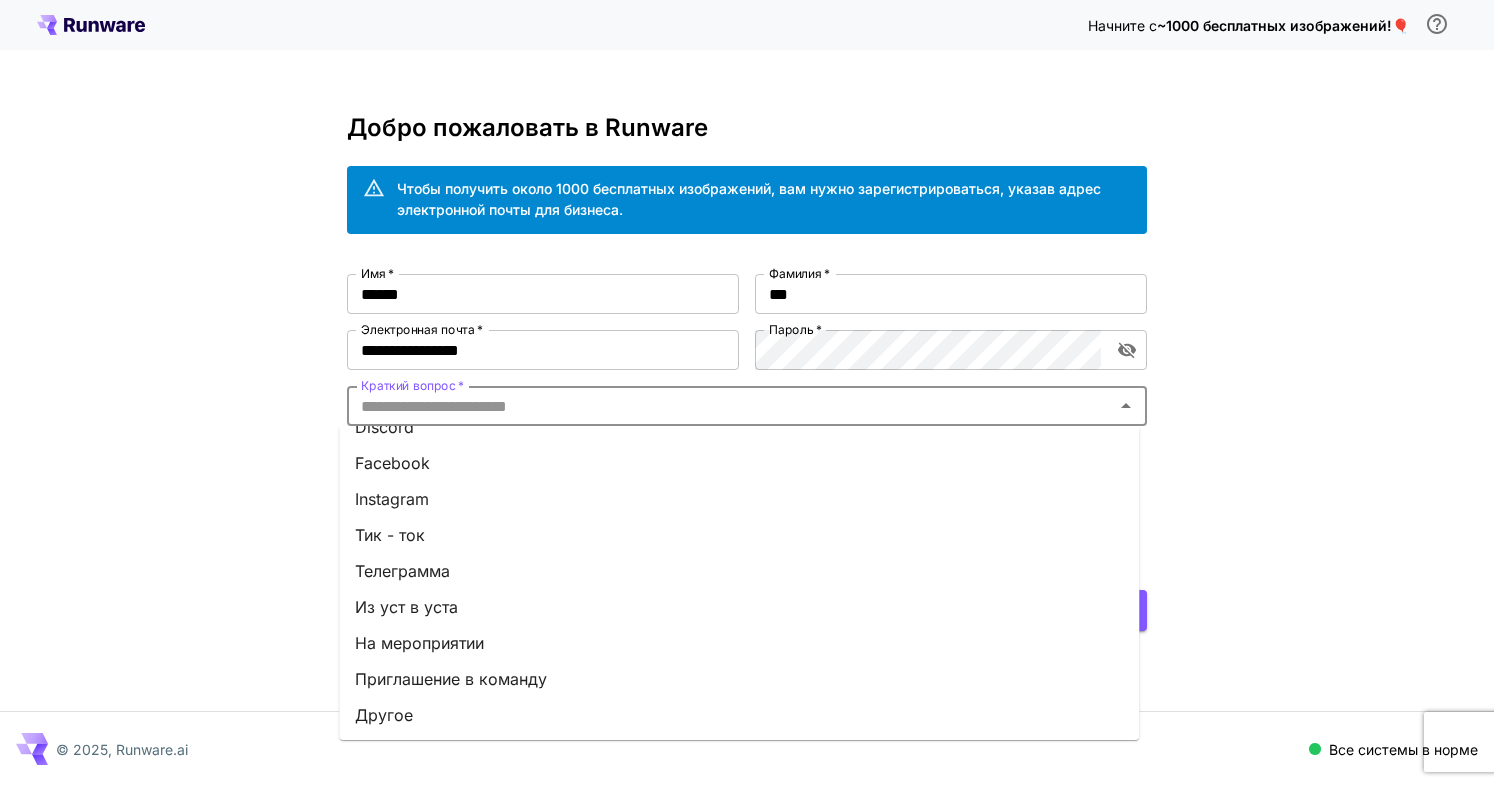 click on "Другое" at bounding box center [384, 715] 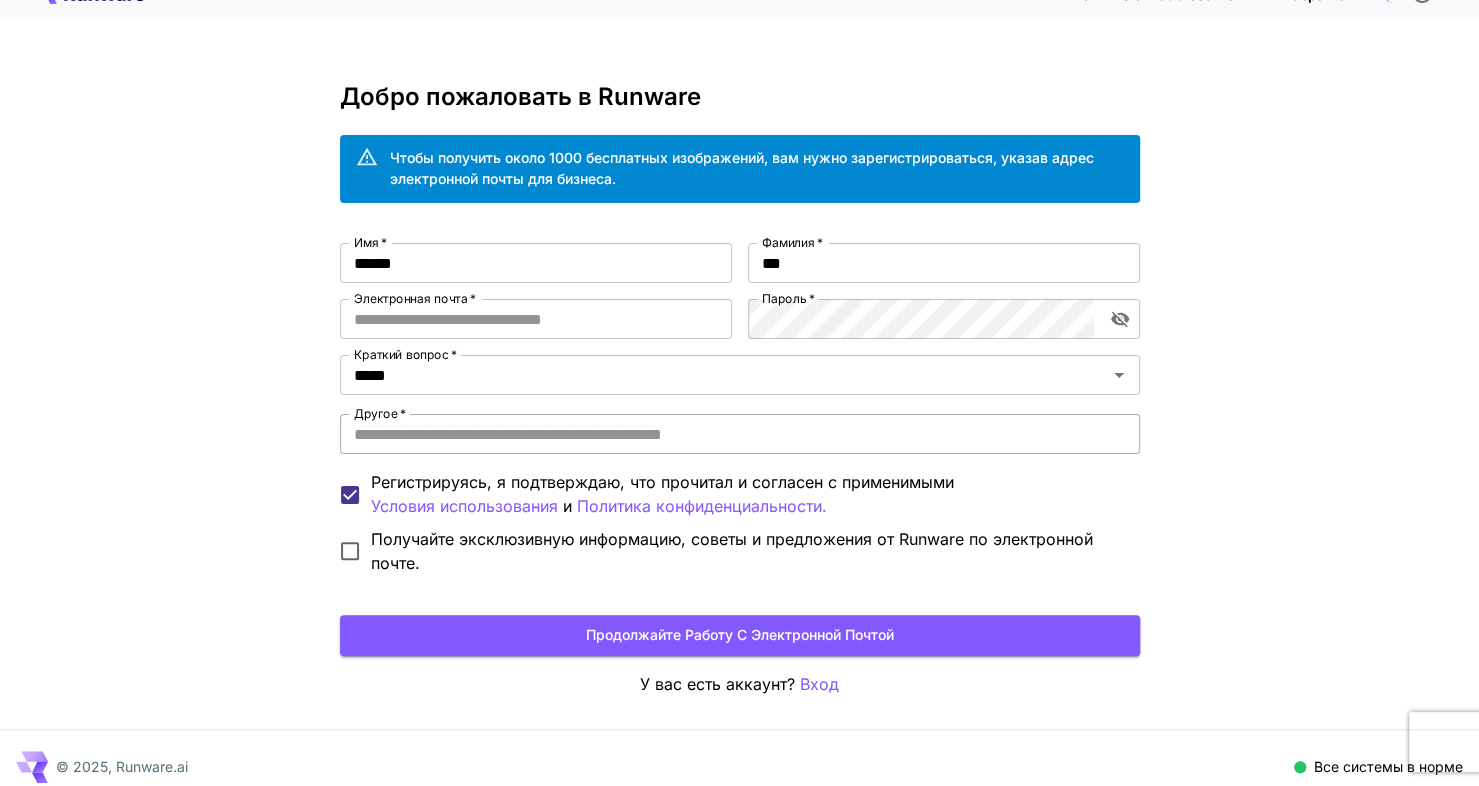scroll, scrollTop: 47, scrollLeft: 0, axis: vertical 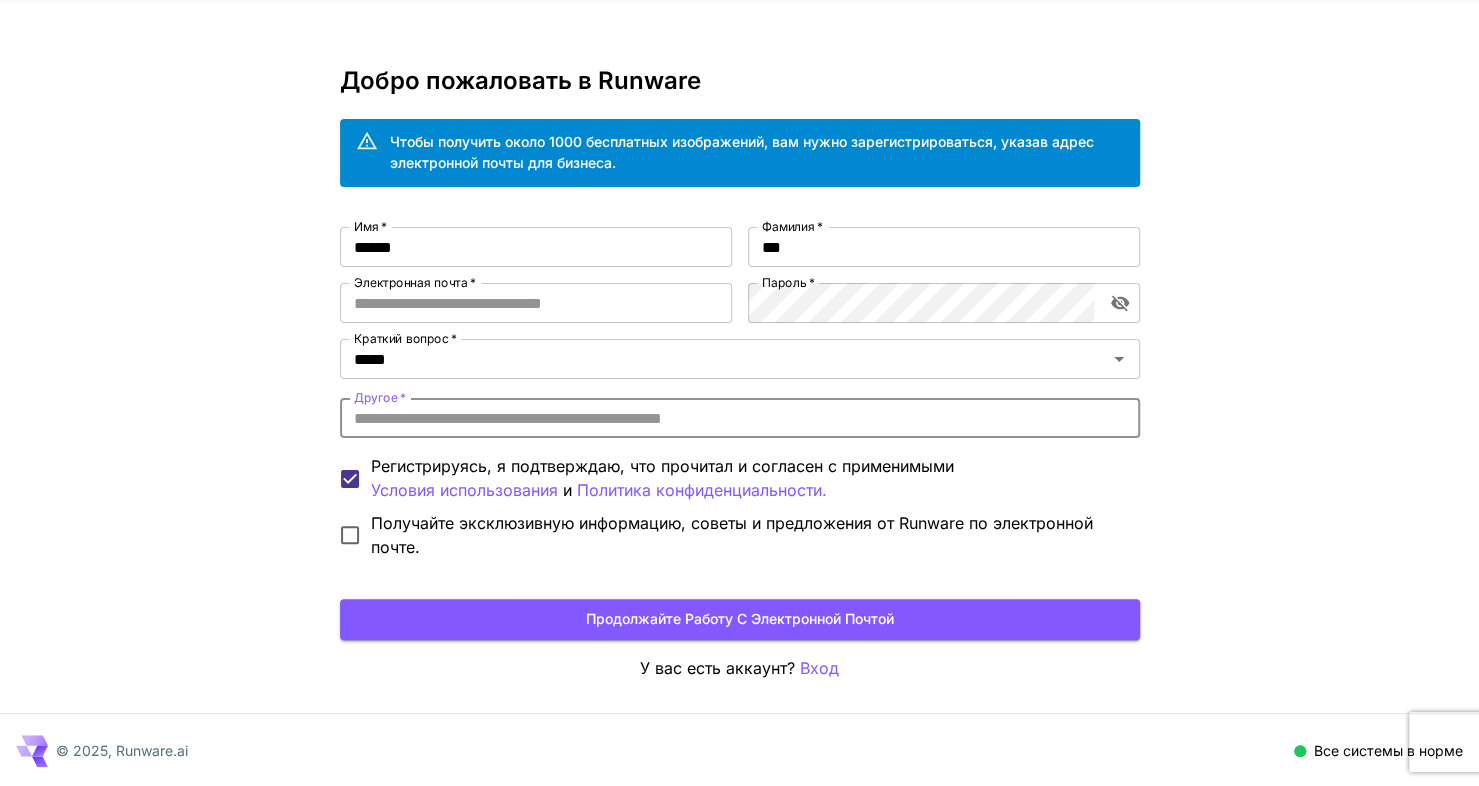 click on "Другое   *" at bounding box center (740, 418) 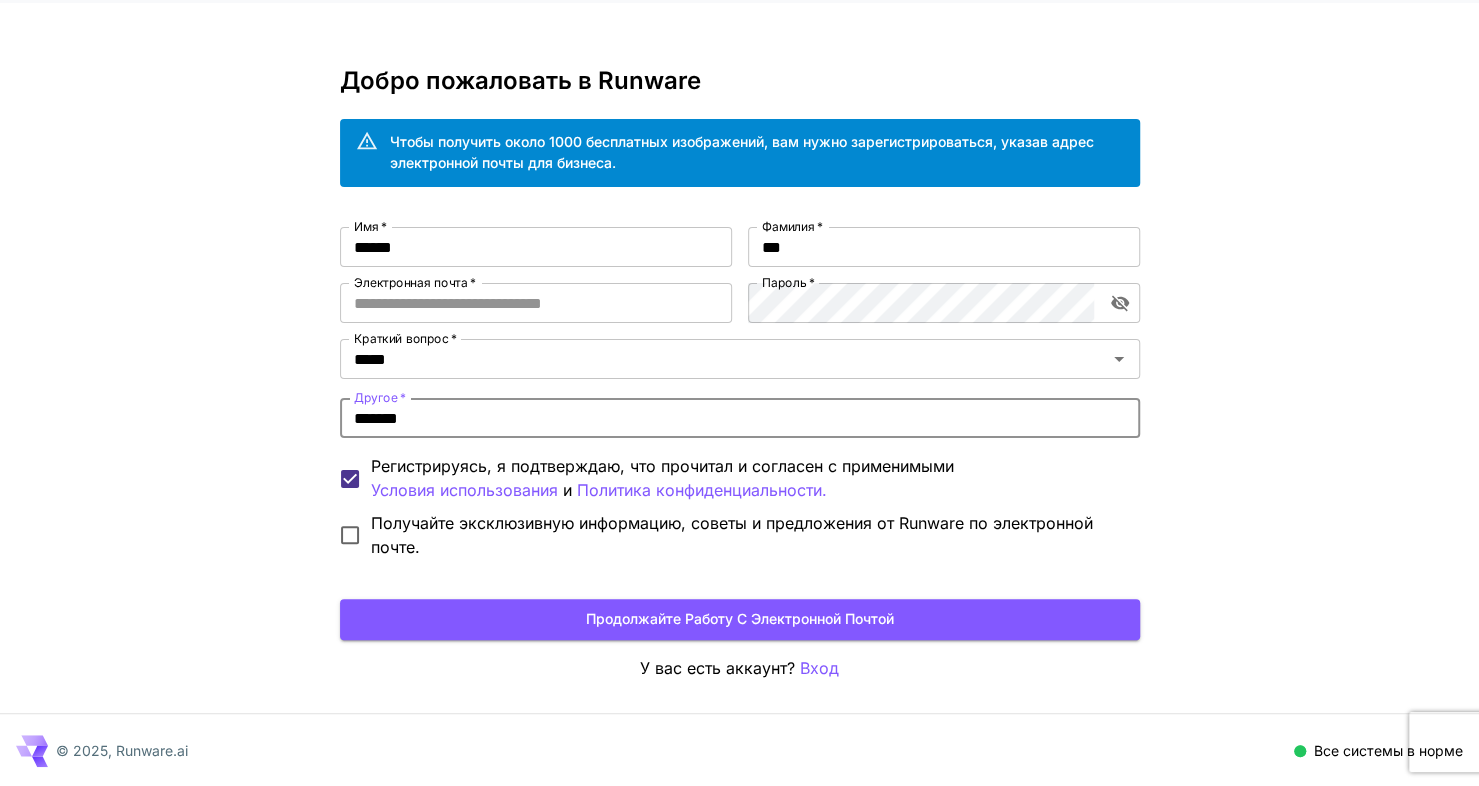 type on "*******" 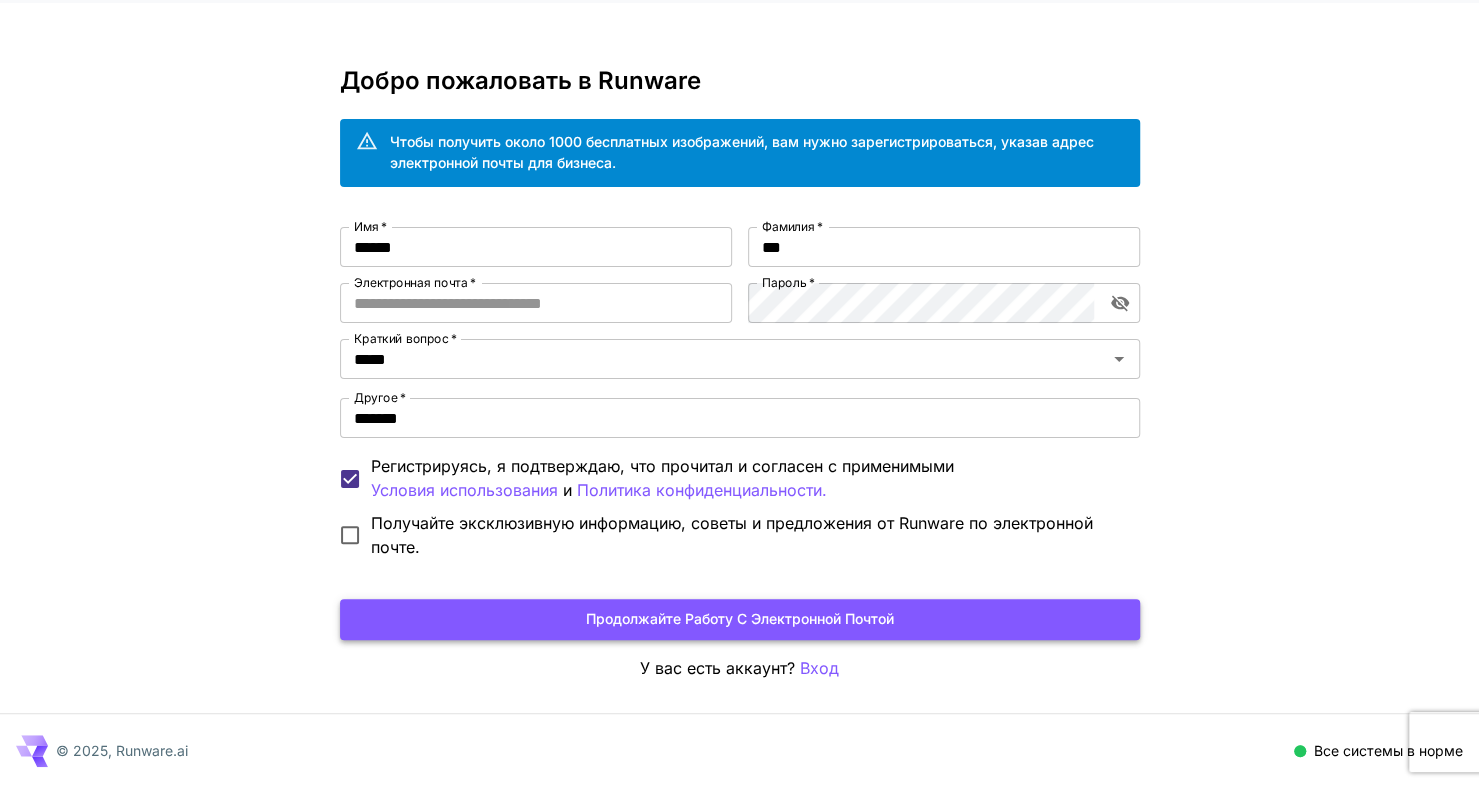click on "Продолжайте работу с электронной почтой" at bounding box center (740, 619) 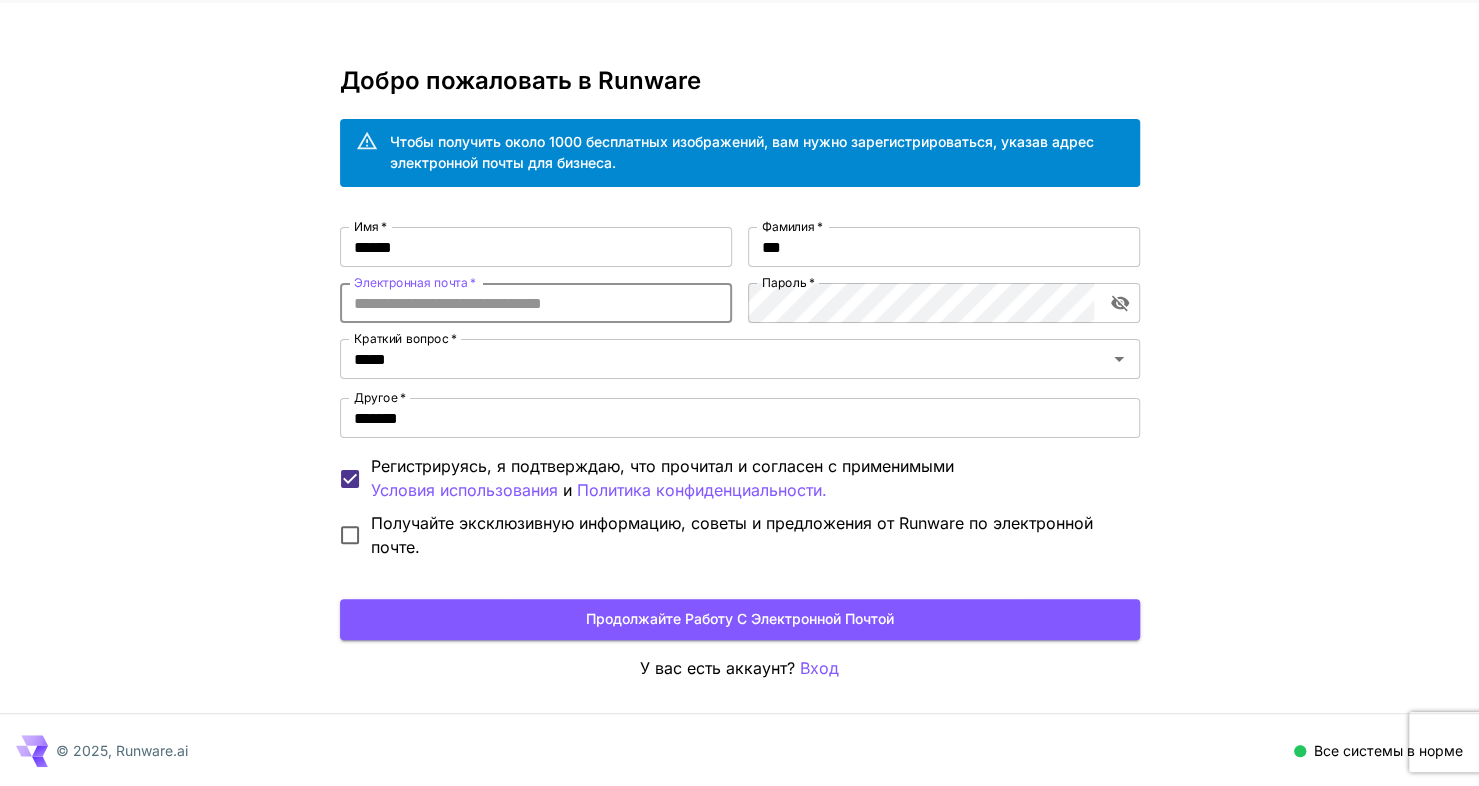type on "**********" 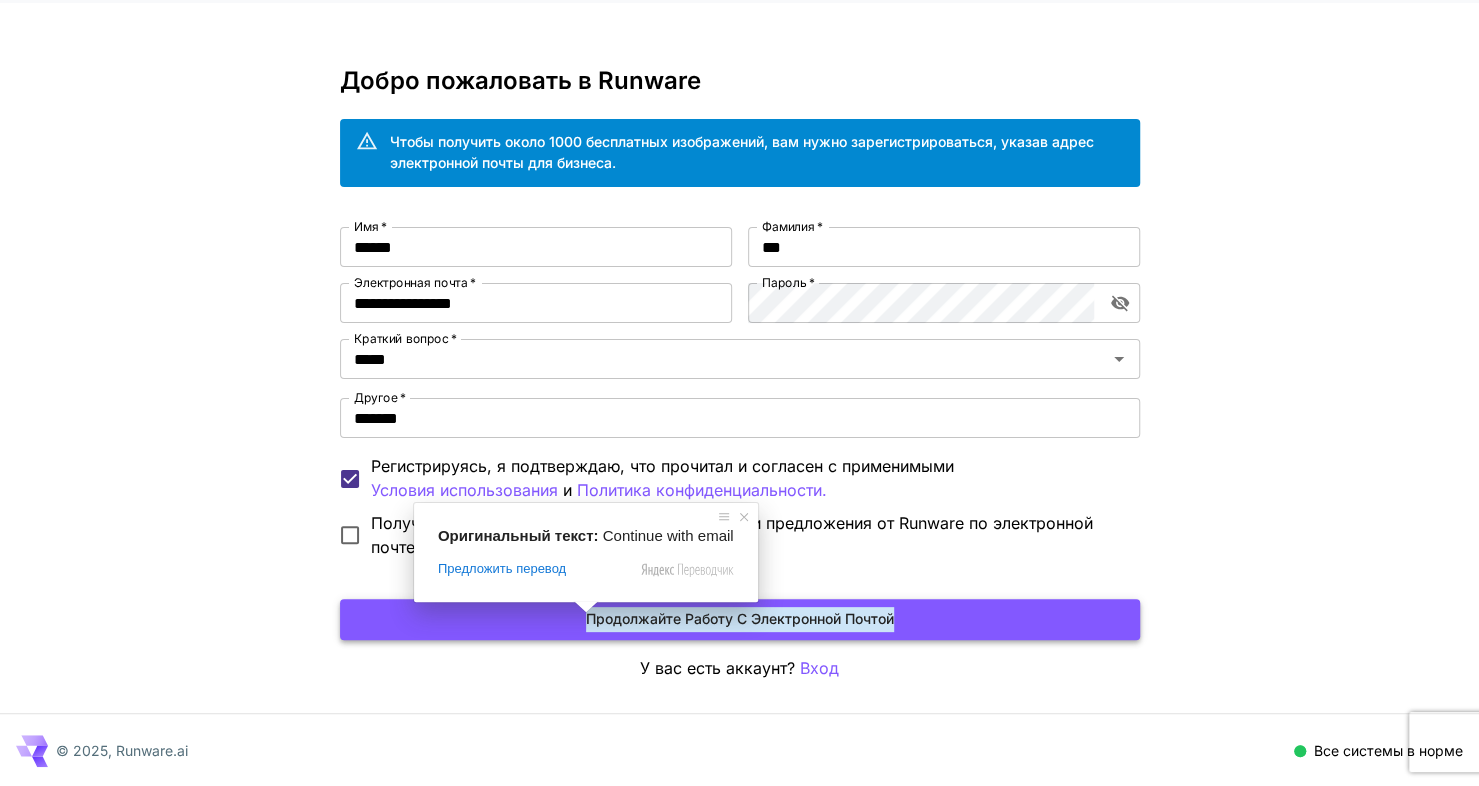 click at bounding box center [586, 607] 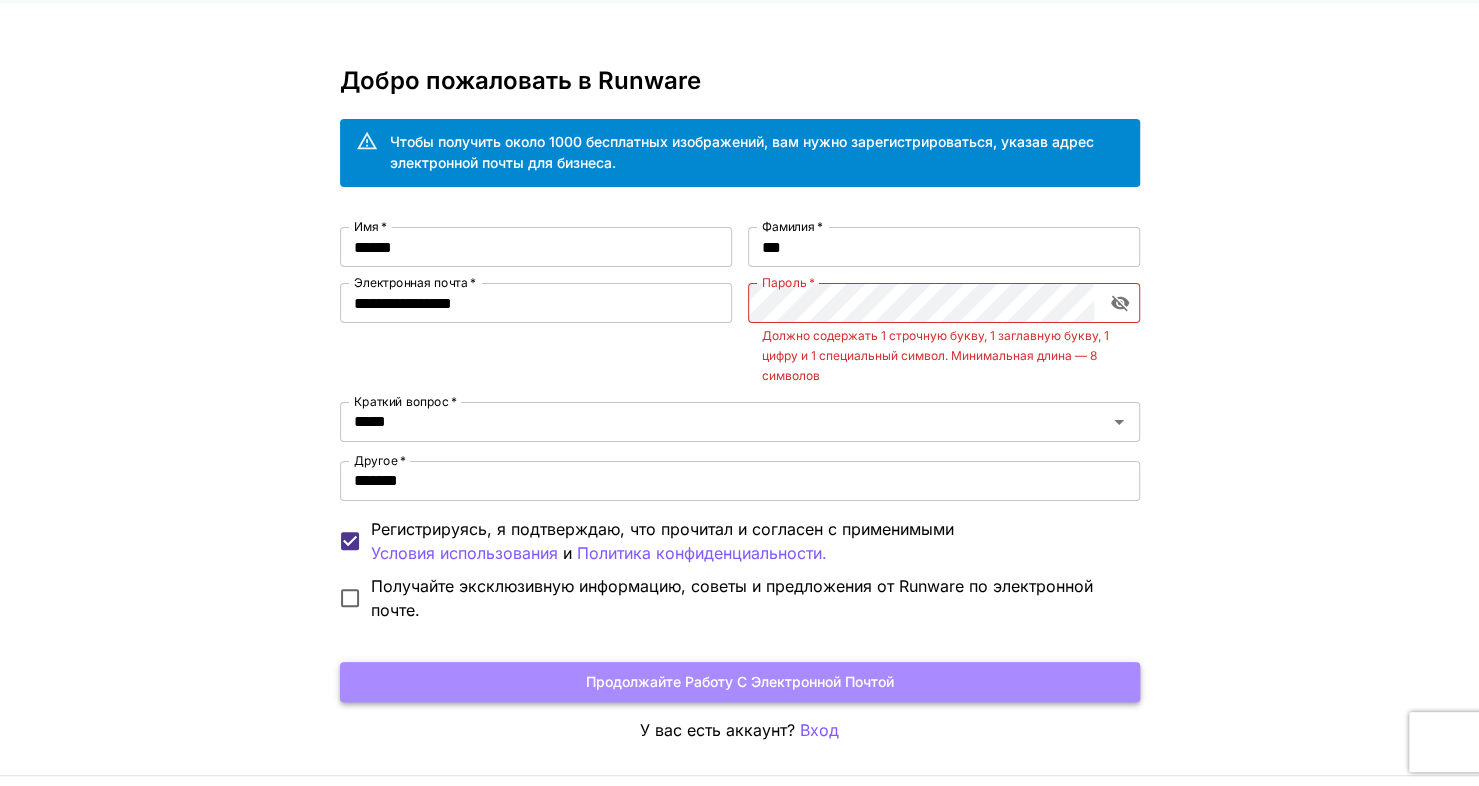 click on "Продолжайте работу с электронной почтой" at bounding box center (740, 682) 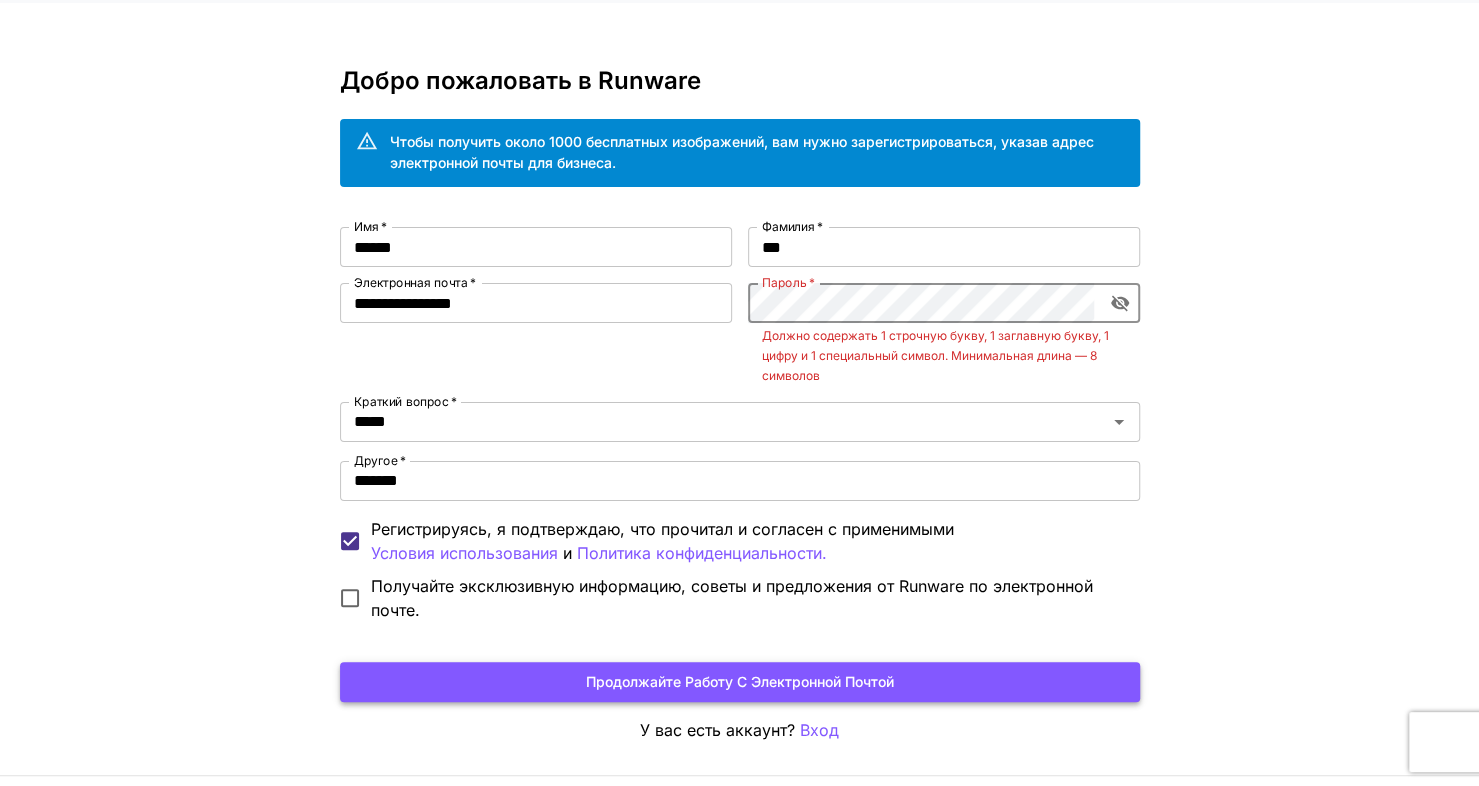 click on "Продолжайте работу с электронной почтой" at bounding box center [740, 682] 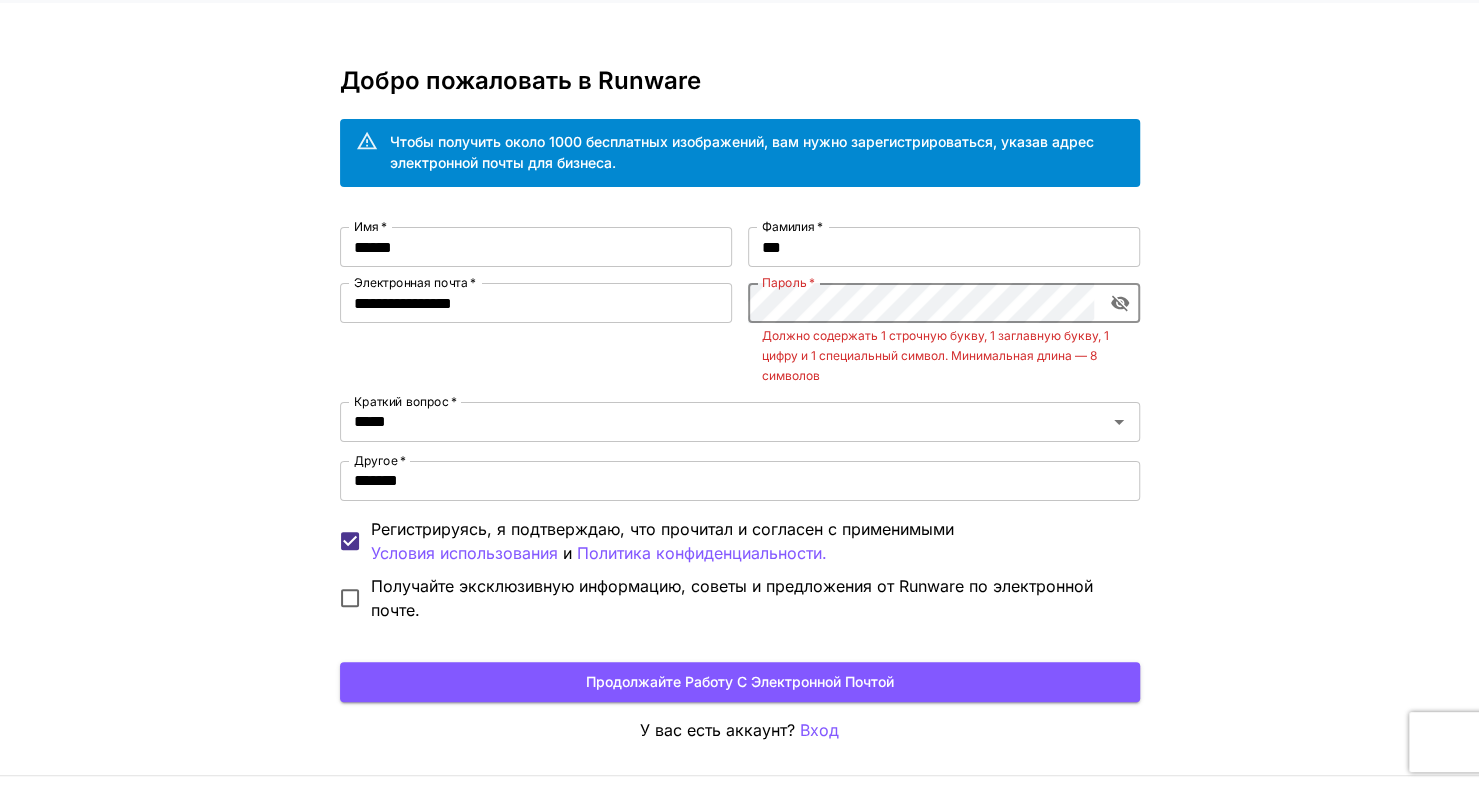 click 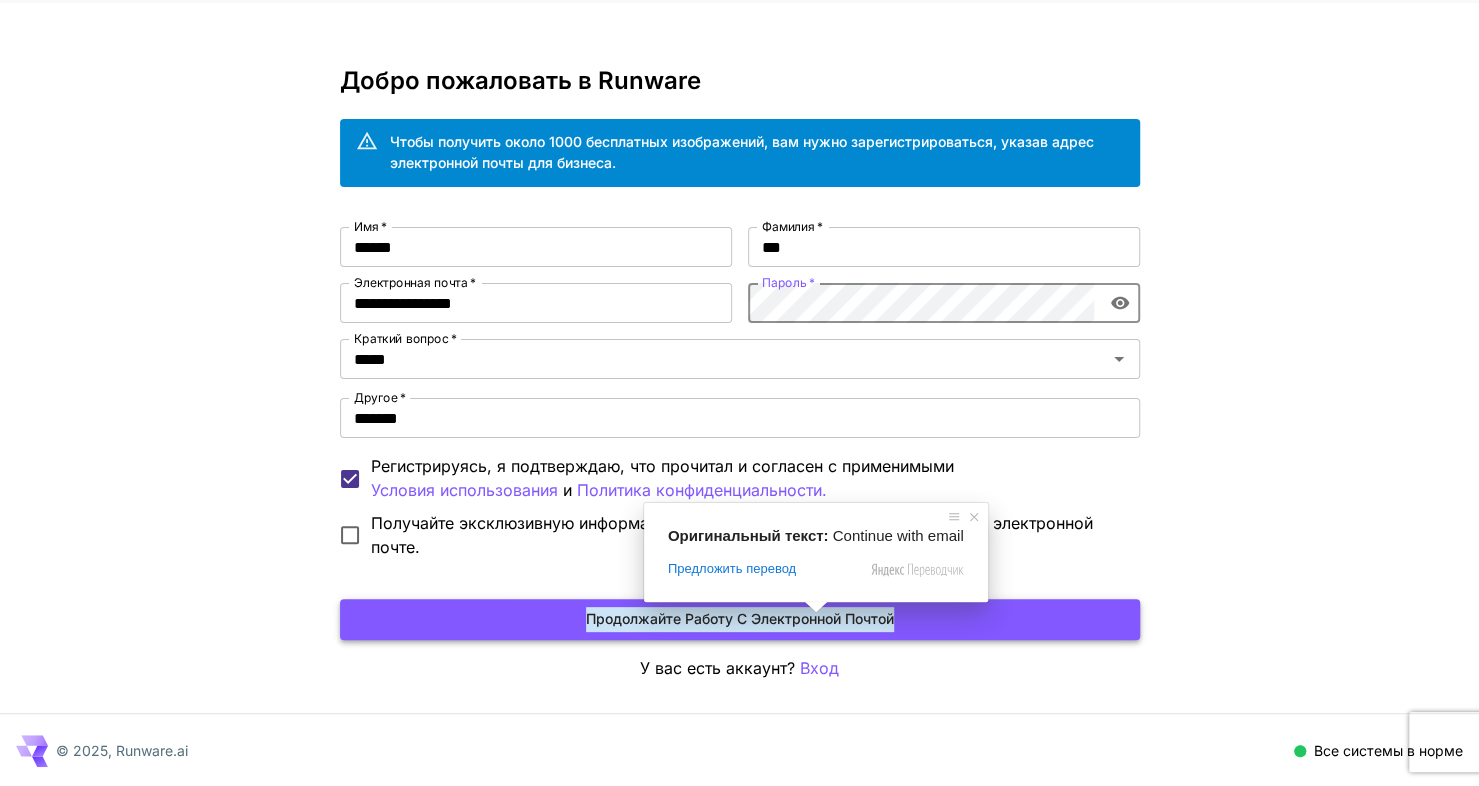 click on "Продолжайте работу с электронной почтой" at bounding box center (740, 619) 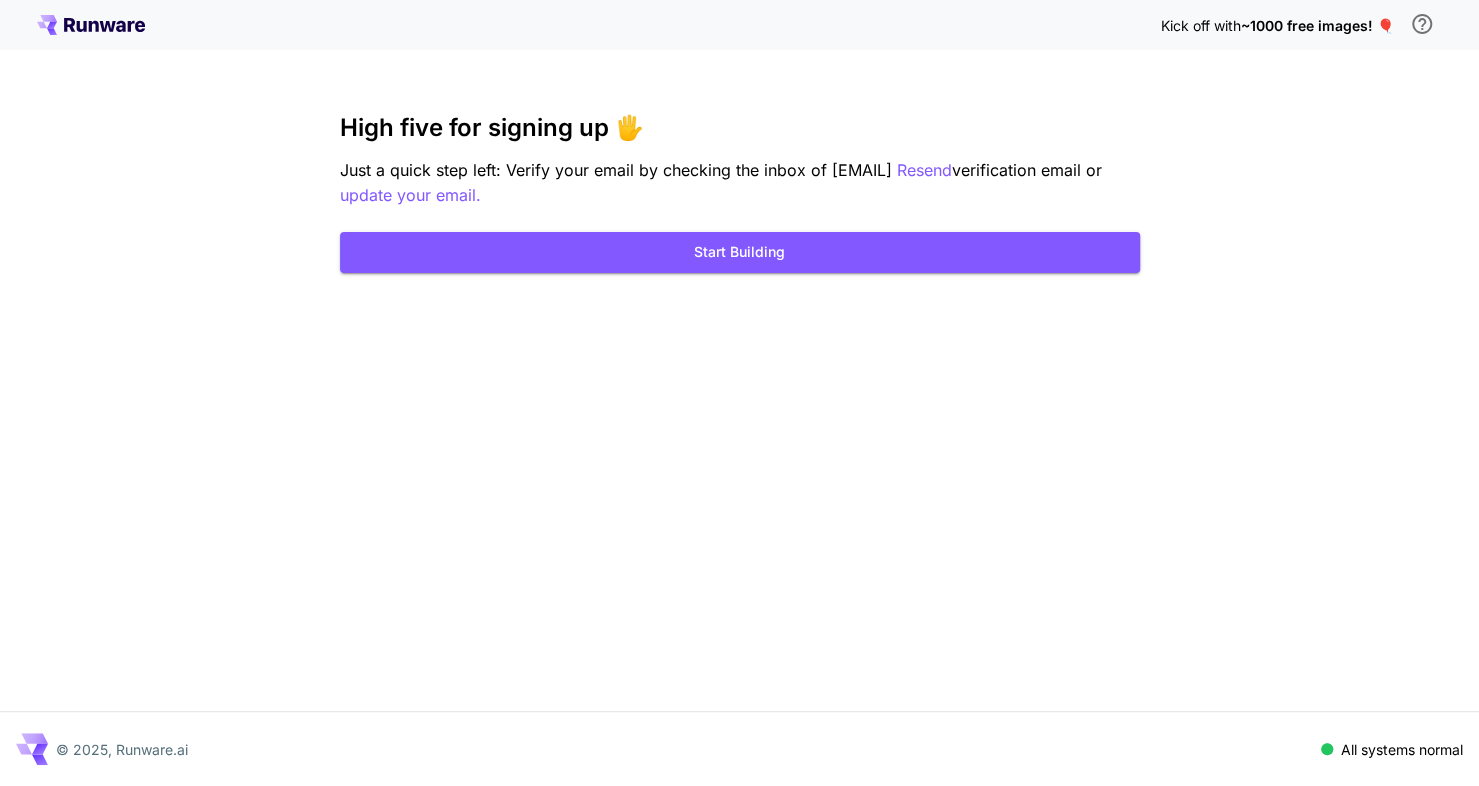 scroll, scrollTop: 0, scrollLeft: 0, axis: both 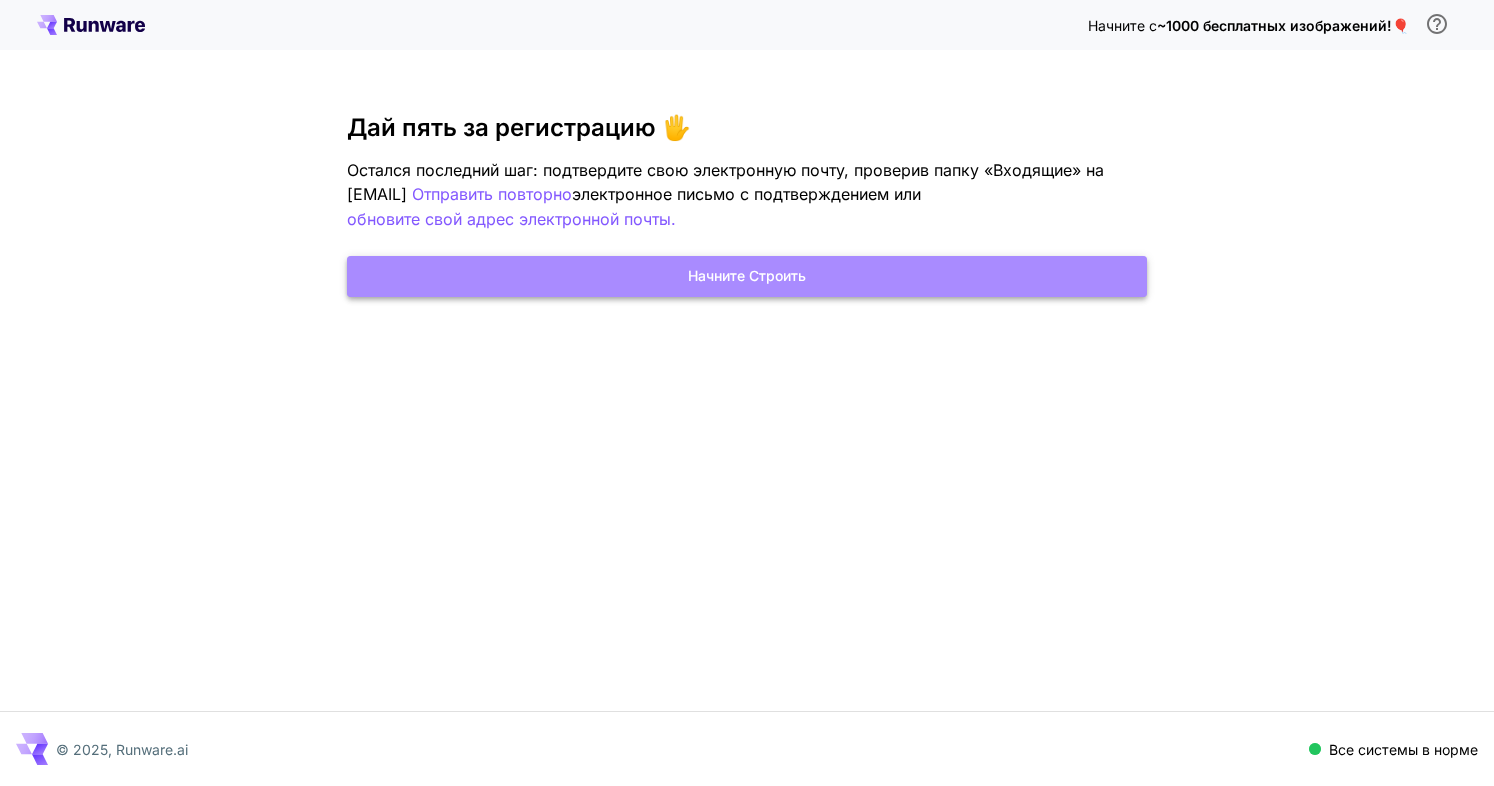 click on "Начните Строить" at bounding box center [747, 276] 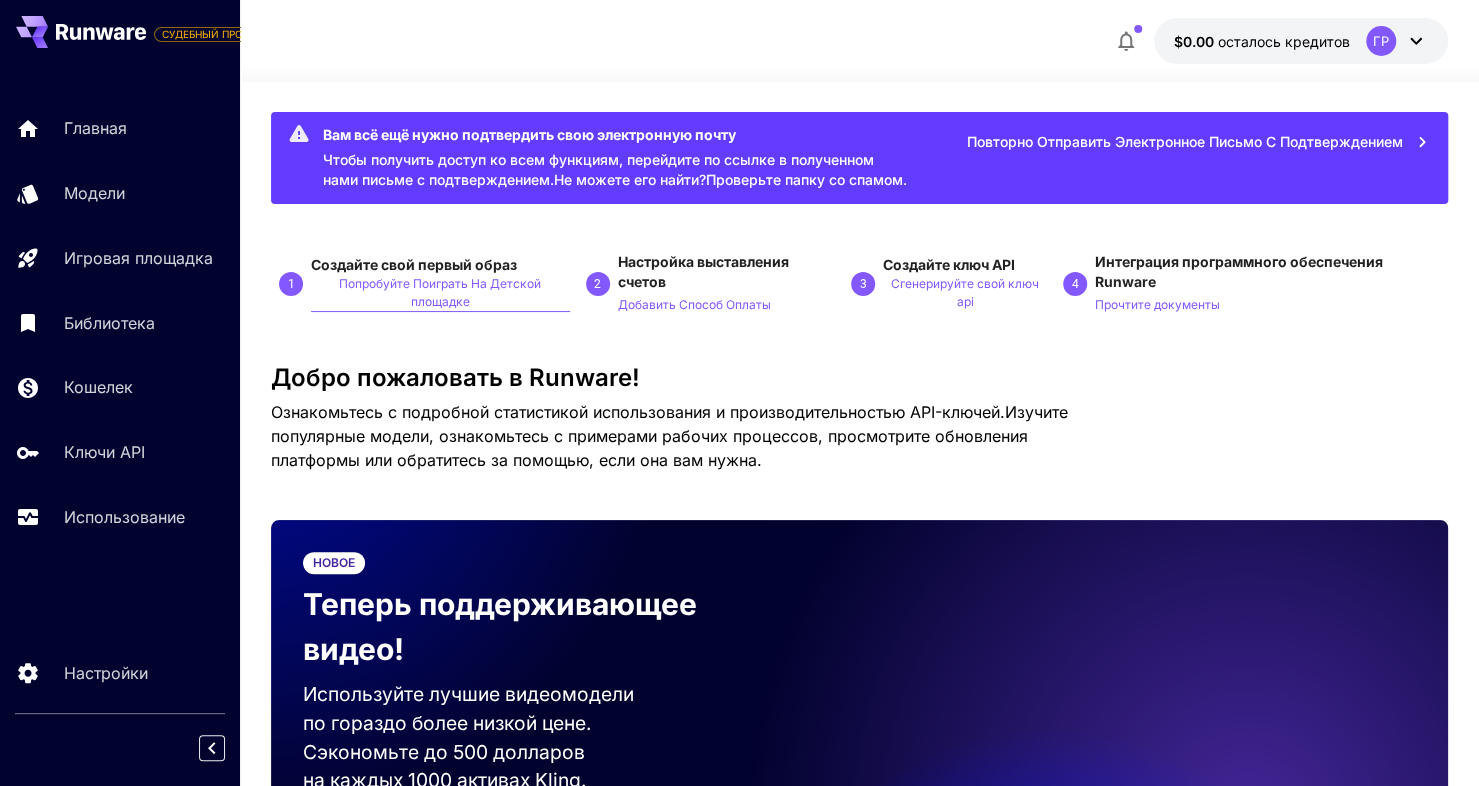 scroll, scrollTop: 0, scrollLeft: 0, axis: both 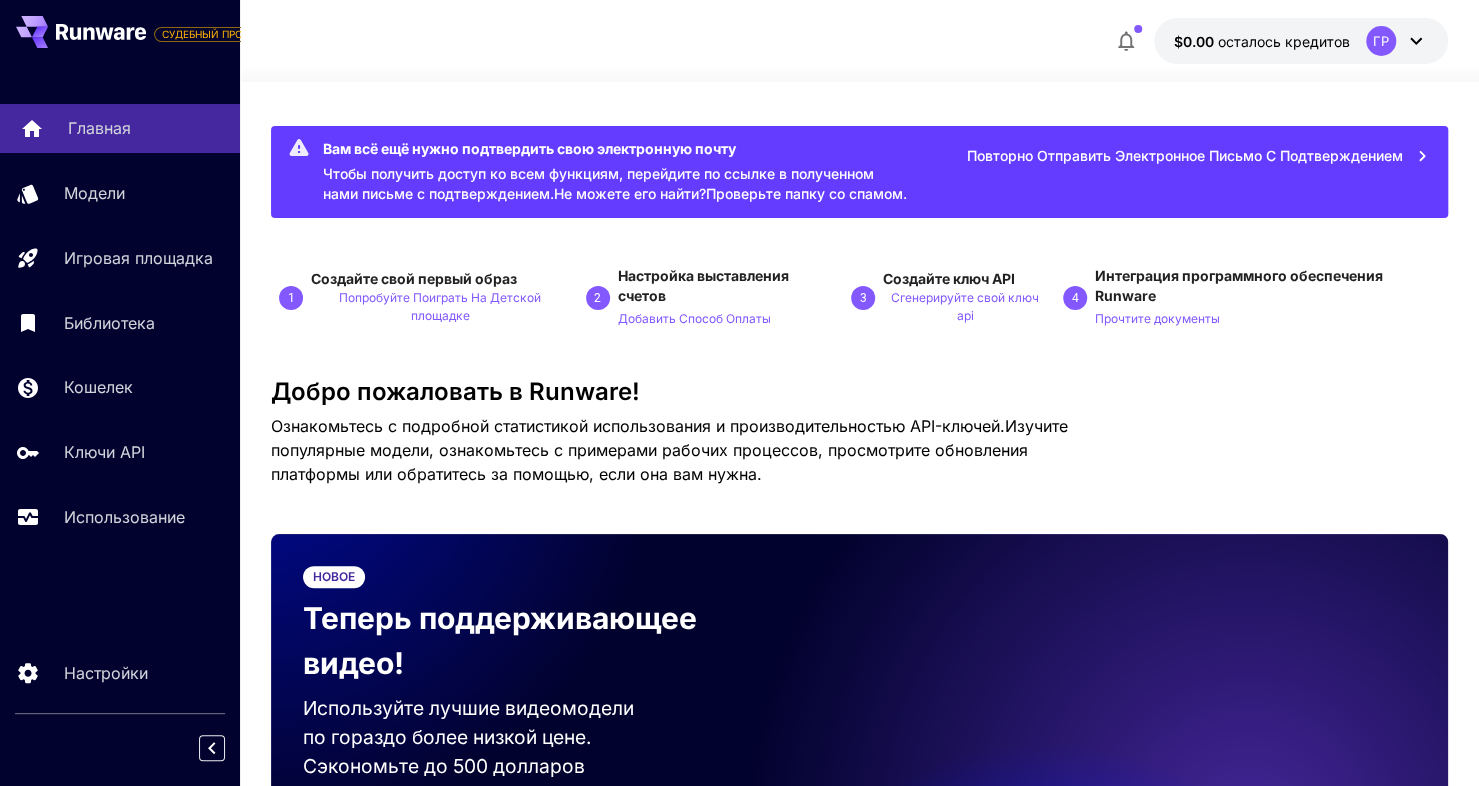 click on "Главная" at bounding box center [146, 128] 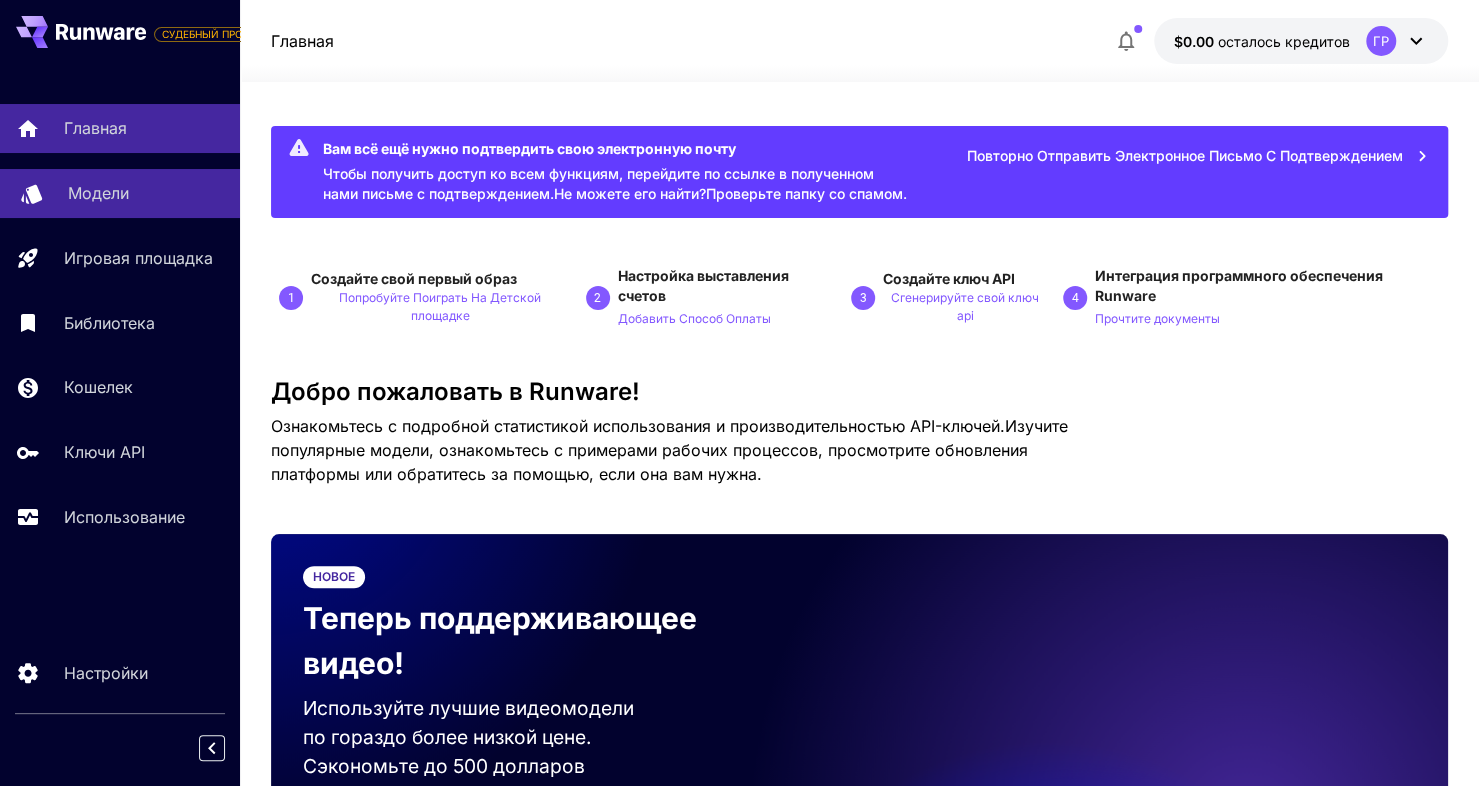 click on "Модели" at bounding box center (120, 193) 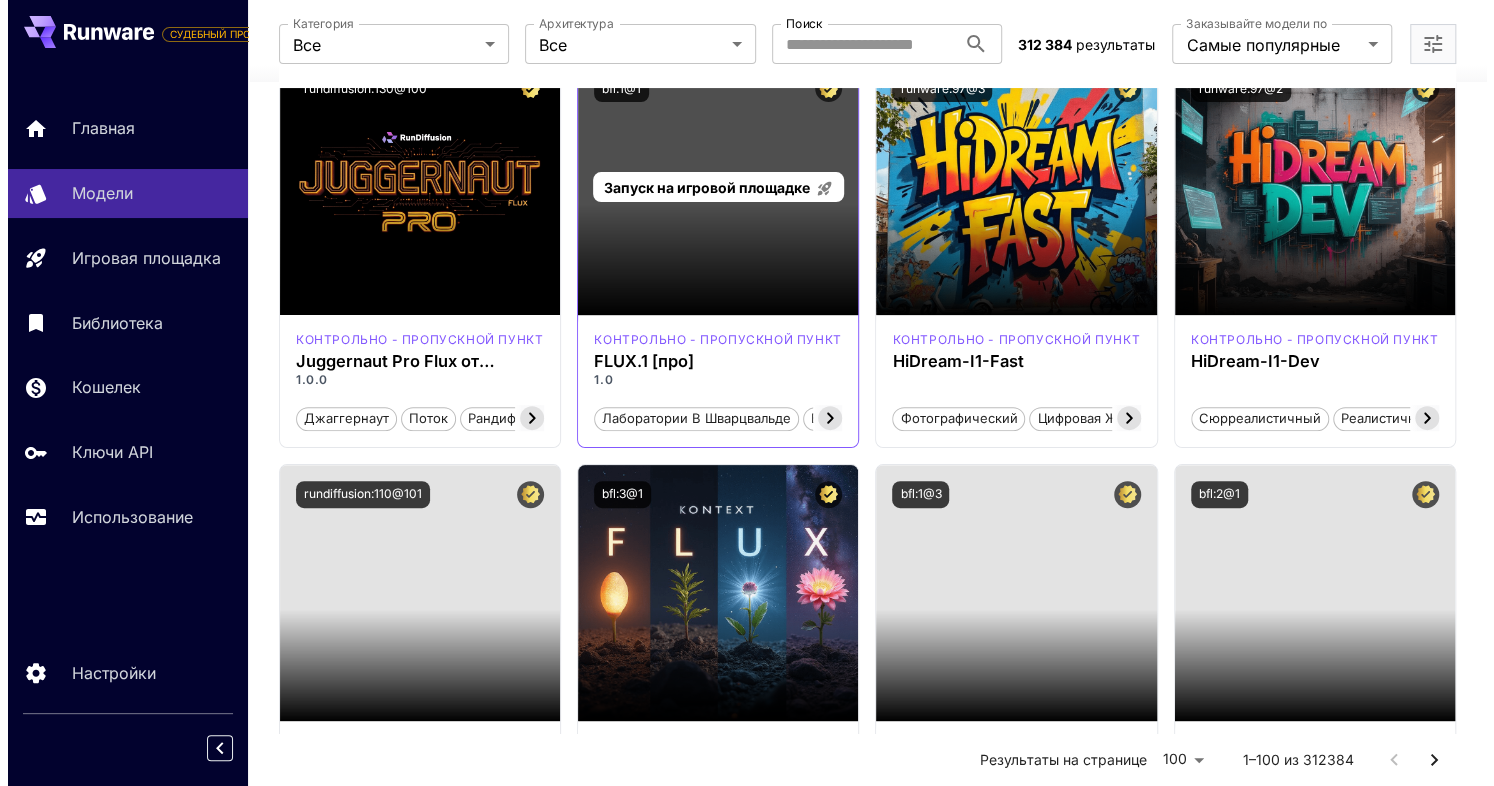 scroll, scrollTop: 200, scrollLeft: 0, axis: vertical 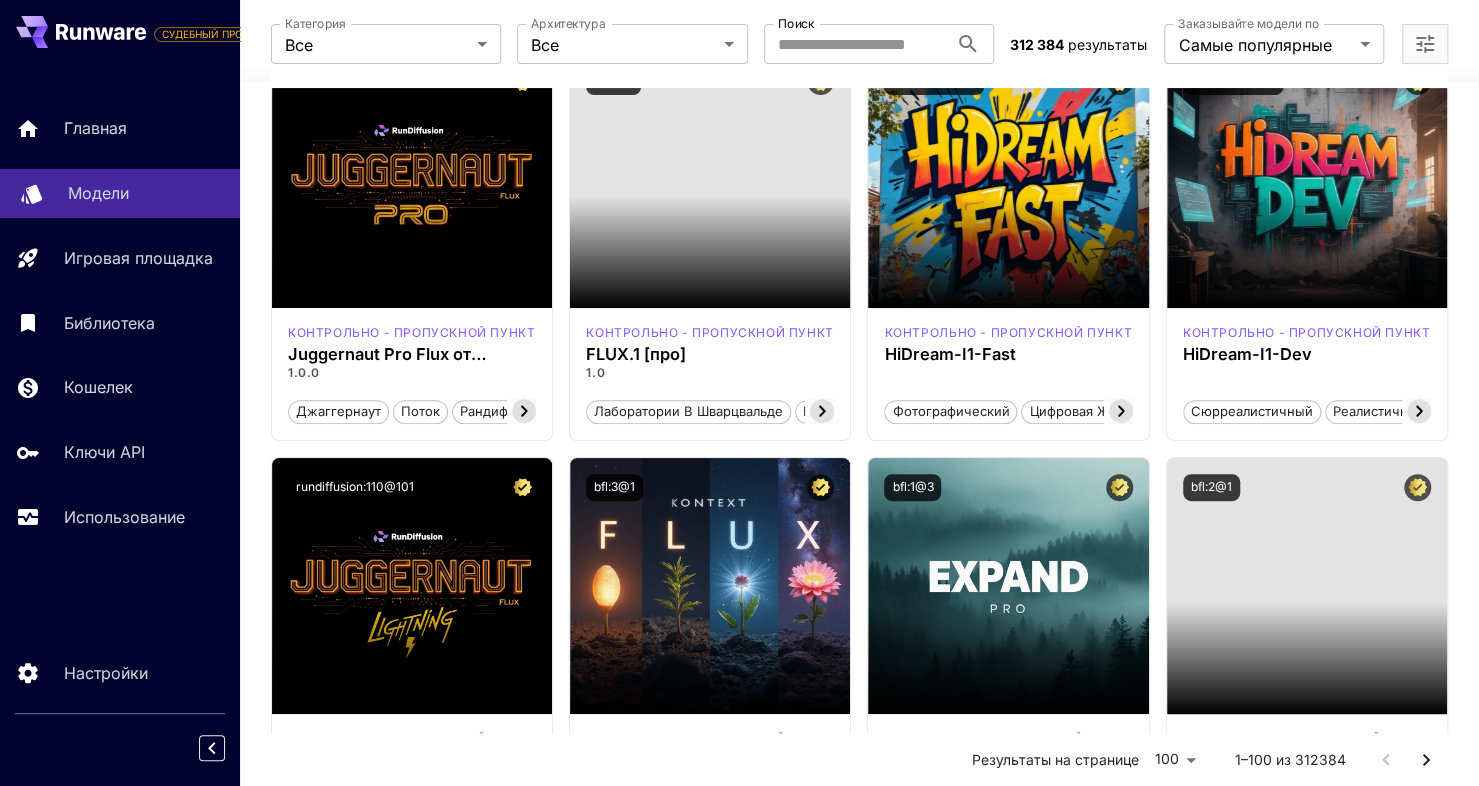 click on "Модели" at bounding box center (120, 193) 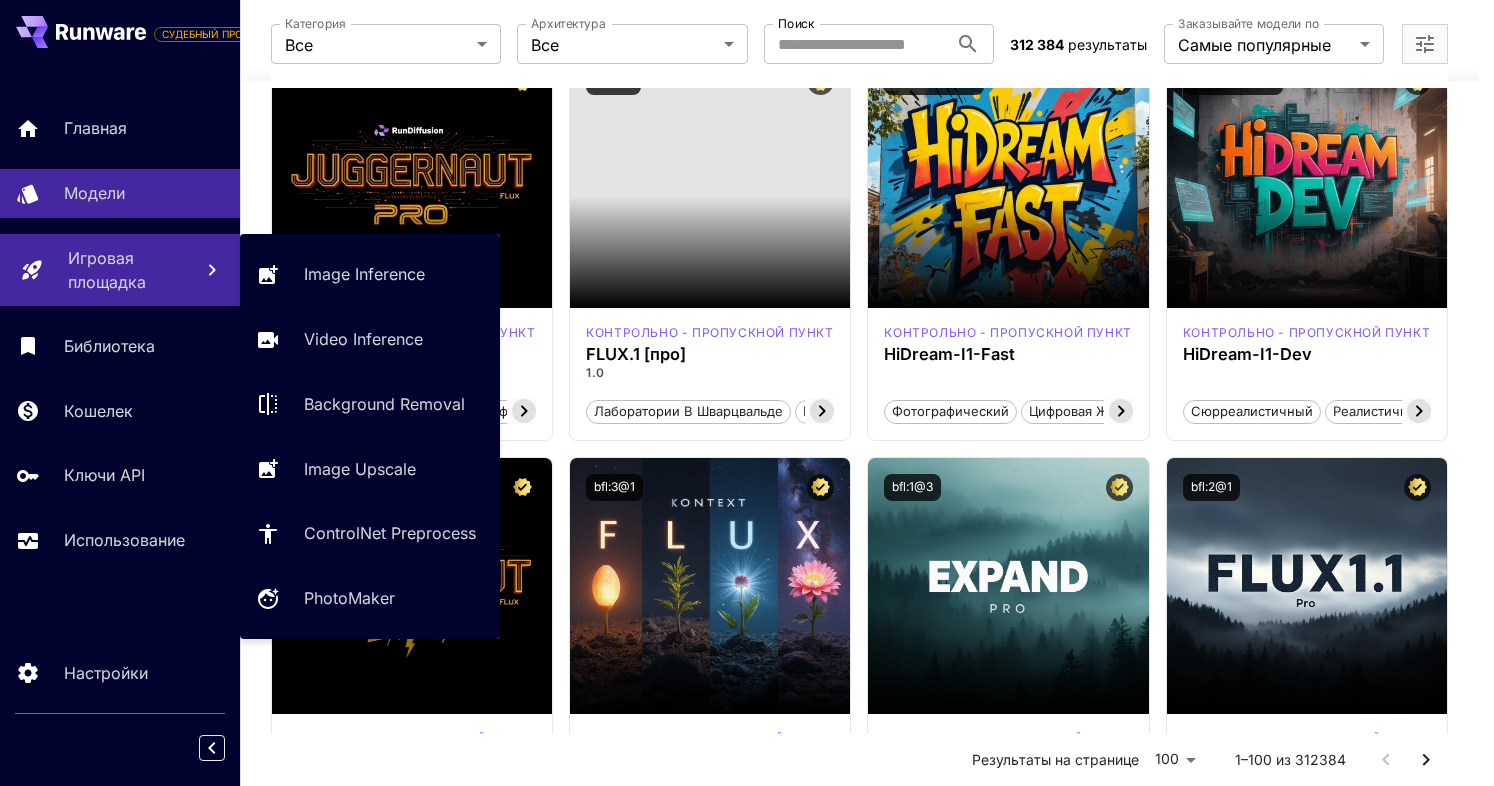 click on "Игровая площадка" at bounding box center (120, 270) 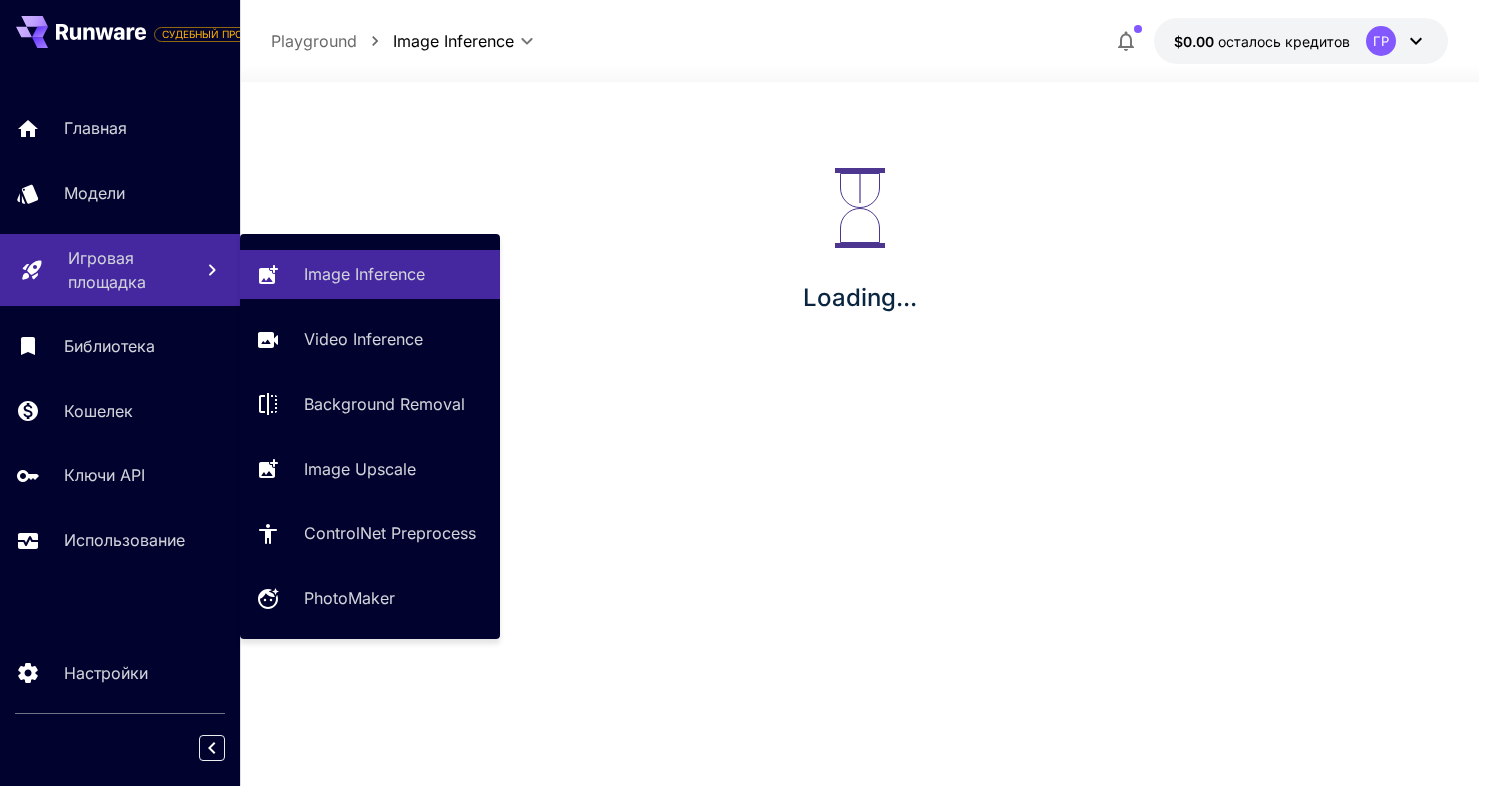 scroll, scrollTop: 0, scrollLeft: 0, axis: both 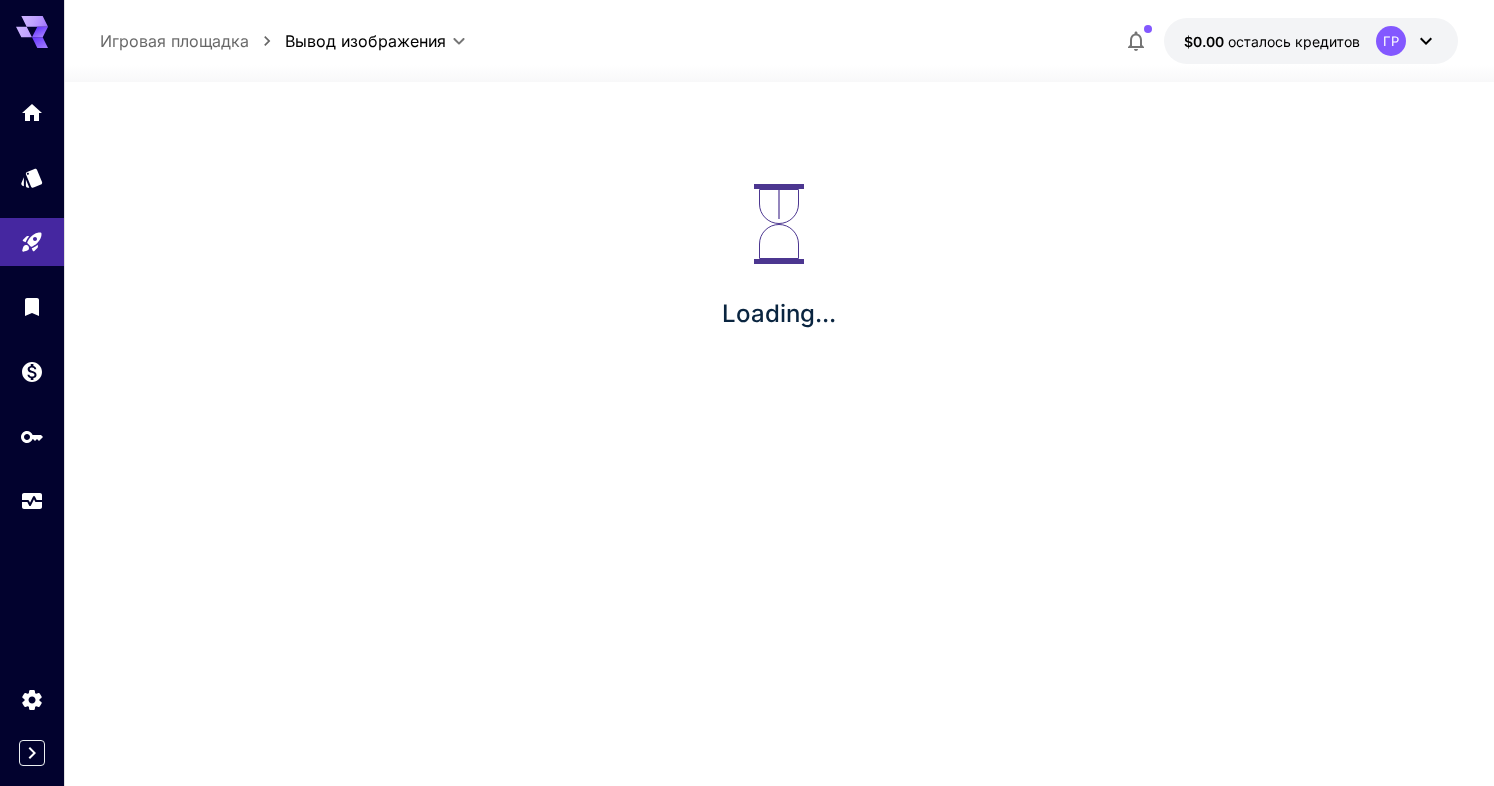 click on "**********" at bounding box center [747, 393] 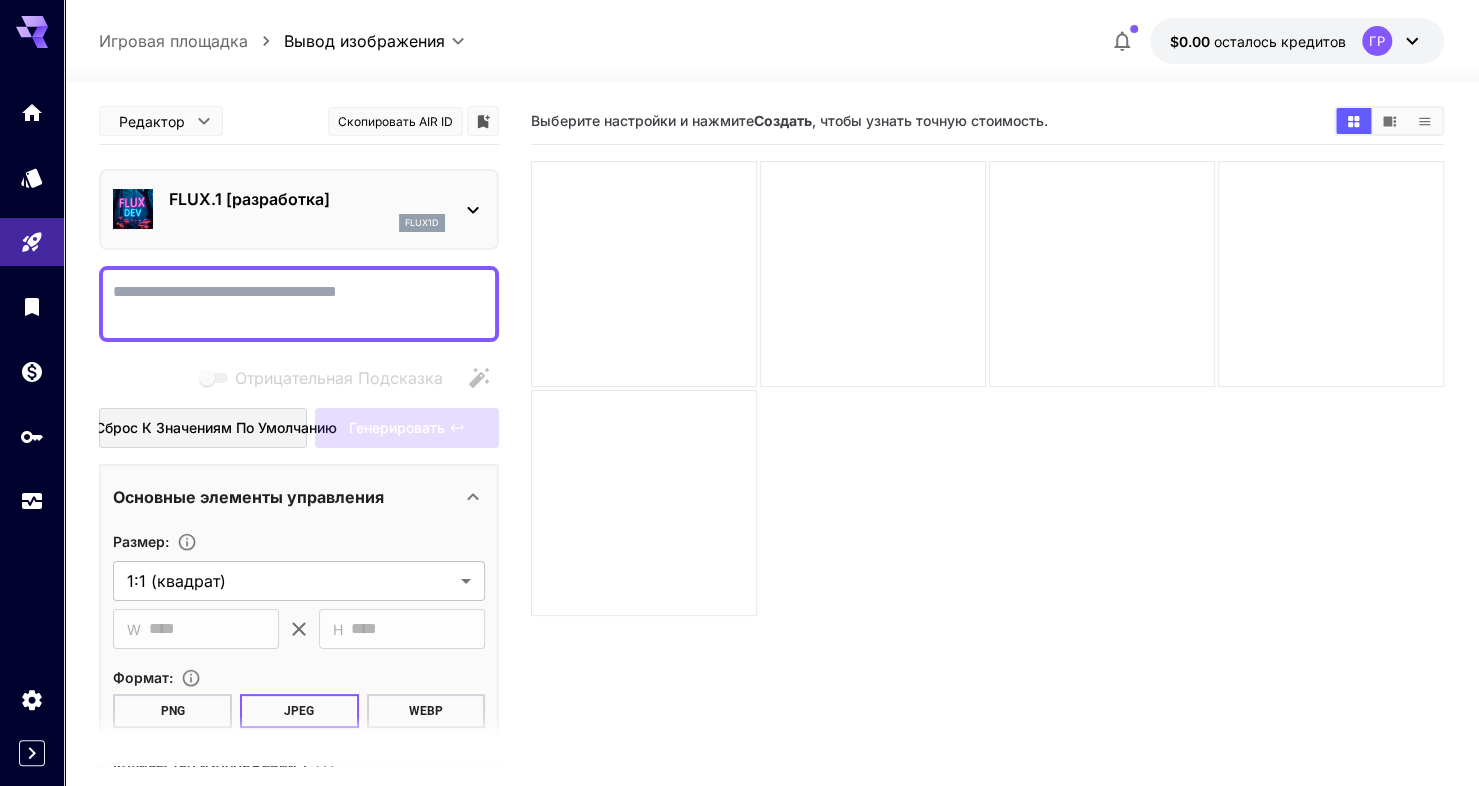 click on "flux1d" at bounding box center (307, 223) 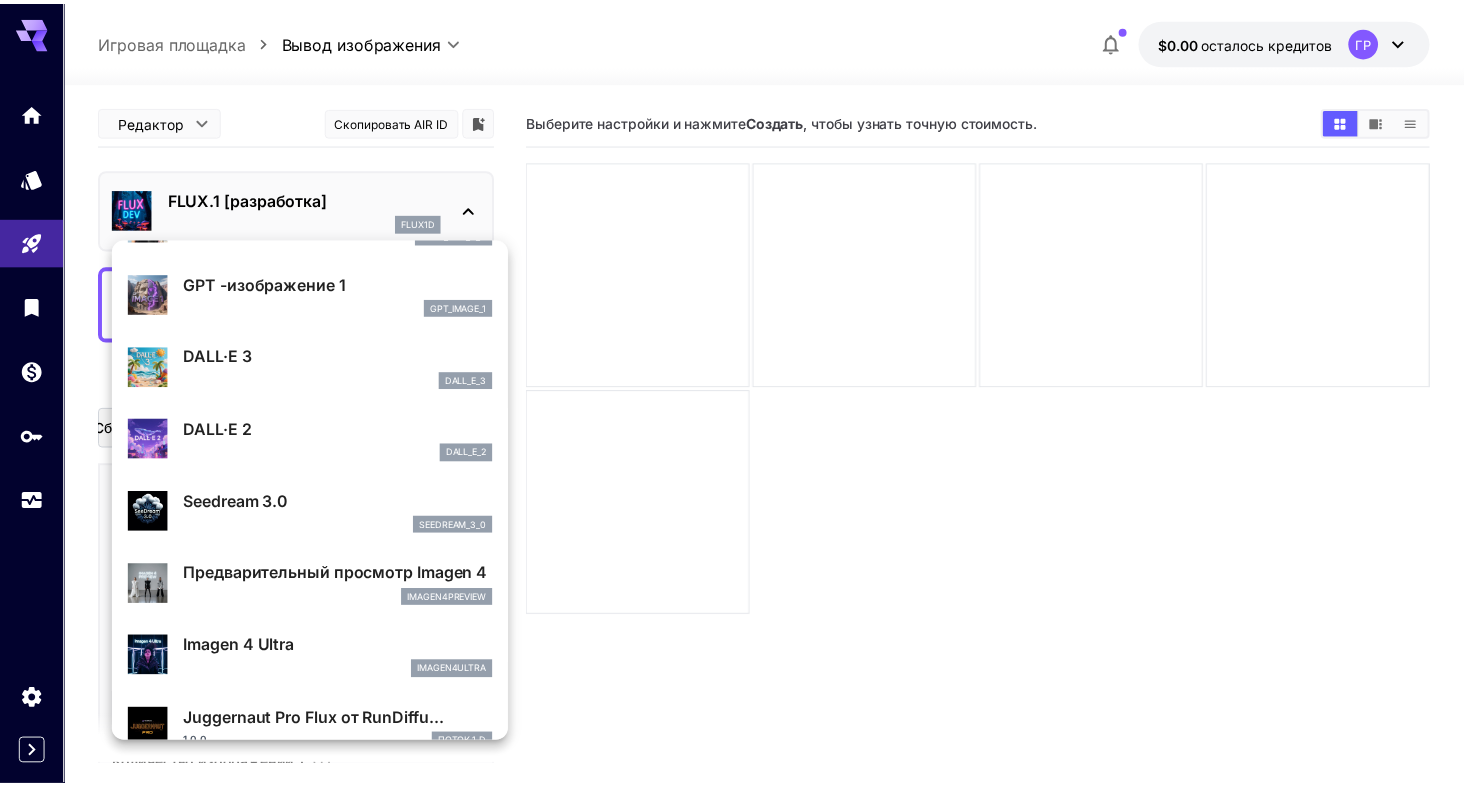 scroll, scrollTop: 304, scrollLeft: 0, axis: vertical 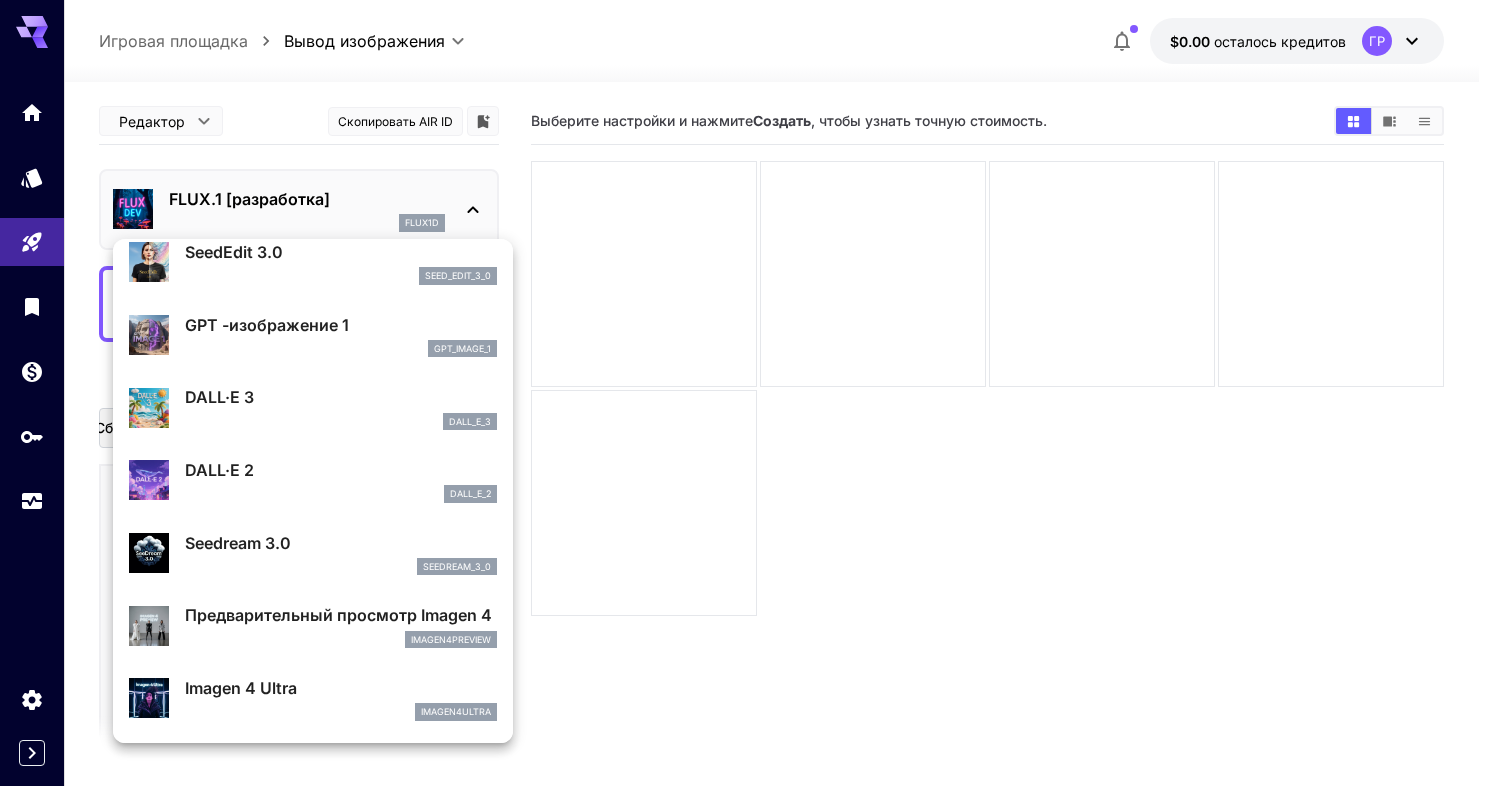 click on "gpt_image_1" at bounding box center (341, 349) 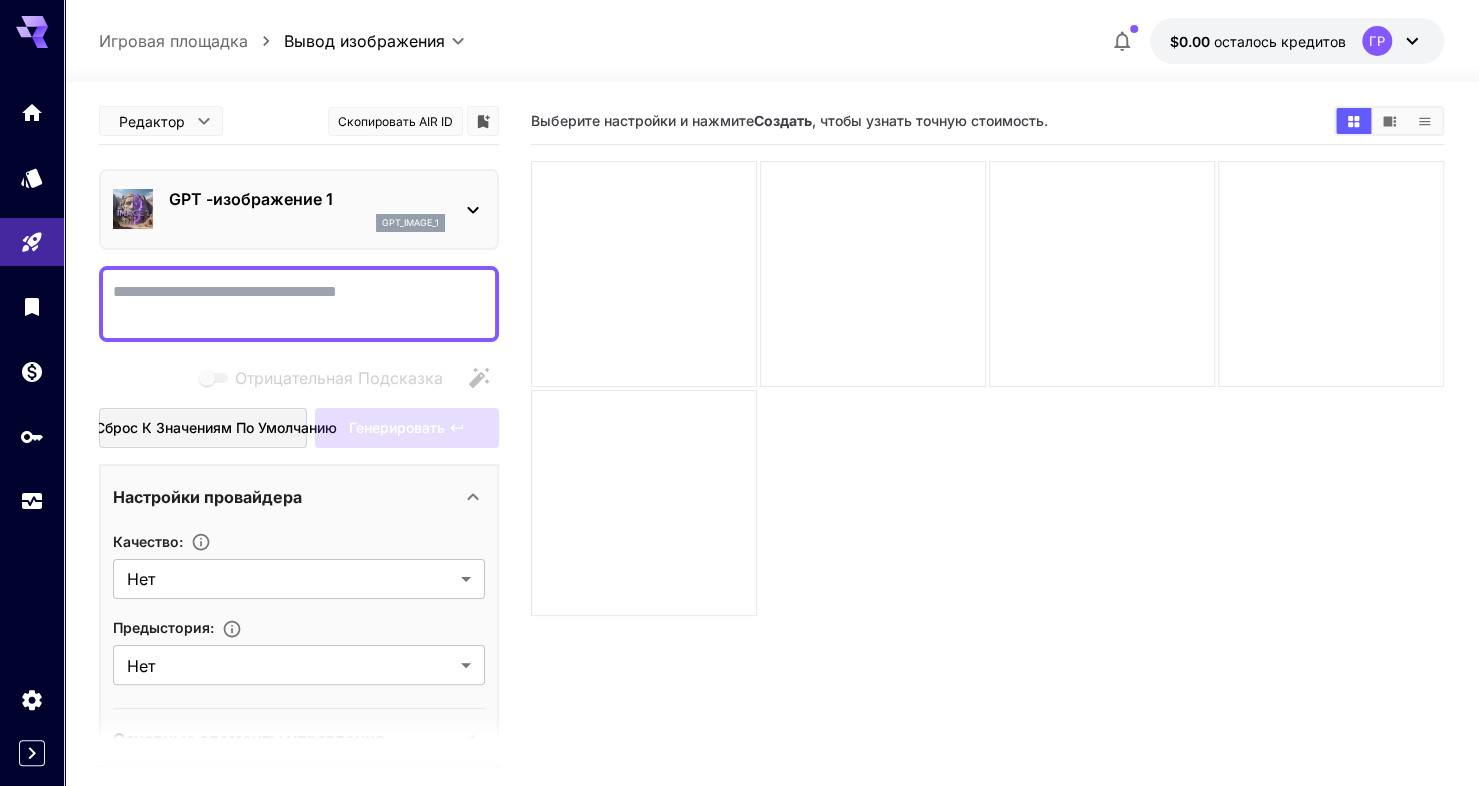 click on "Отрицательная Подсказка" at bounding box center [299, 304] 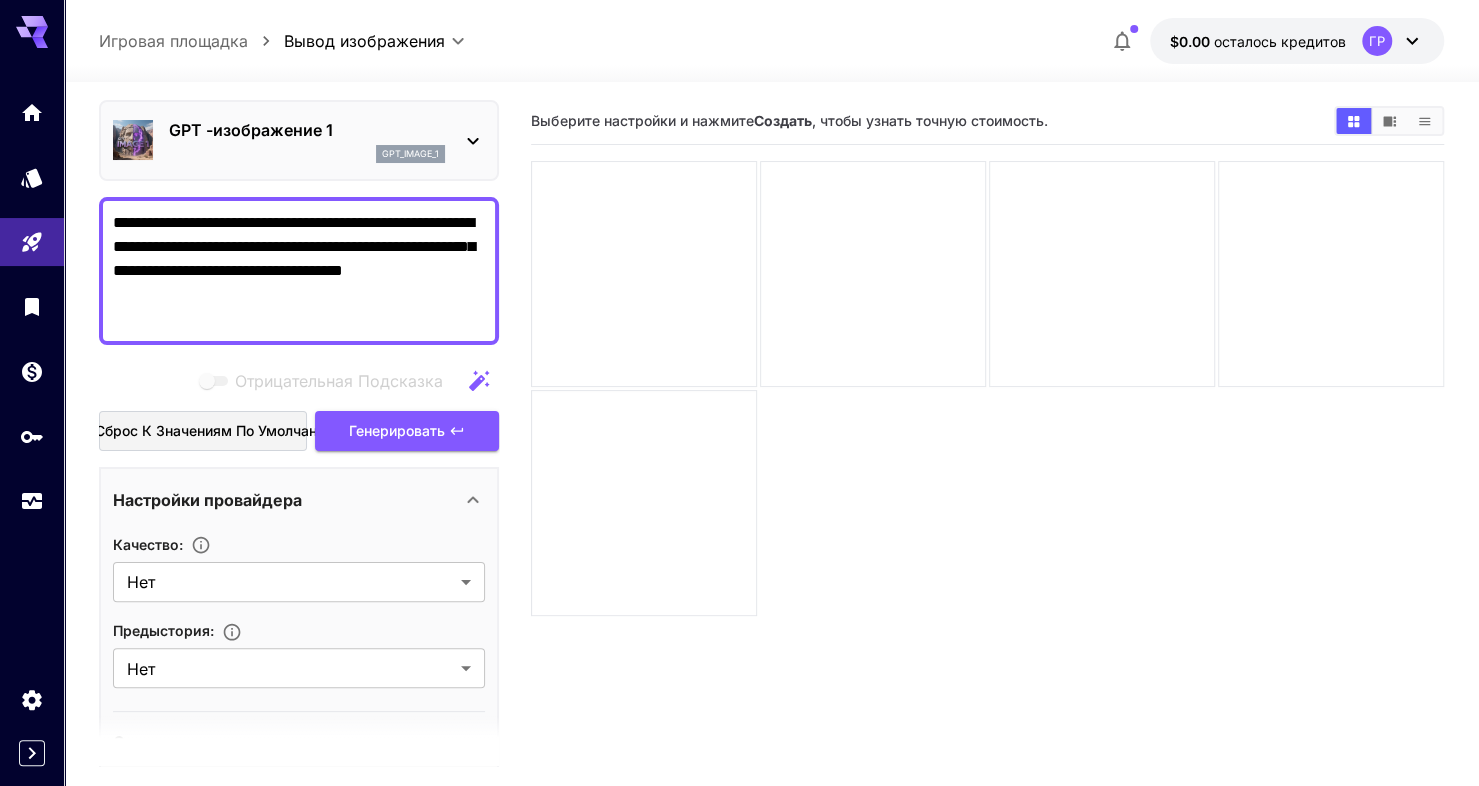 scroll, scrollTop: 100, scrollLeft: 0, axis: vertical 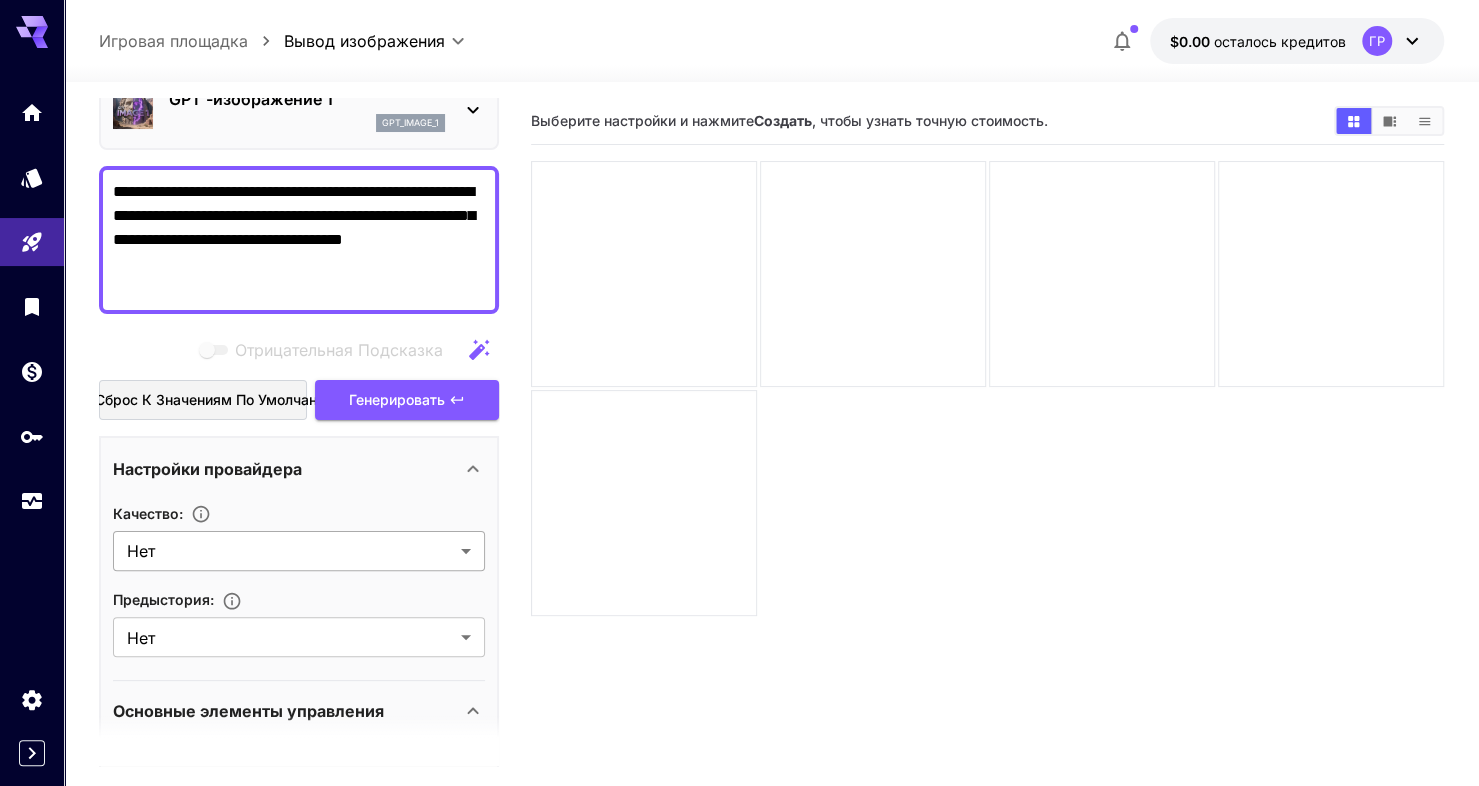 type on "**********" 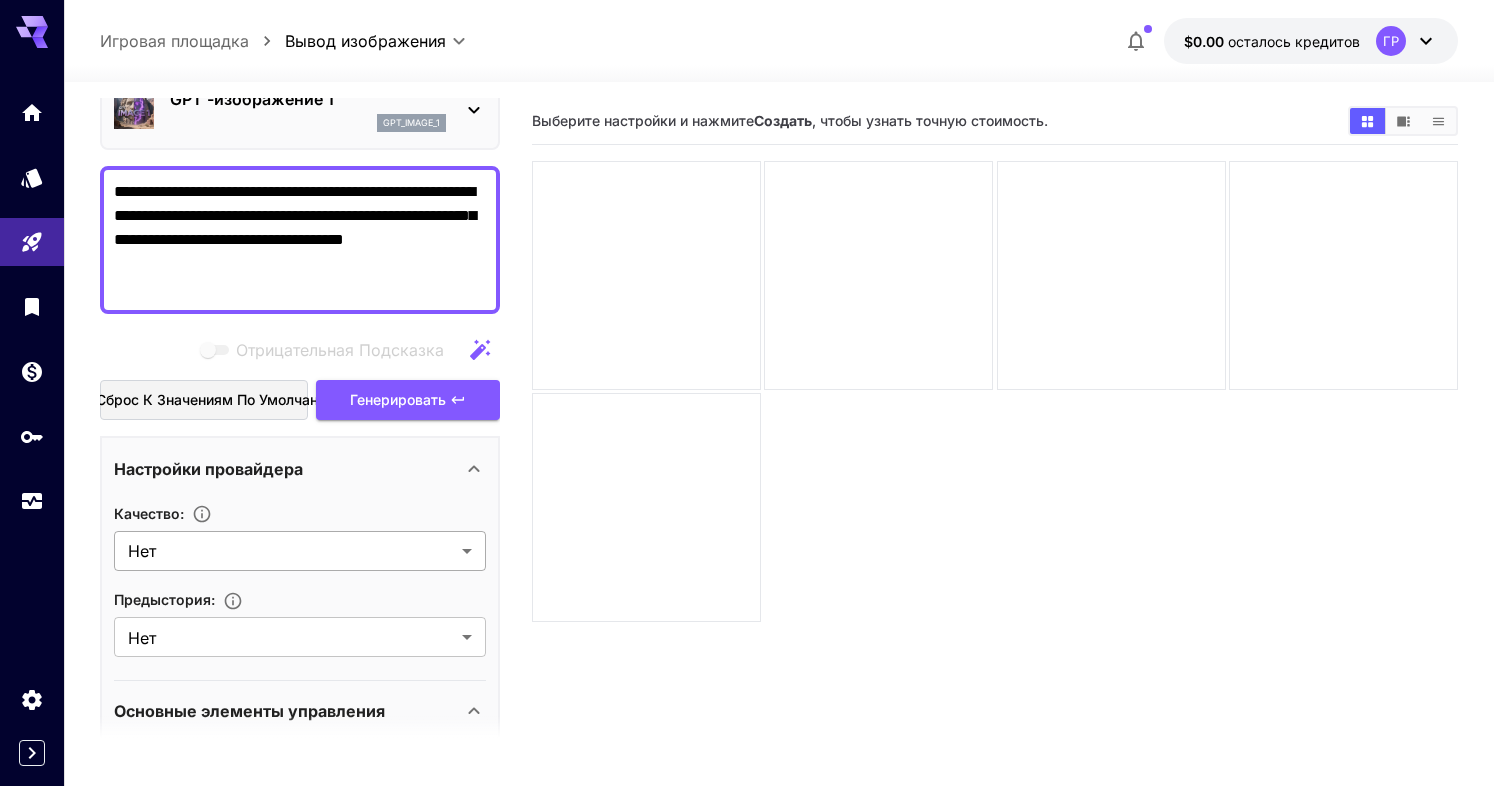 click on "**********" at bounding box center (747, 472) 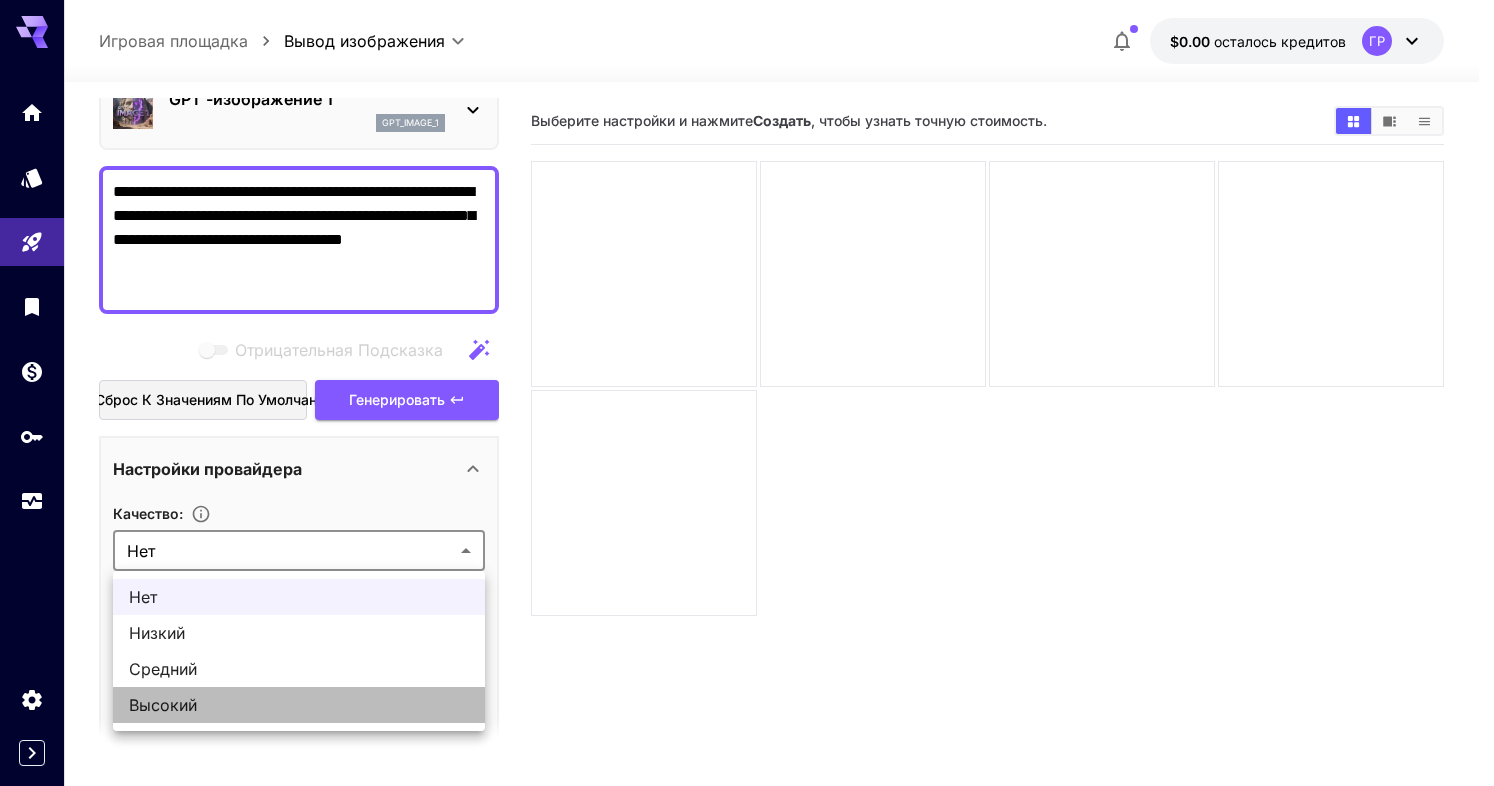 click on "Высокий" at bounding box center [299, 705] 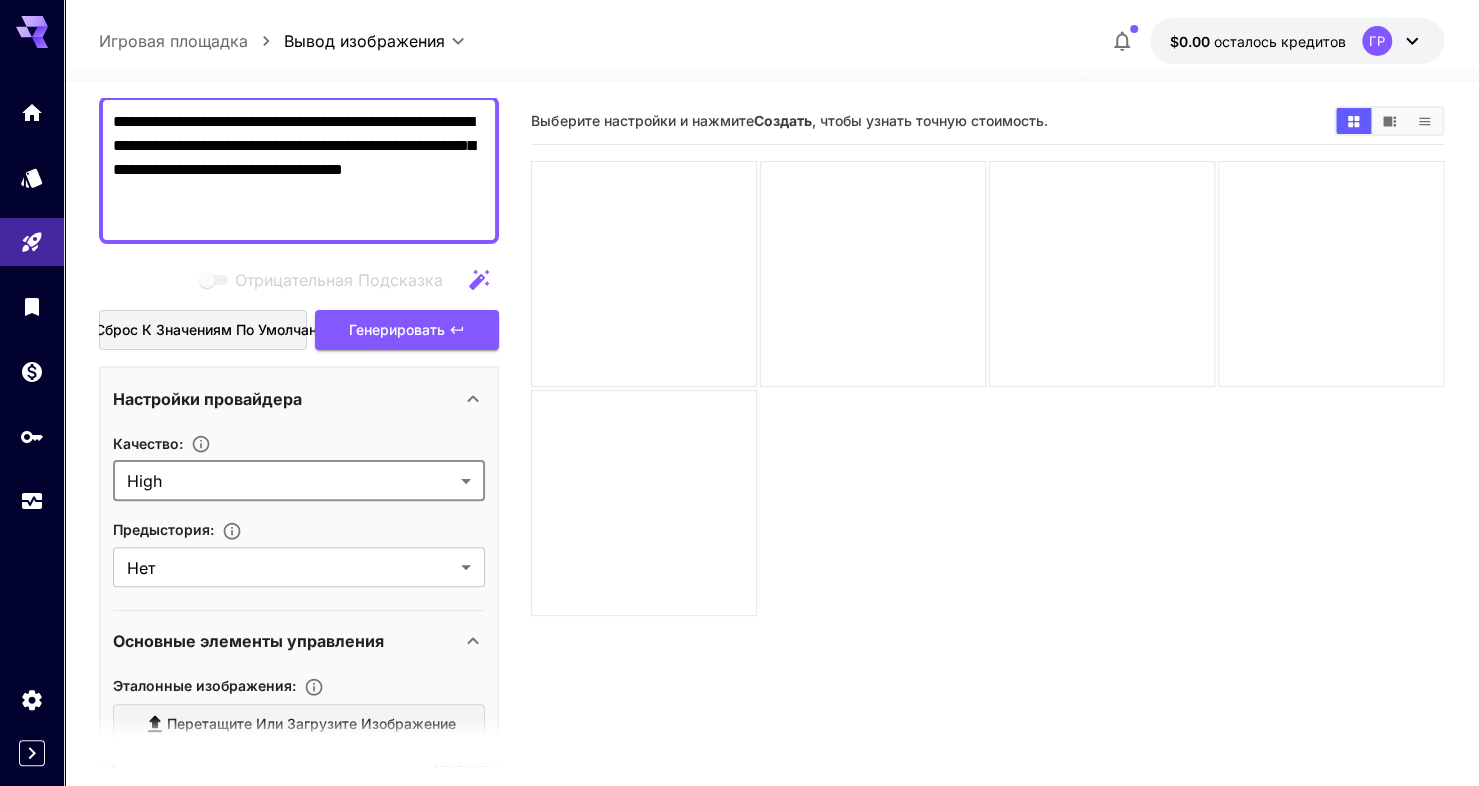 scroll, scrollTop: 400, scrollLeft: 0, axis: vertical 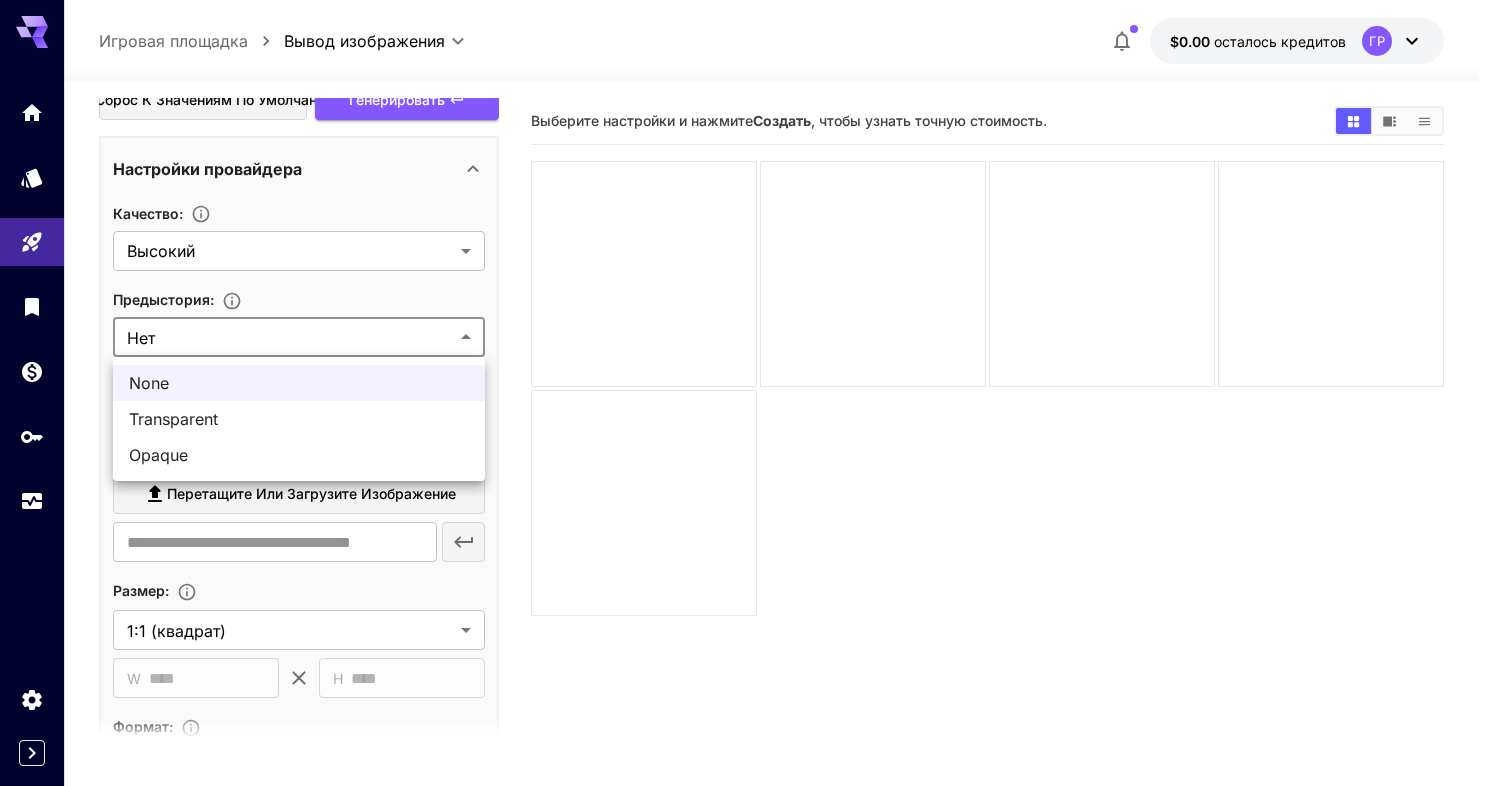 click on "**********" at bounding box center [747, 472] 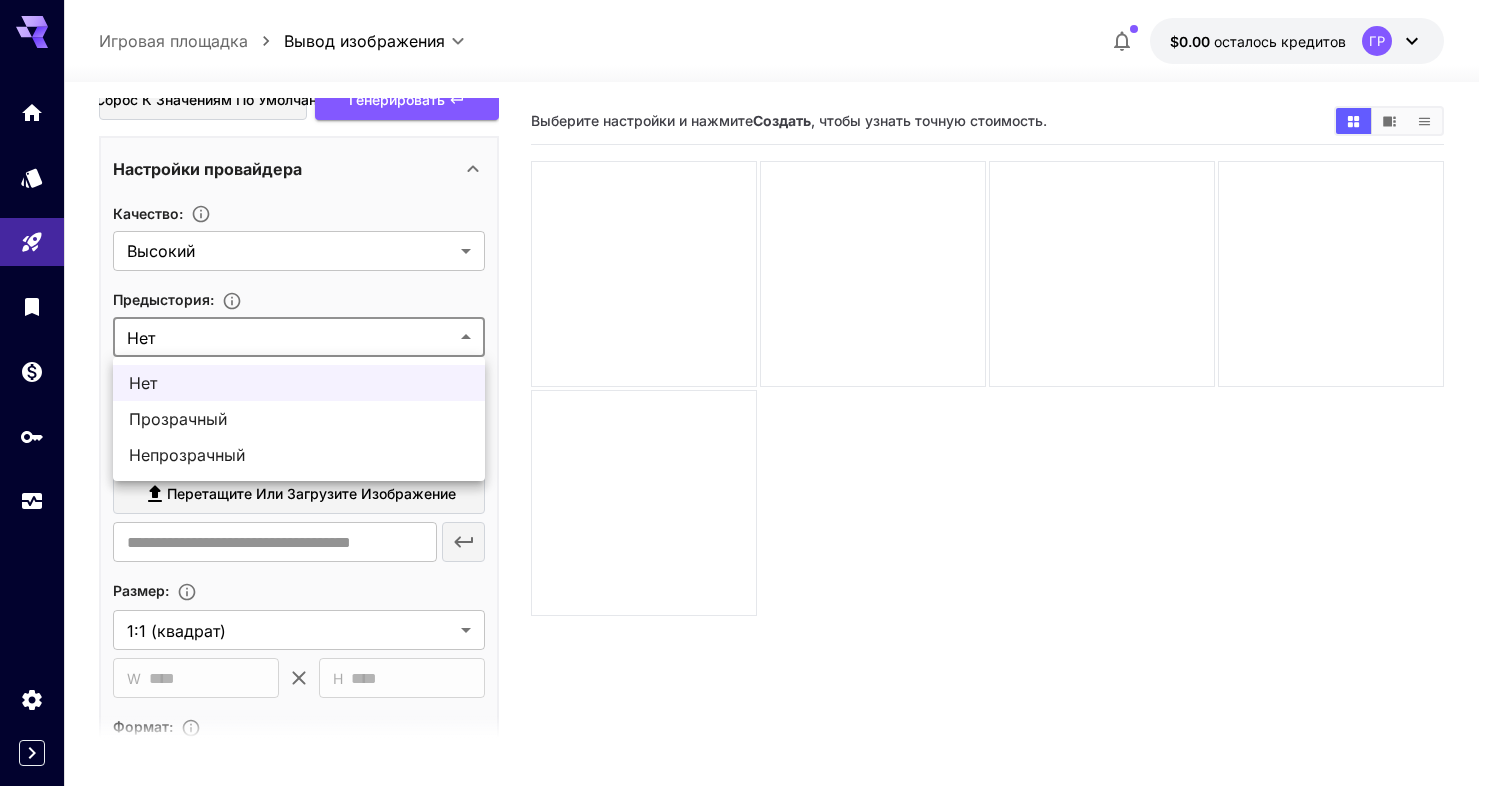 click on "Прозрачный" at bounding box center [299, 419] 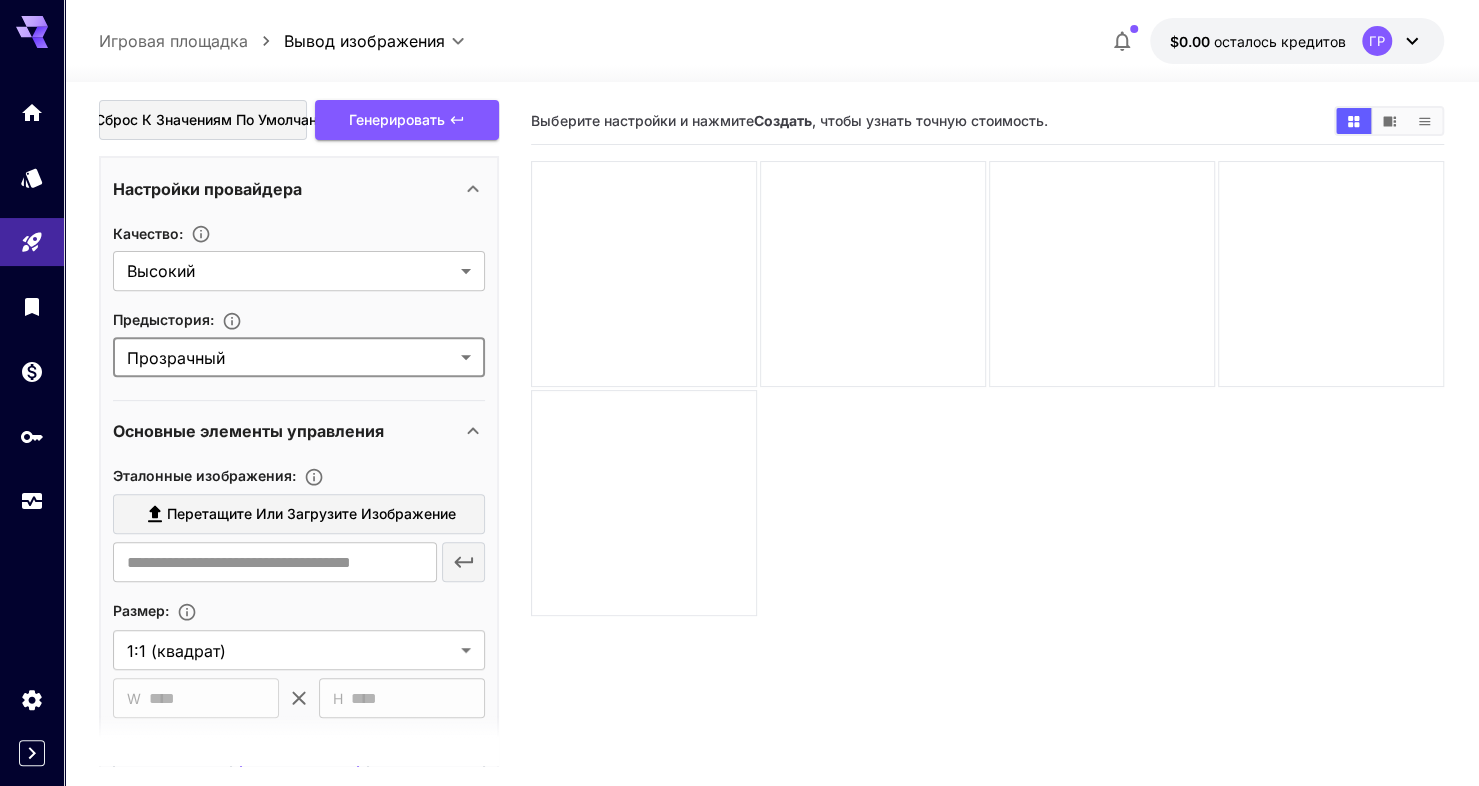 scroll, scrollTop: 624, scrollLeft: 0, axis: vertical 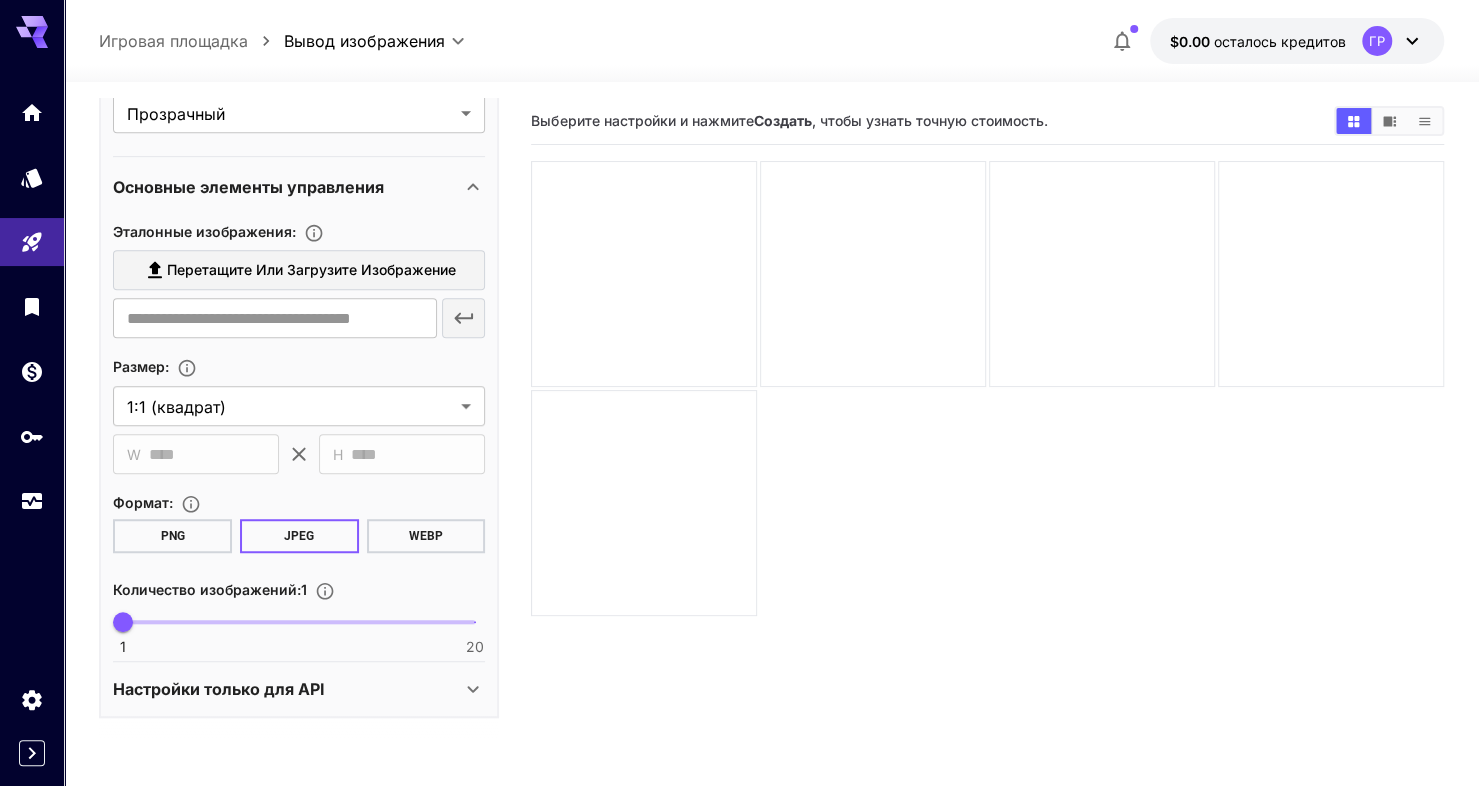 click on "Настройки только для API" at bounding box center [219, 689] 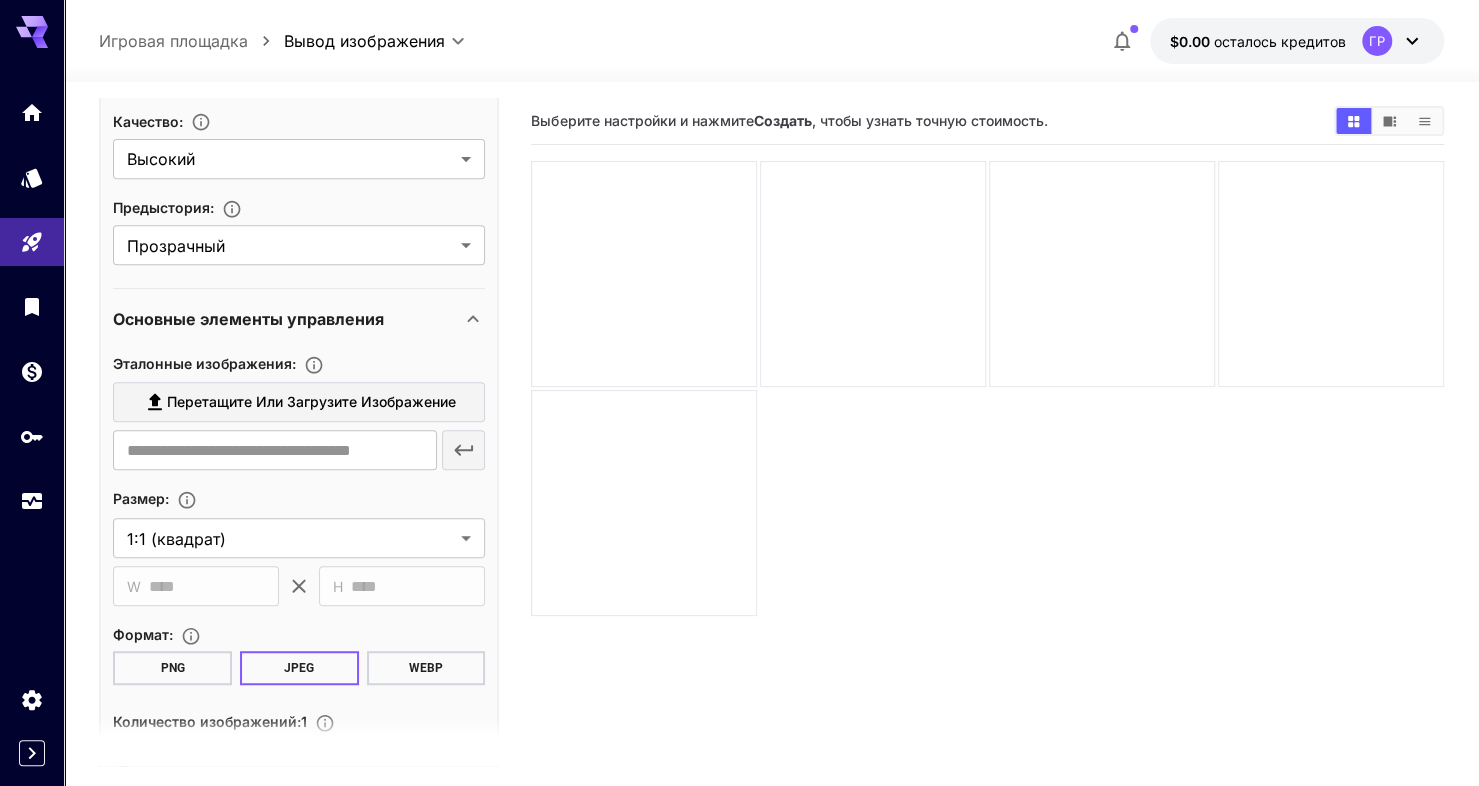 scroll, scrollTop: 0, scrollLeft: 0, axis: both 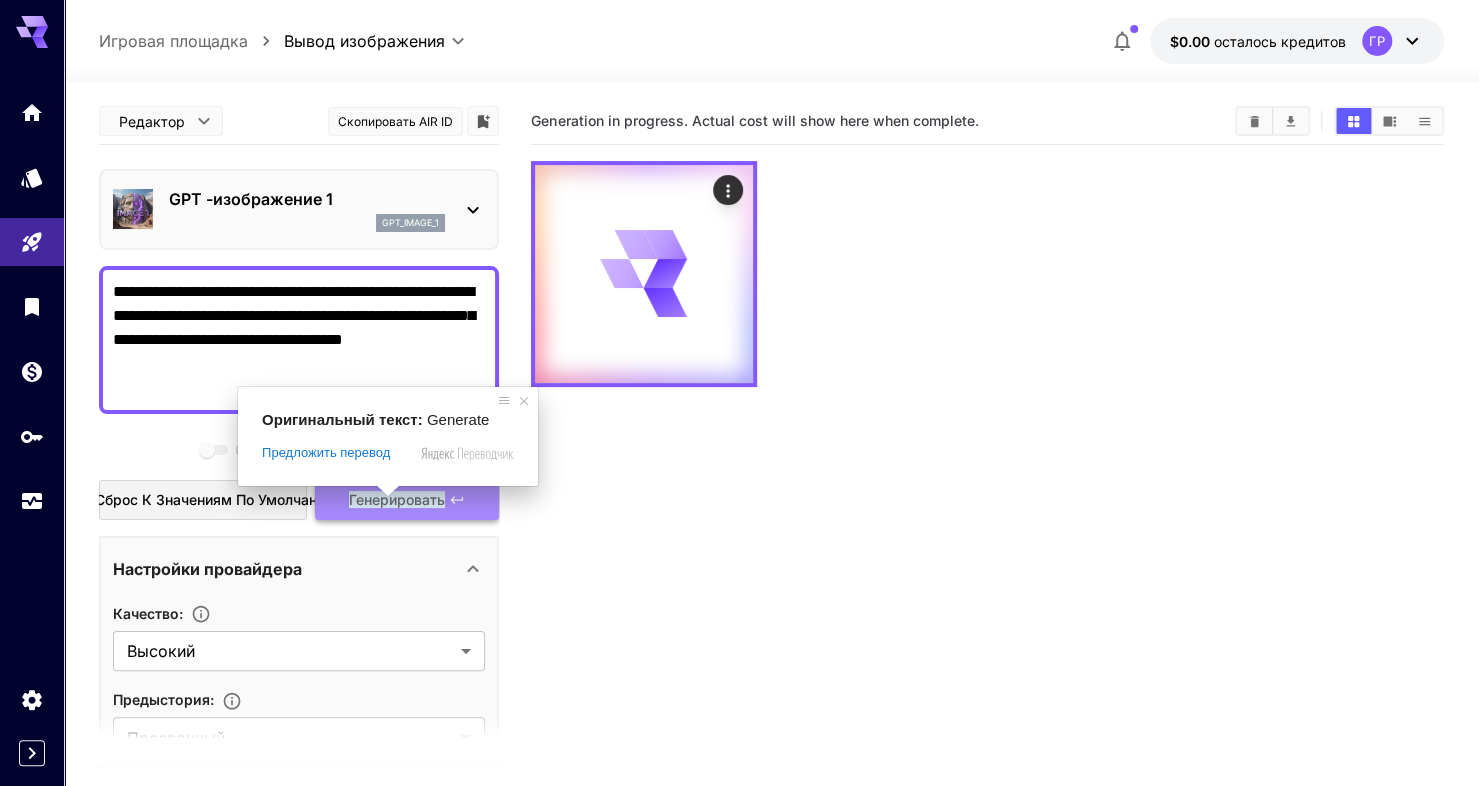 click on "Генерировать" at bounding box center (397, 499) 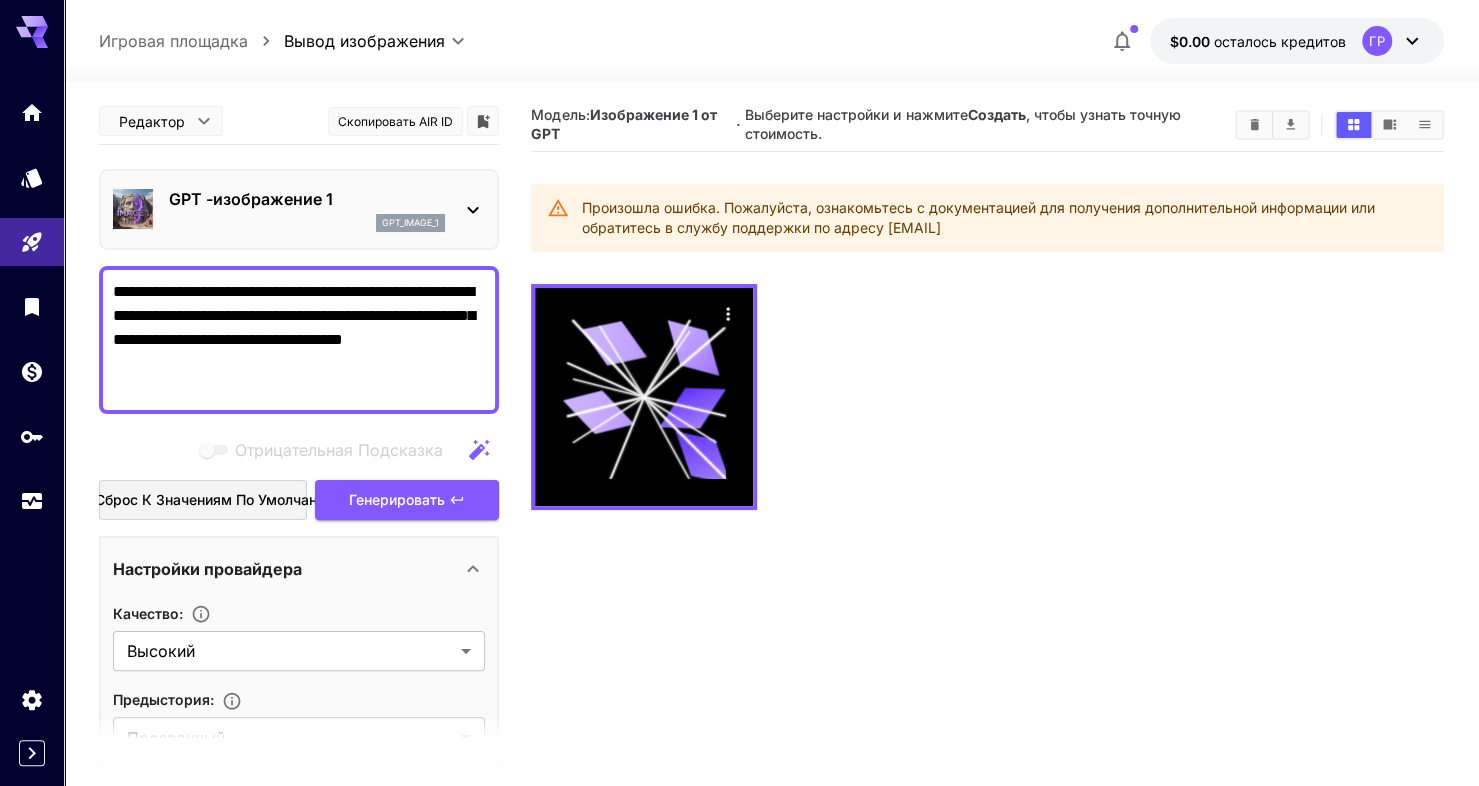 click on "GPT -изображение 1" at bounding box center [307, 199] 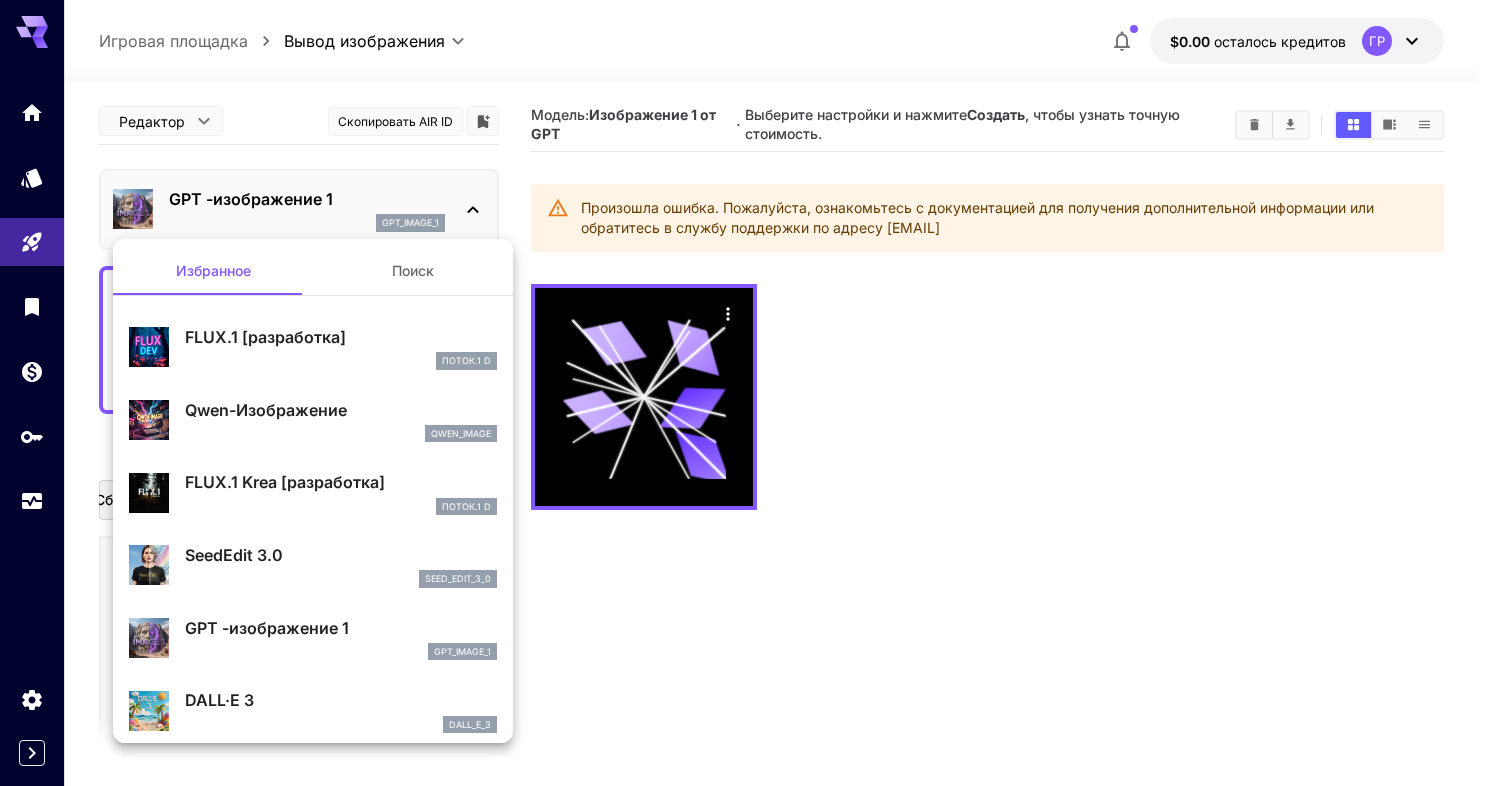 click on "ПОТОК.1 D" at bounding box center [341, 361] 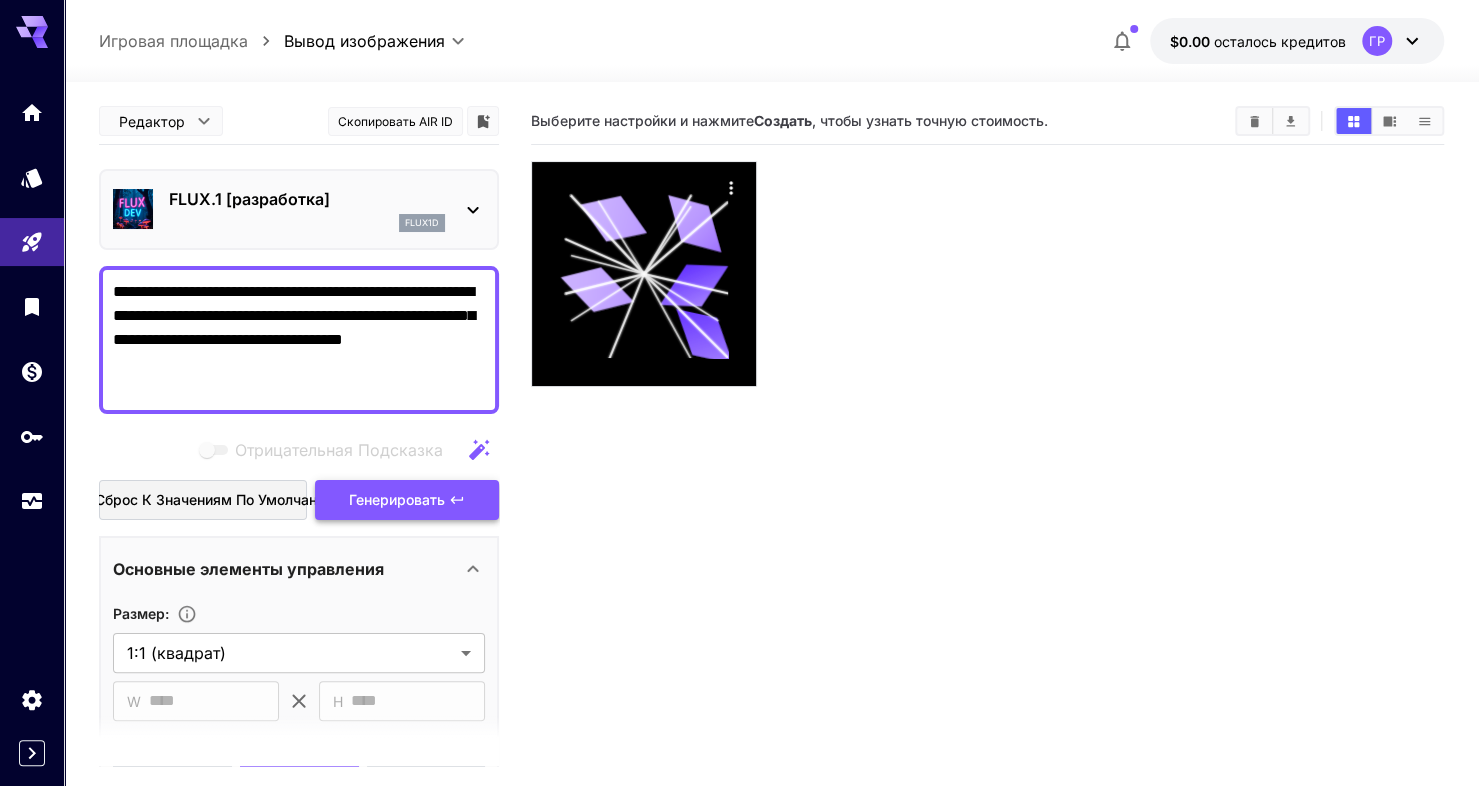 click on "Генерировать" at bounding box center (407, 500) 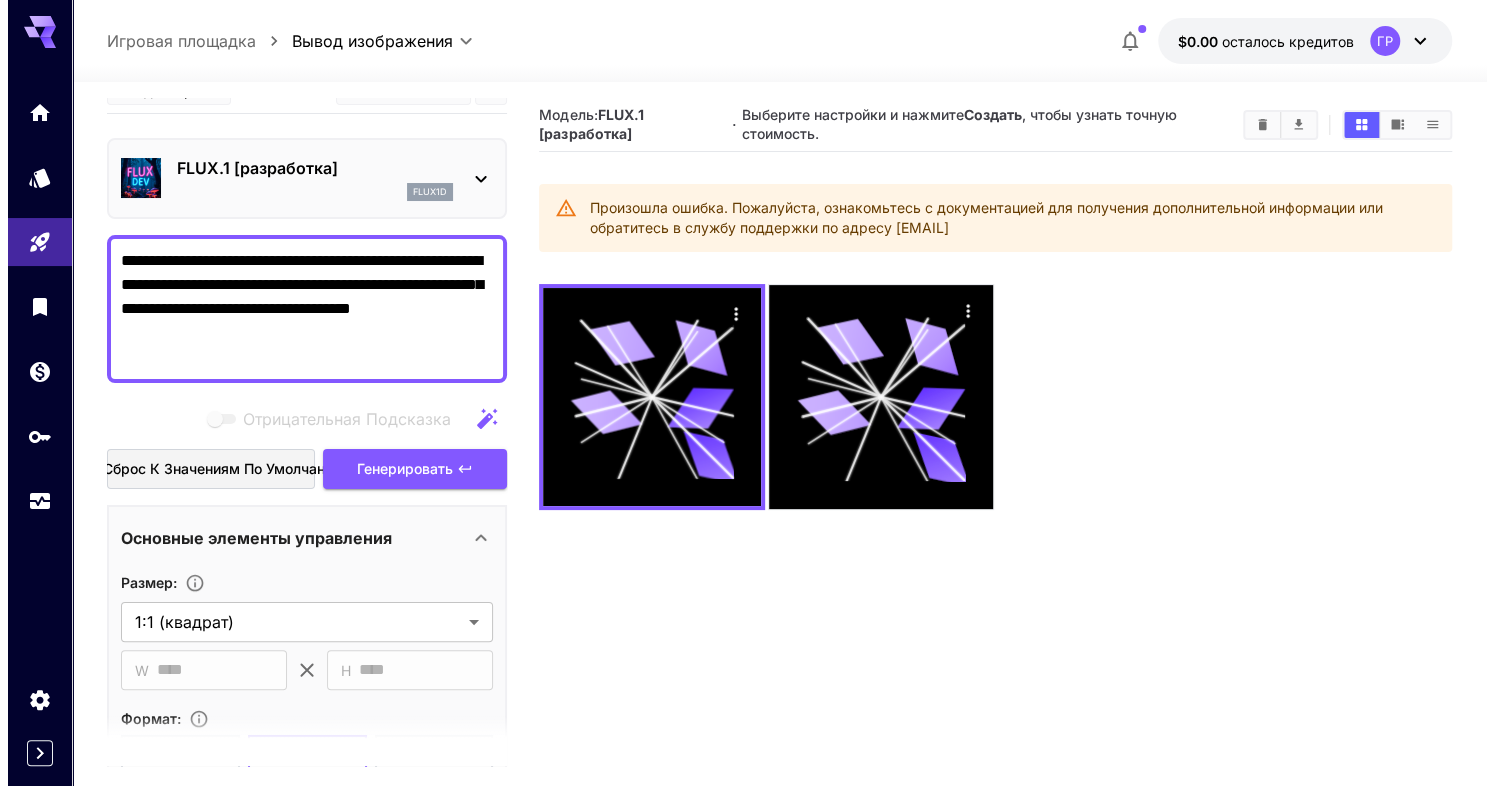 scroll, scrollTop: 0, scrollLeft: 0, axis: both 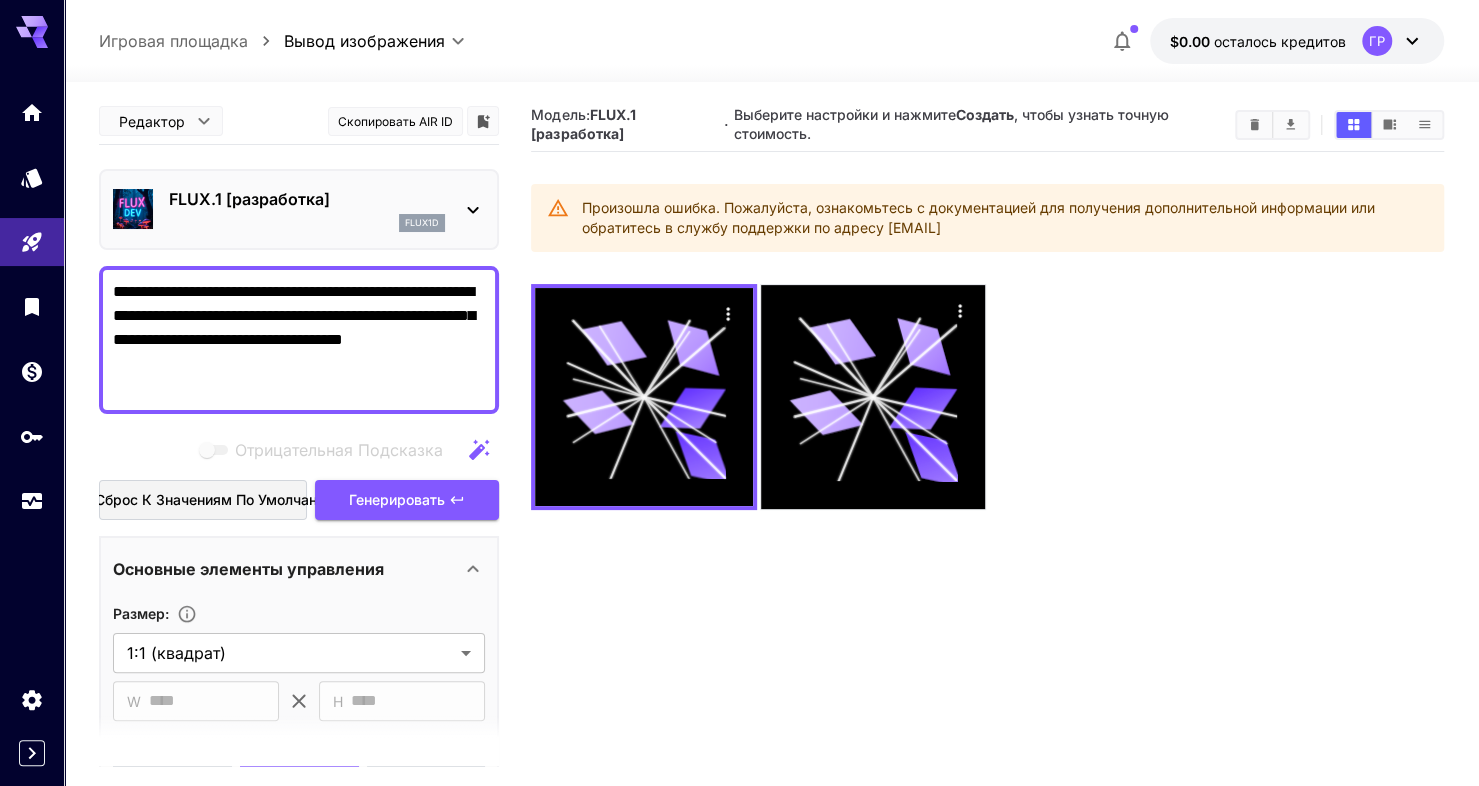 click on "flux1d" at bounding box center [422, 223] 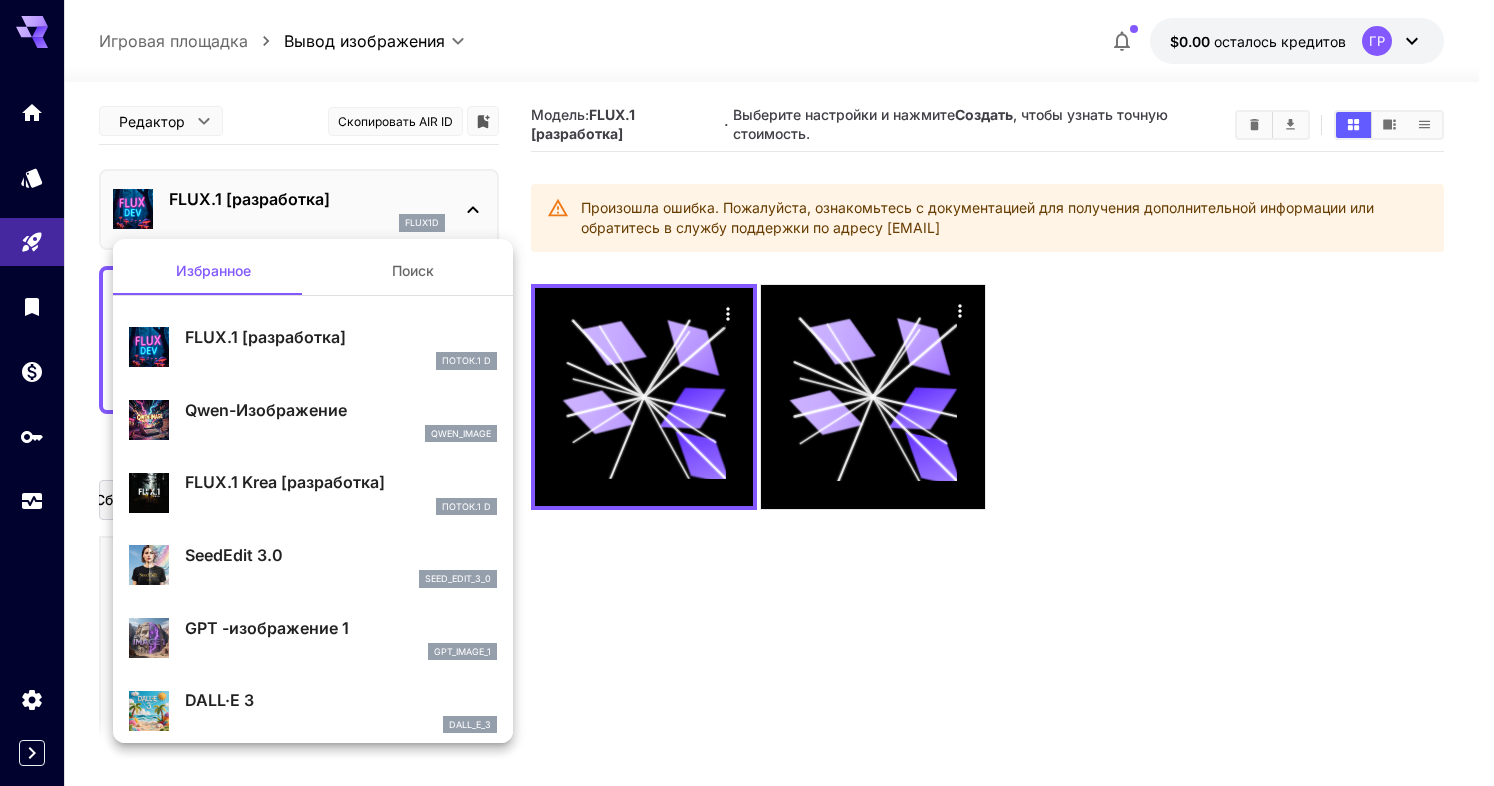 click on "FLUX.1 Krea [разработка]" at bounding box center [285, 482] 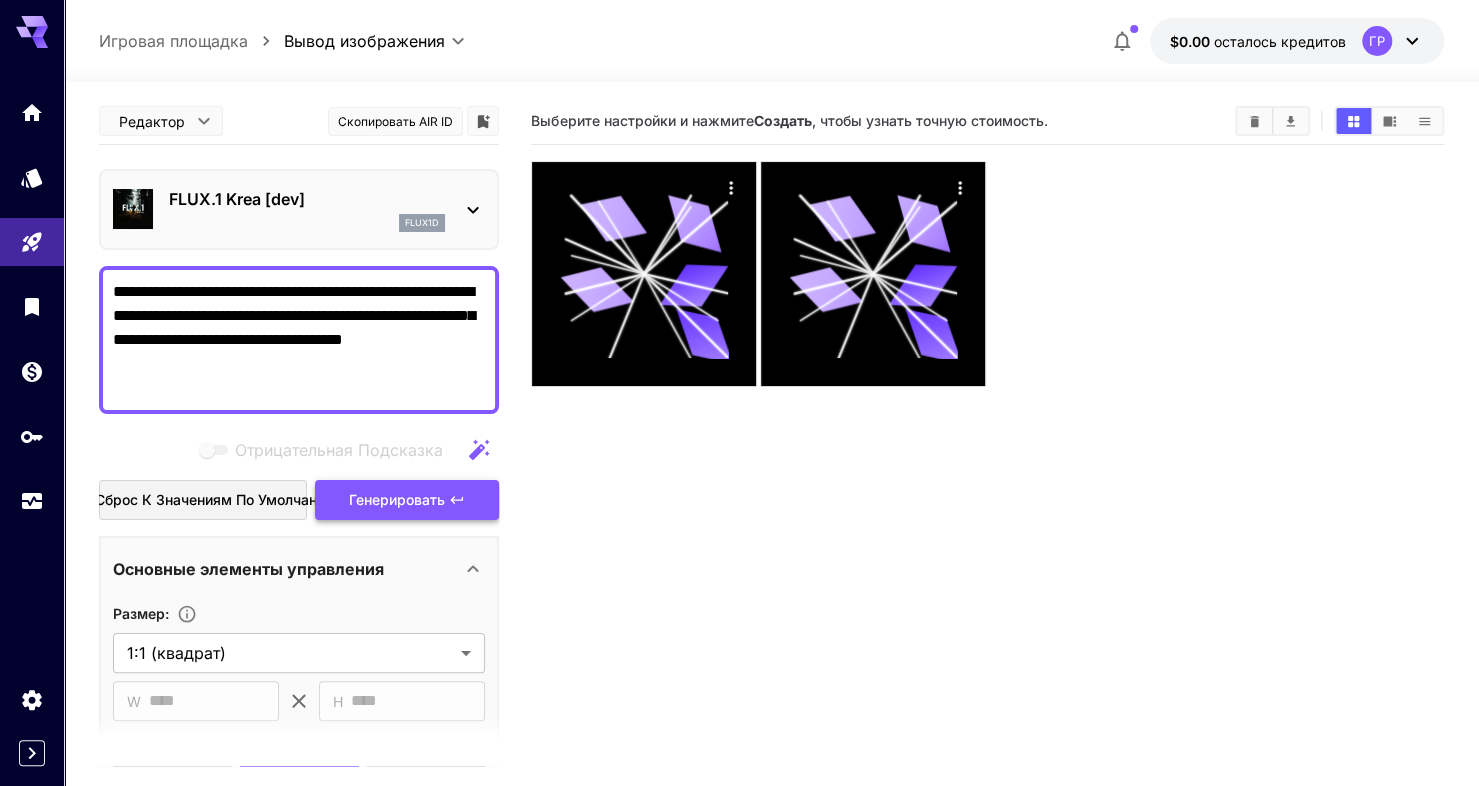 click on "Генерировать" at bounding box center [407, 500] 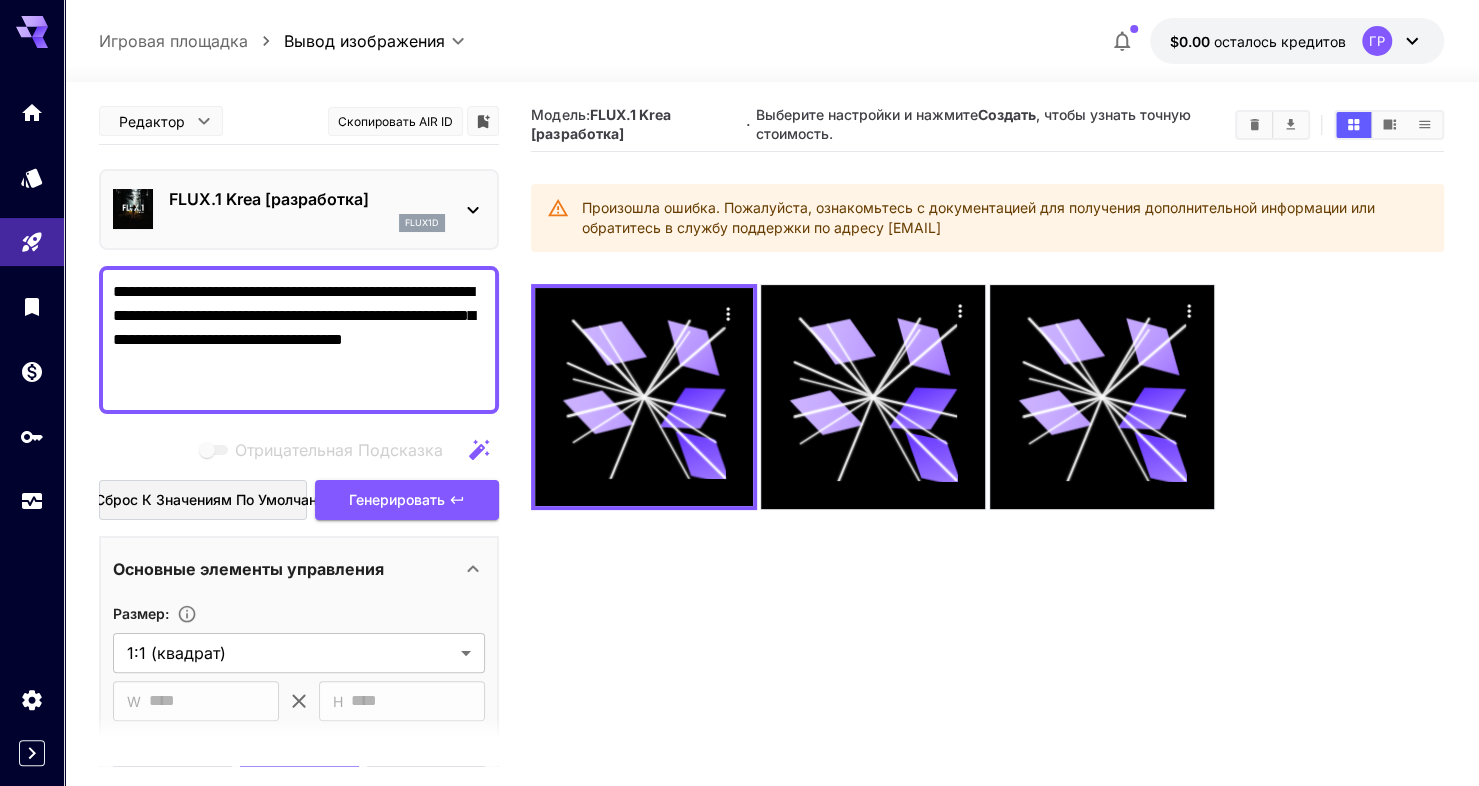 click on "flux1d" at bounding box center [422, 222] 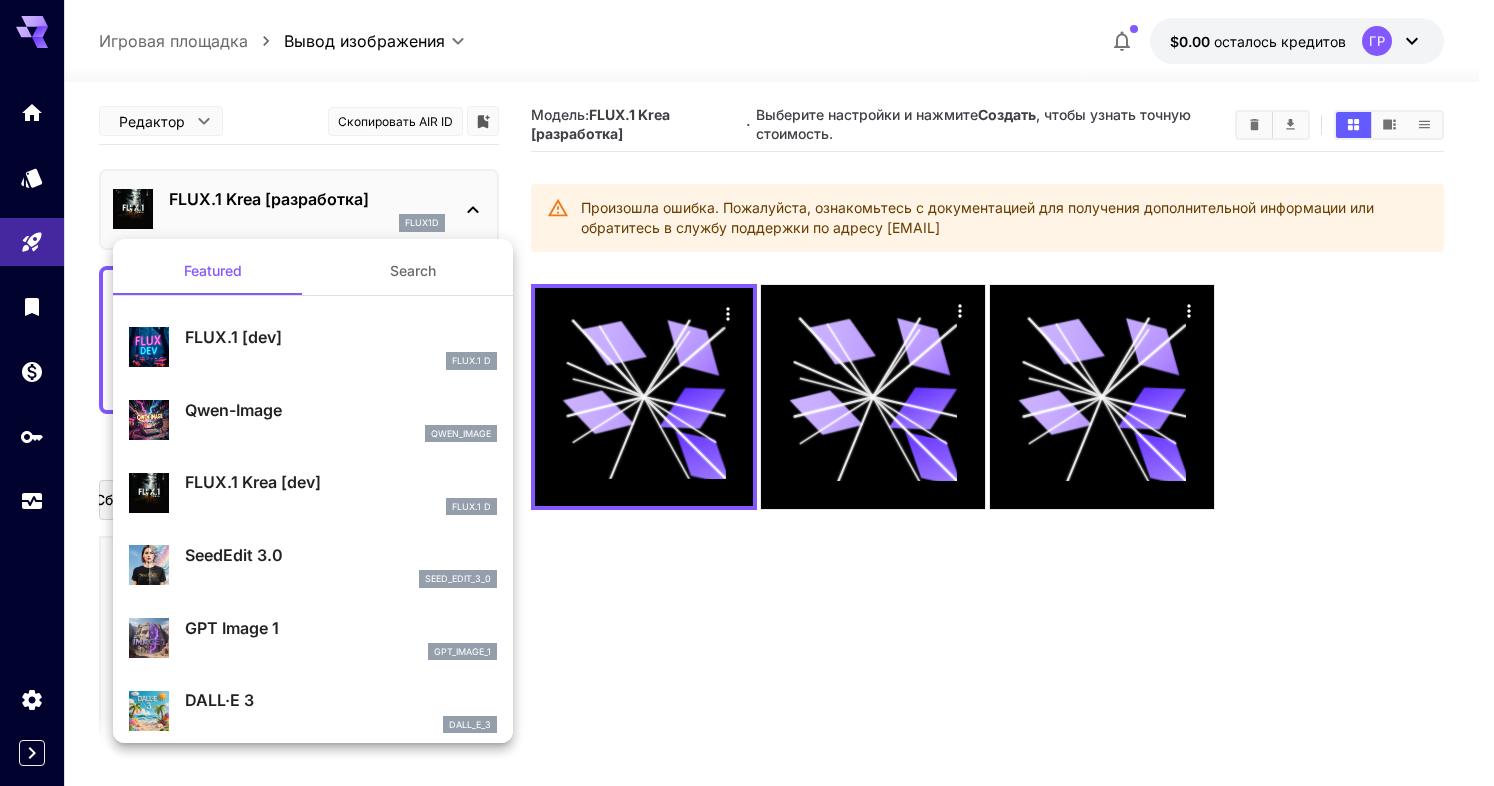 click at bounding box center (747, 393) 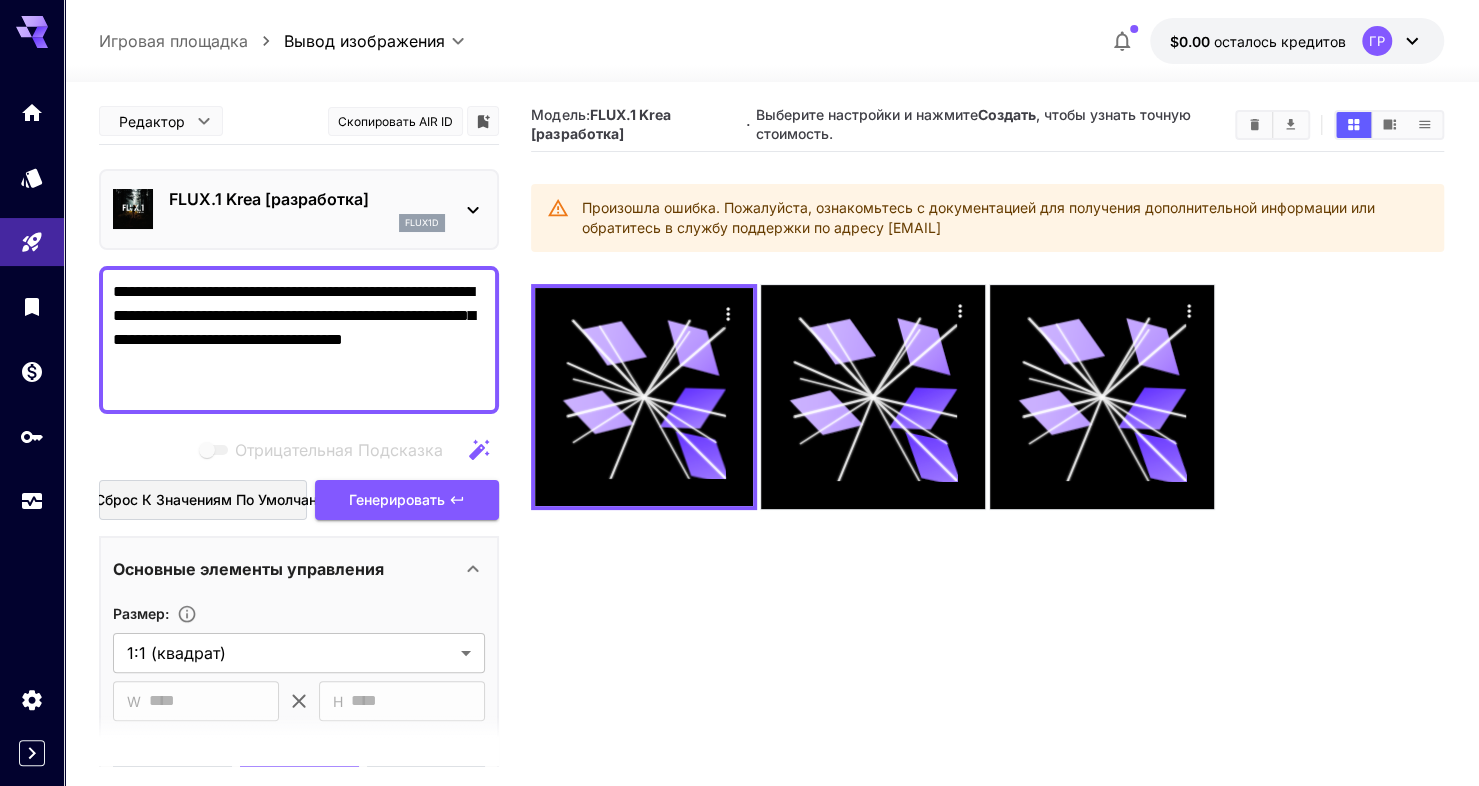 drag, startPoint x: 431, startPoint y: 384, endPoint x: 116, endPoint y: 288, distance: 329.3038 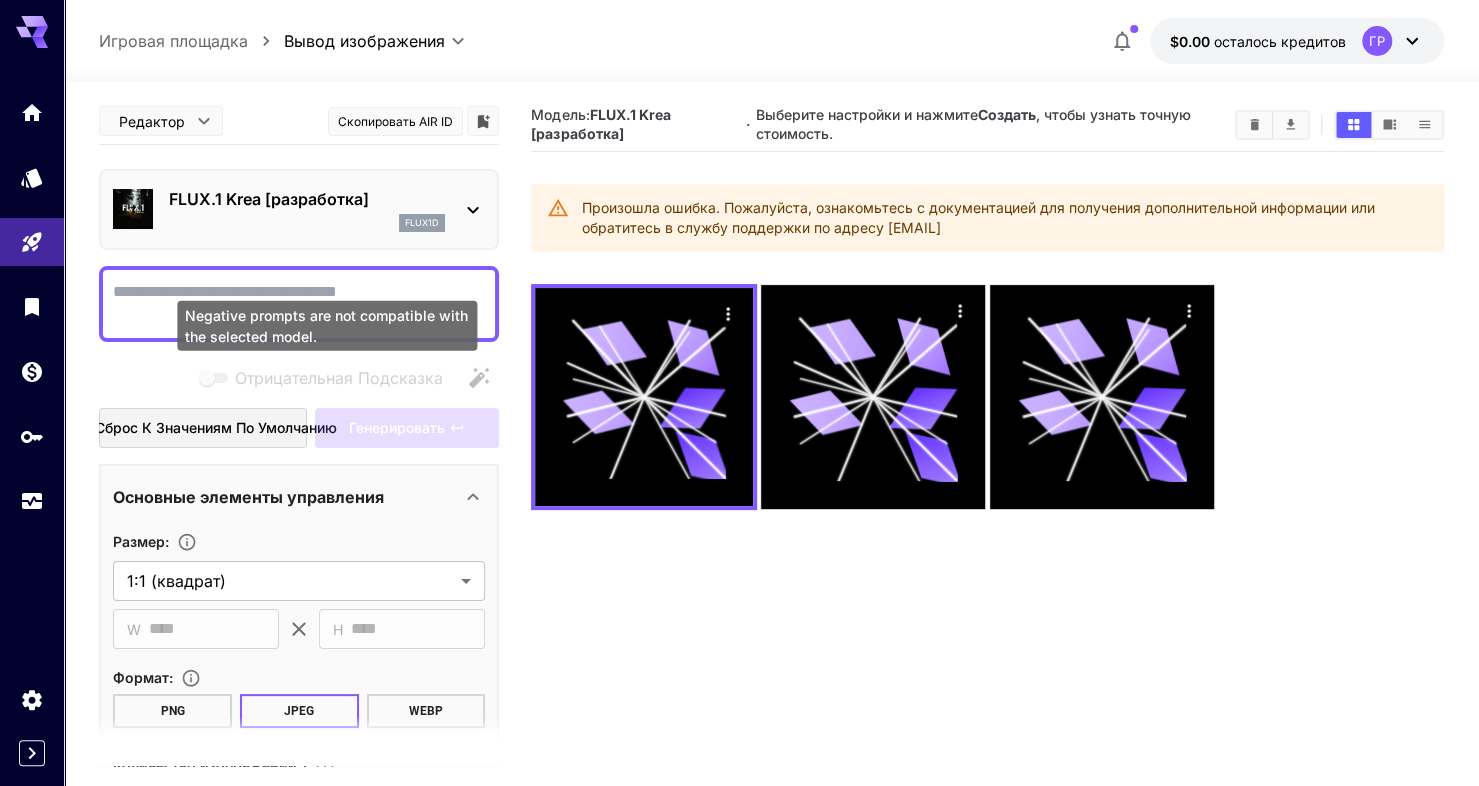 type on "*" 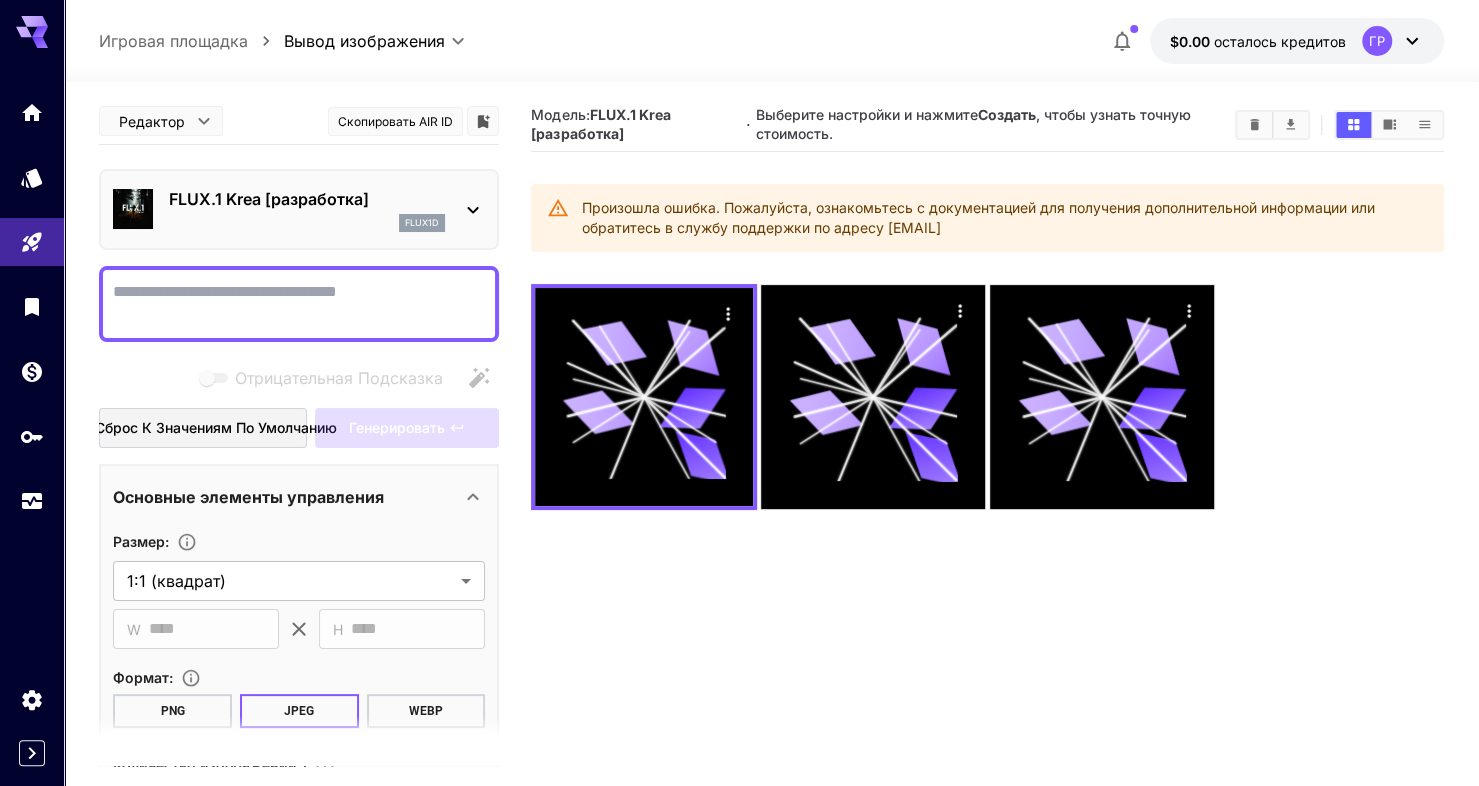 paste on "**********" 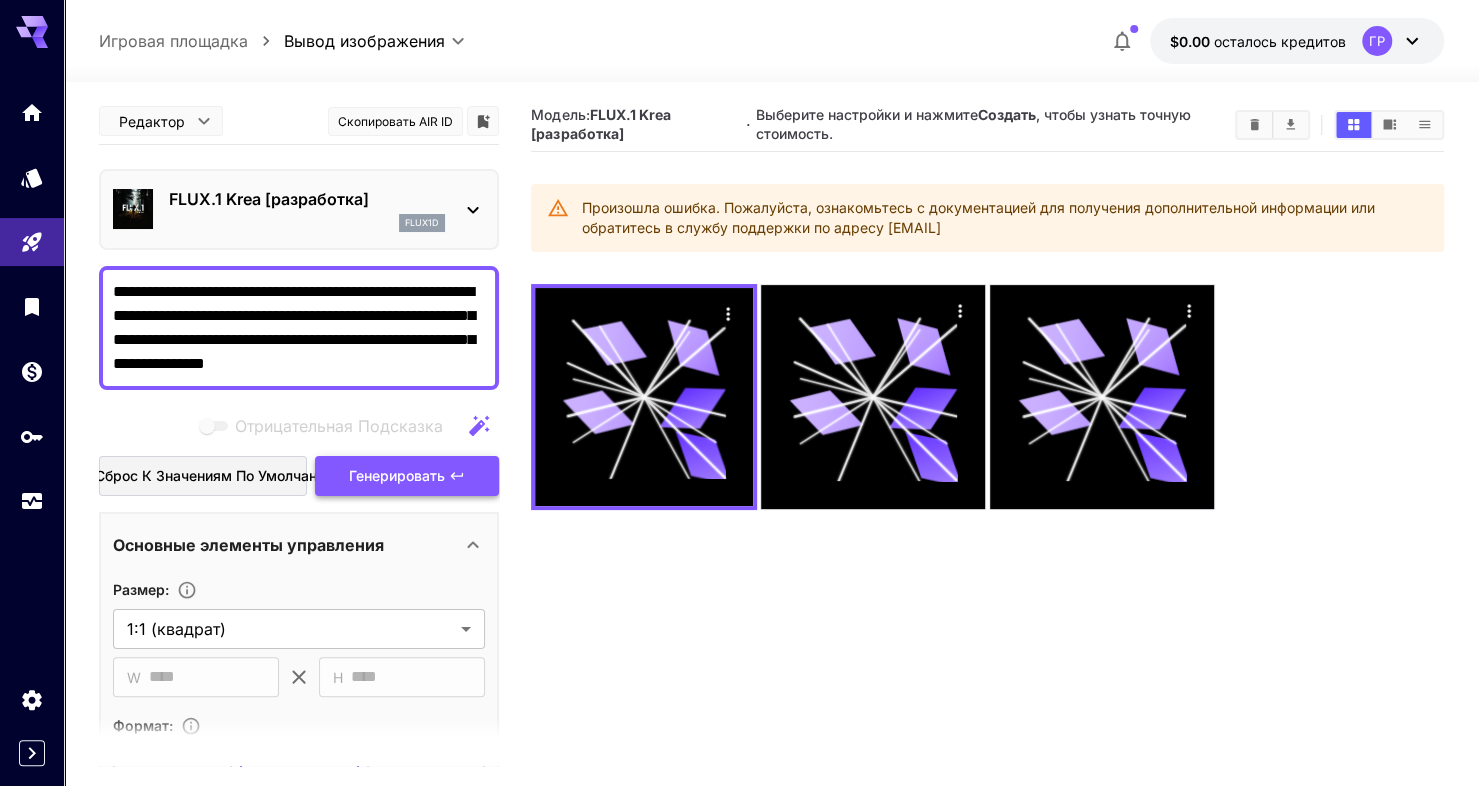 type on "**********" 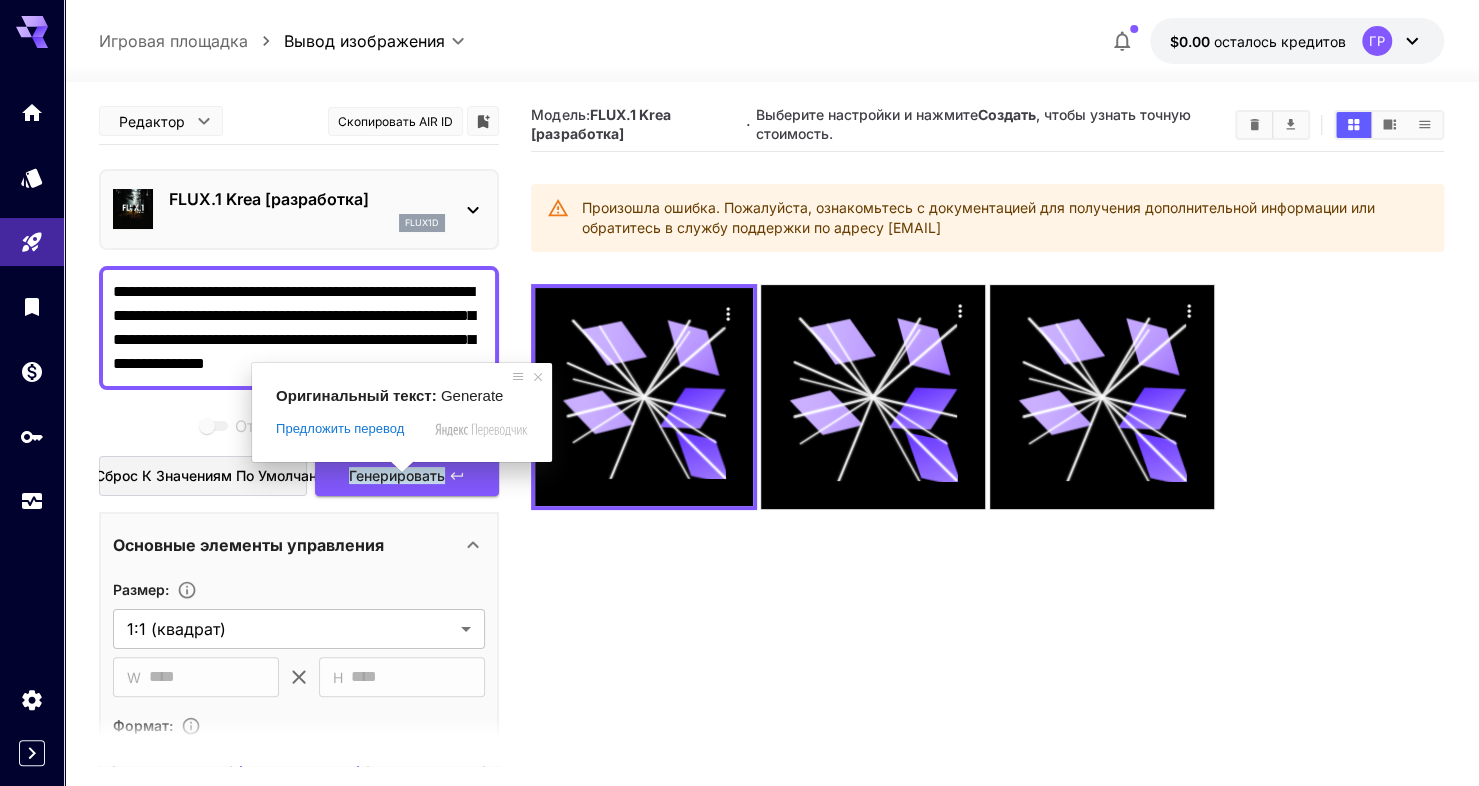 click at bounding box center (402, 467) 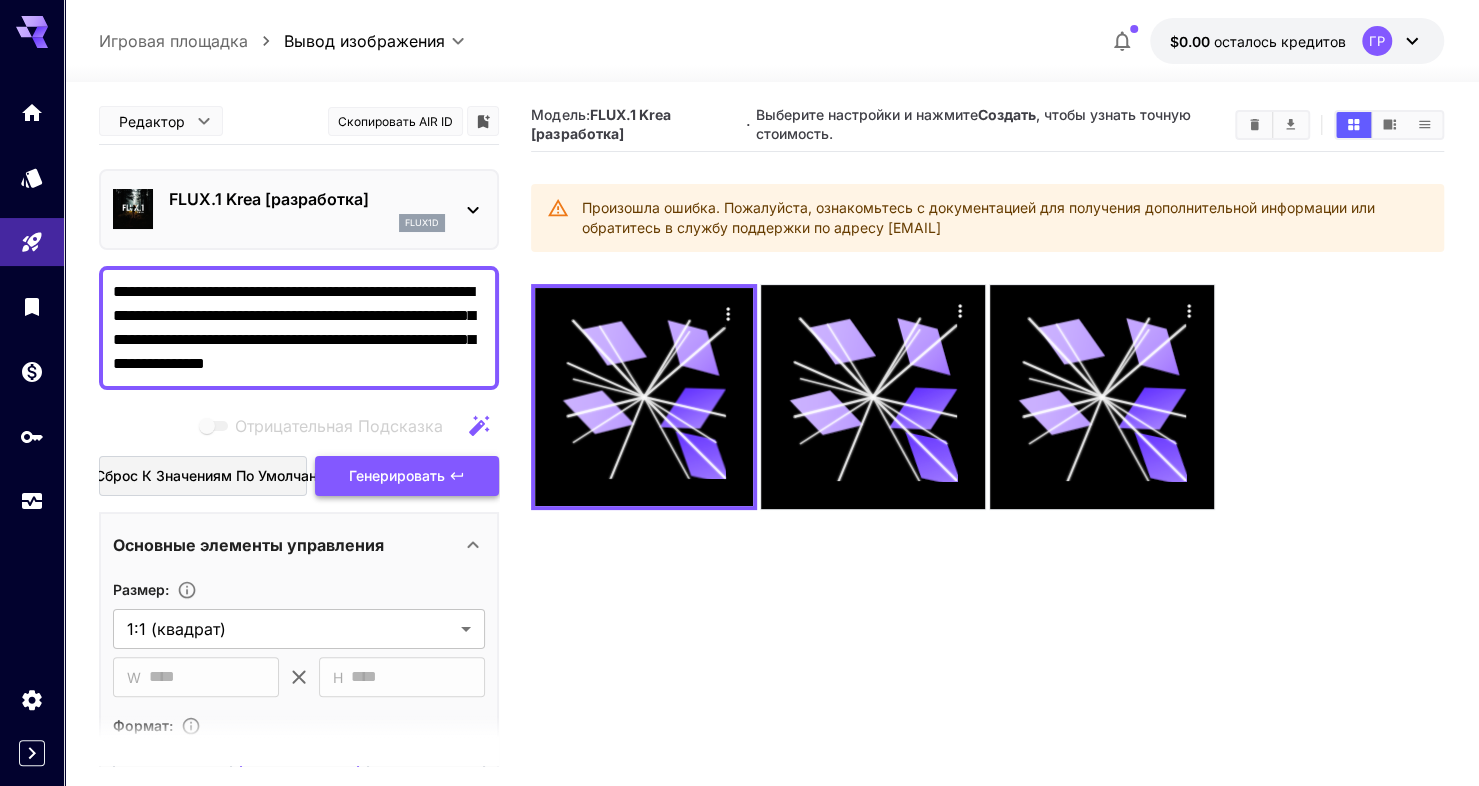click on "Генерировать" at bounding box center (397, 476) 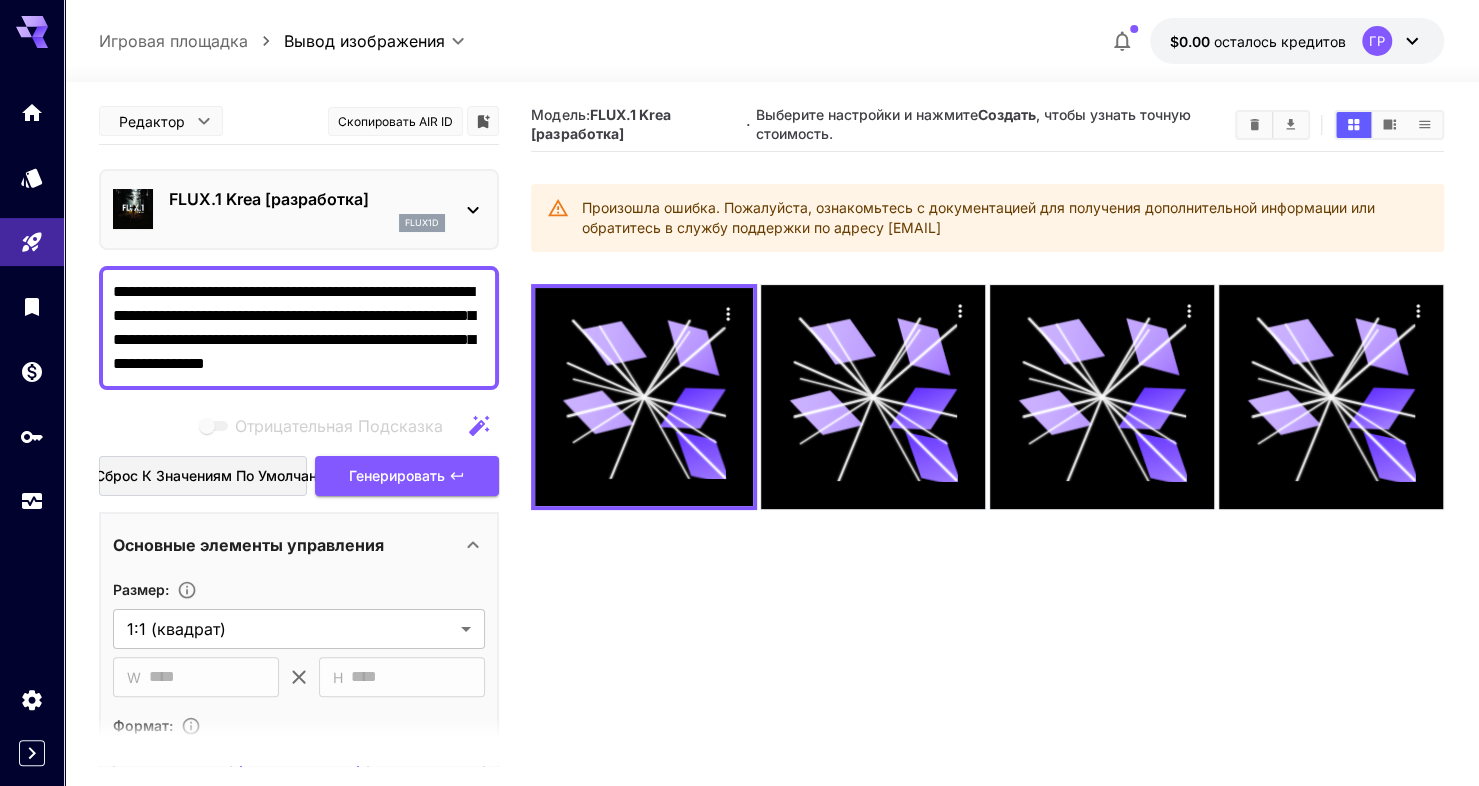 click on "FLUX.1 Krea [разработка] flux1d" at bounding box center (307, 209) 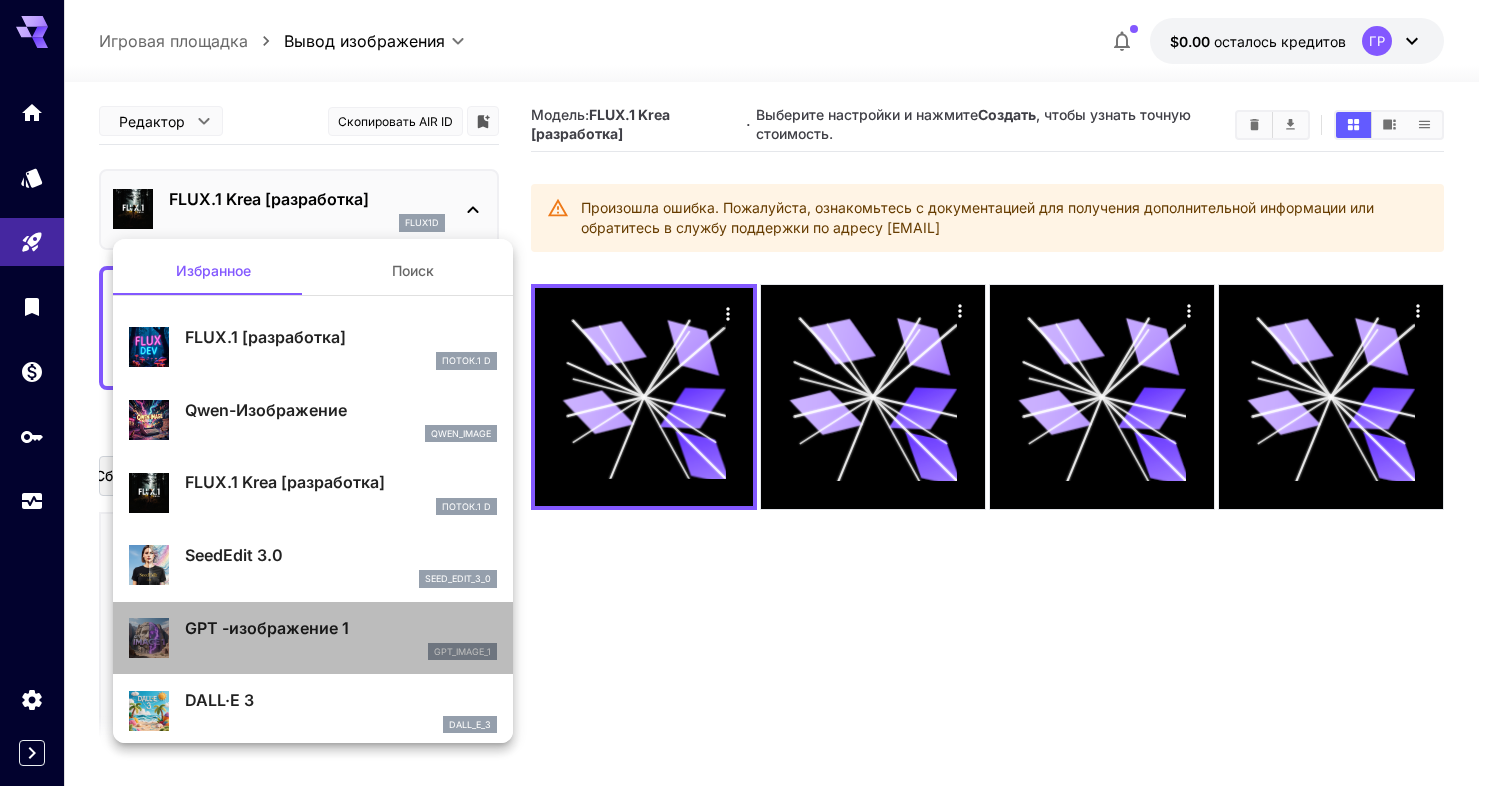 click on "gpt_image_1" at bounding box center [341, 652] 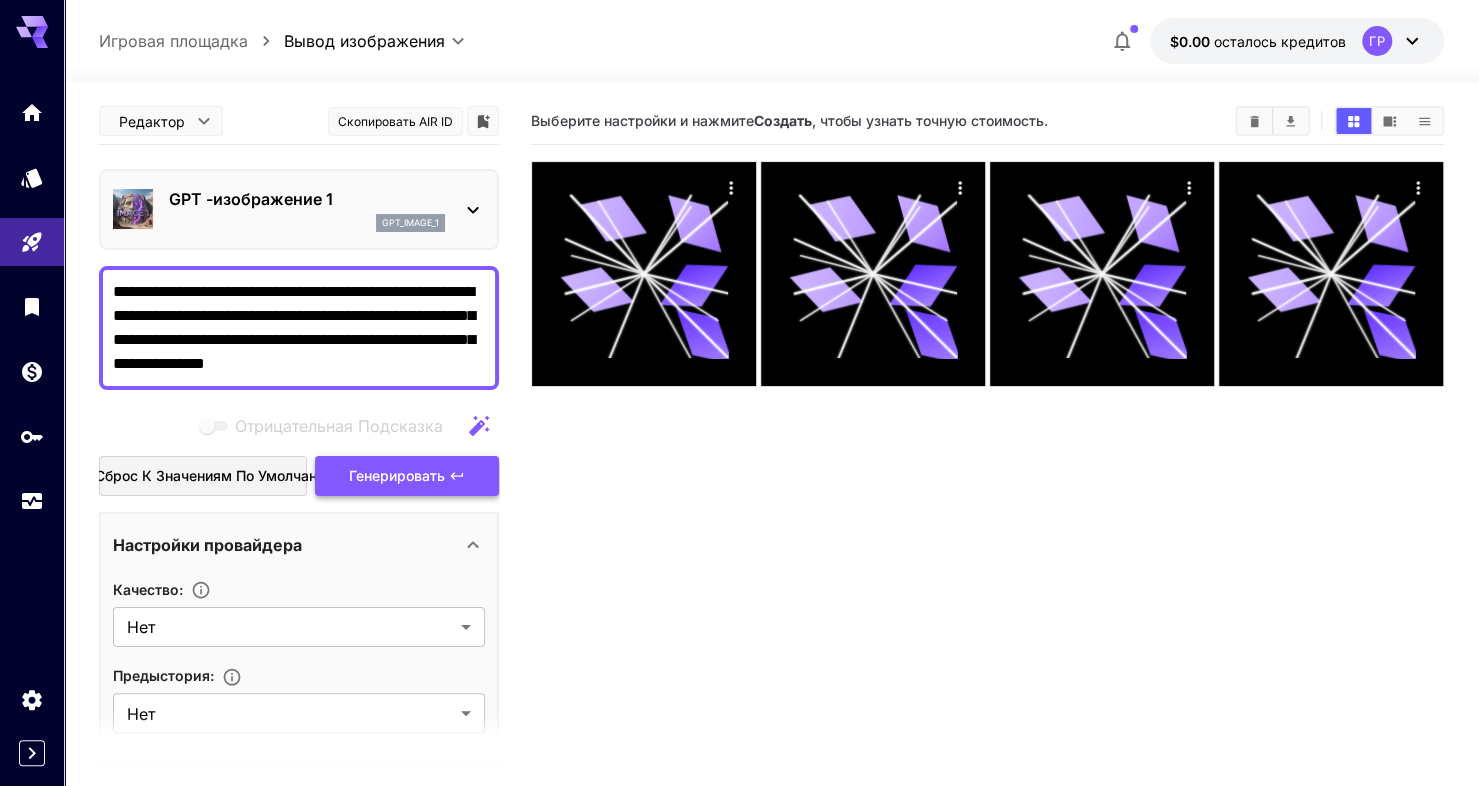 click on "Генерировать" at bounding box center (397, 475) 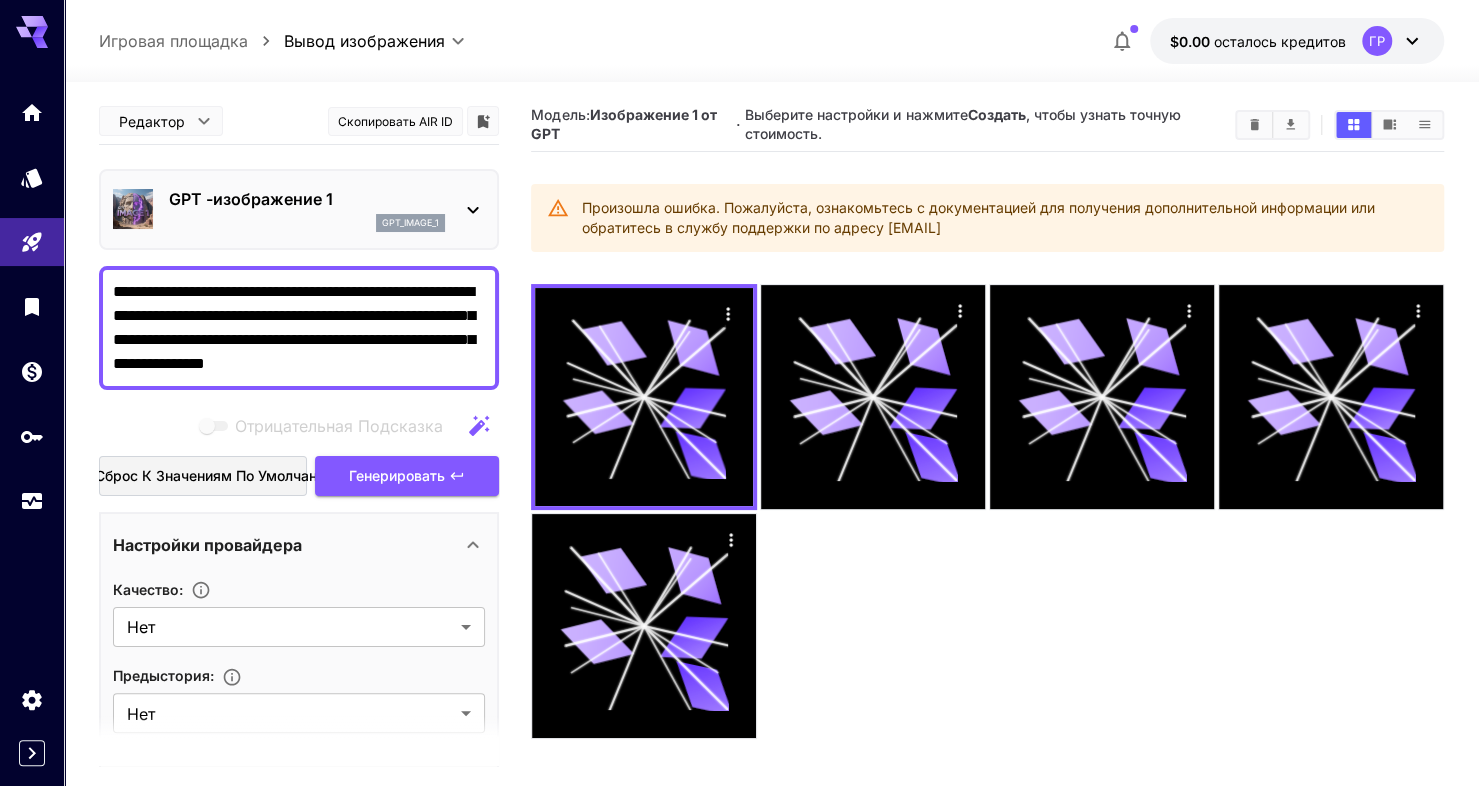 click on "GPT -изображение 1" at bounding box center (307, 199) 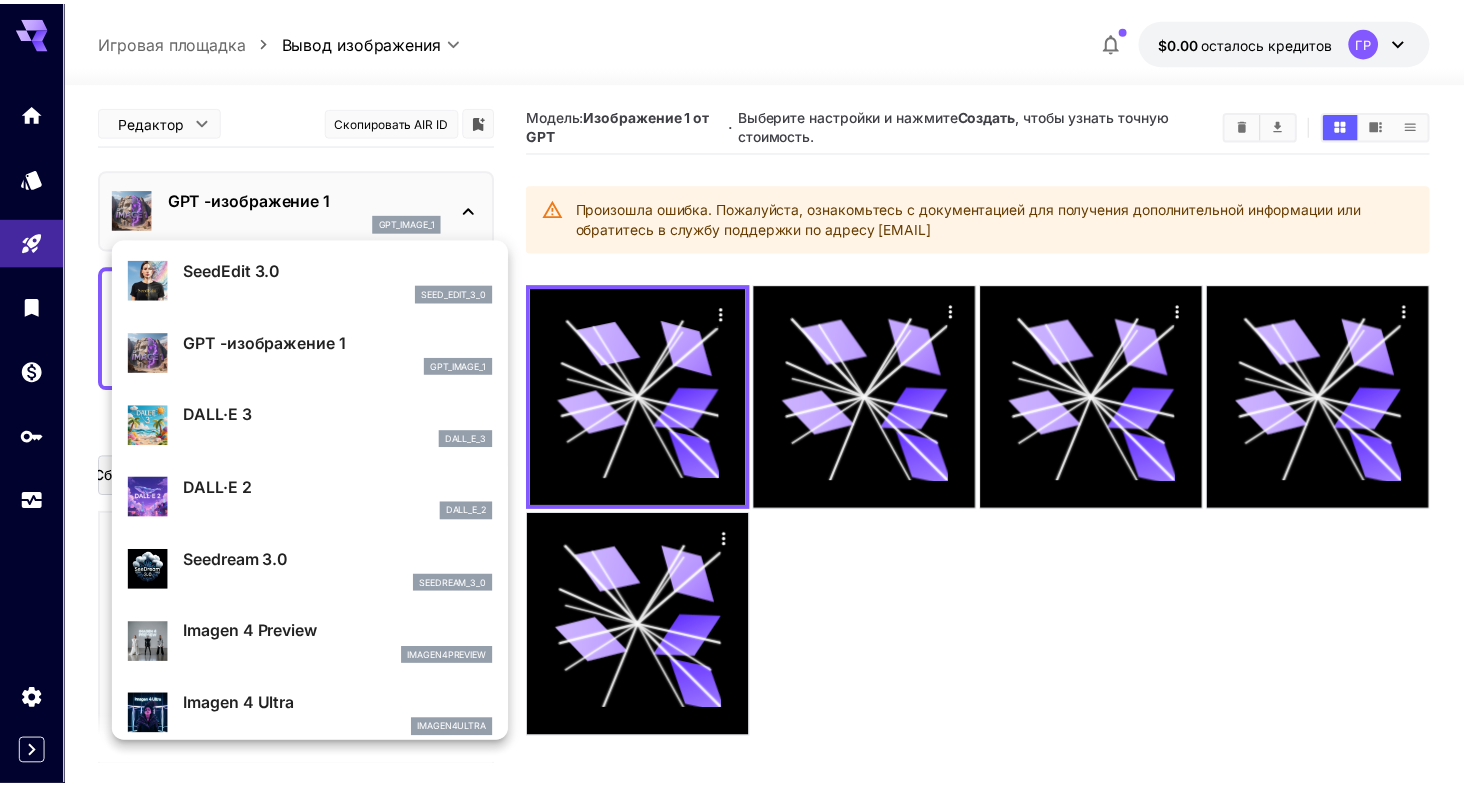 scroll, scrollTop: 301, scrollLeft: 0, axis: vertical 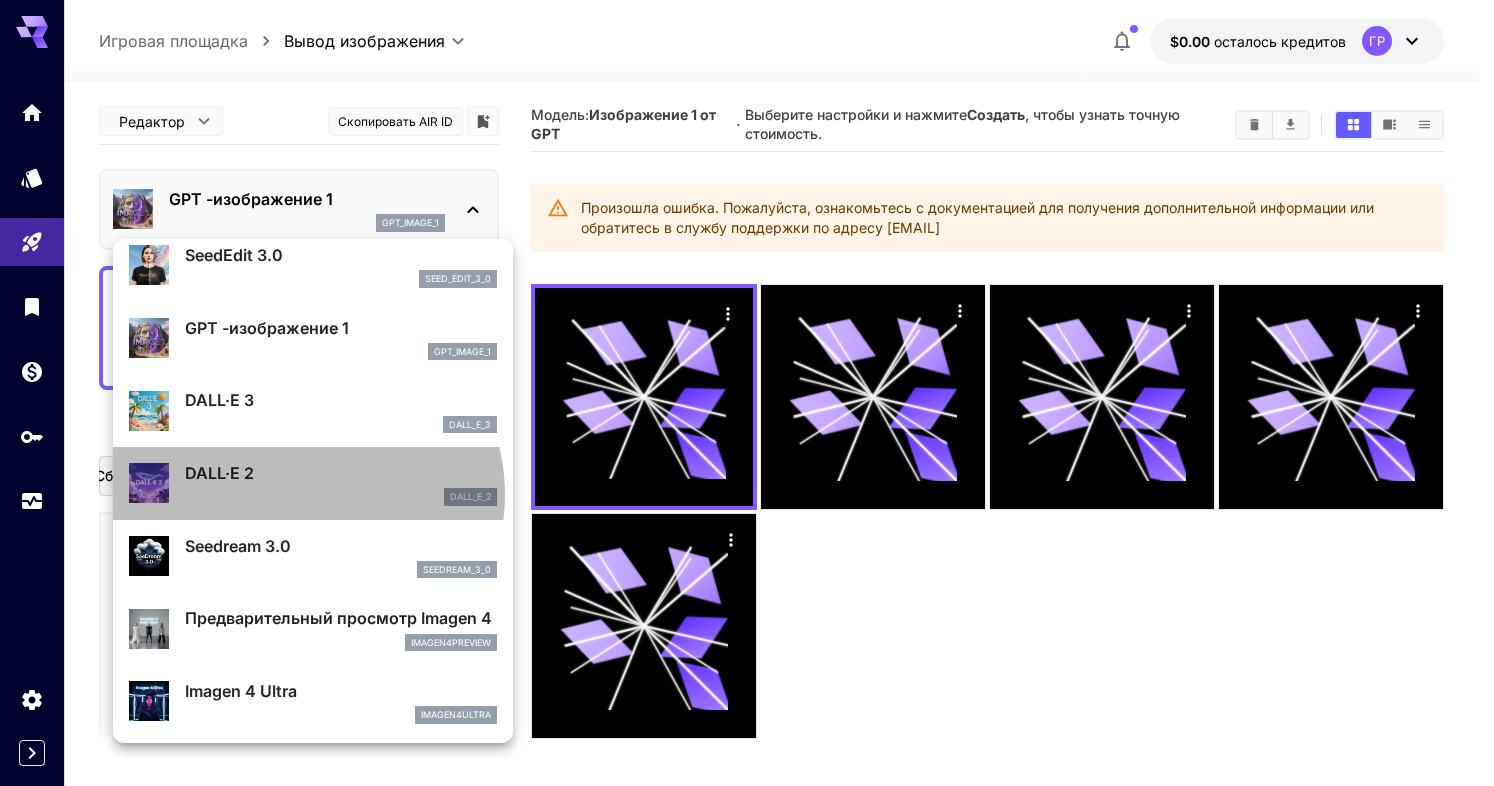 click on "dall_e_2" at bounding box center [341, 497] 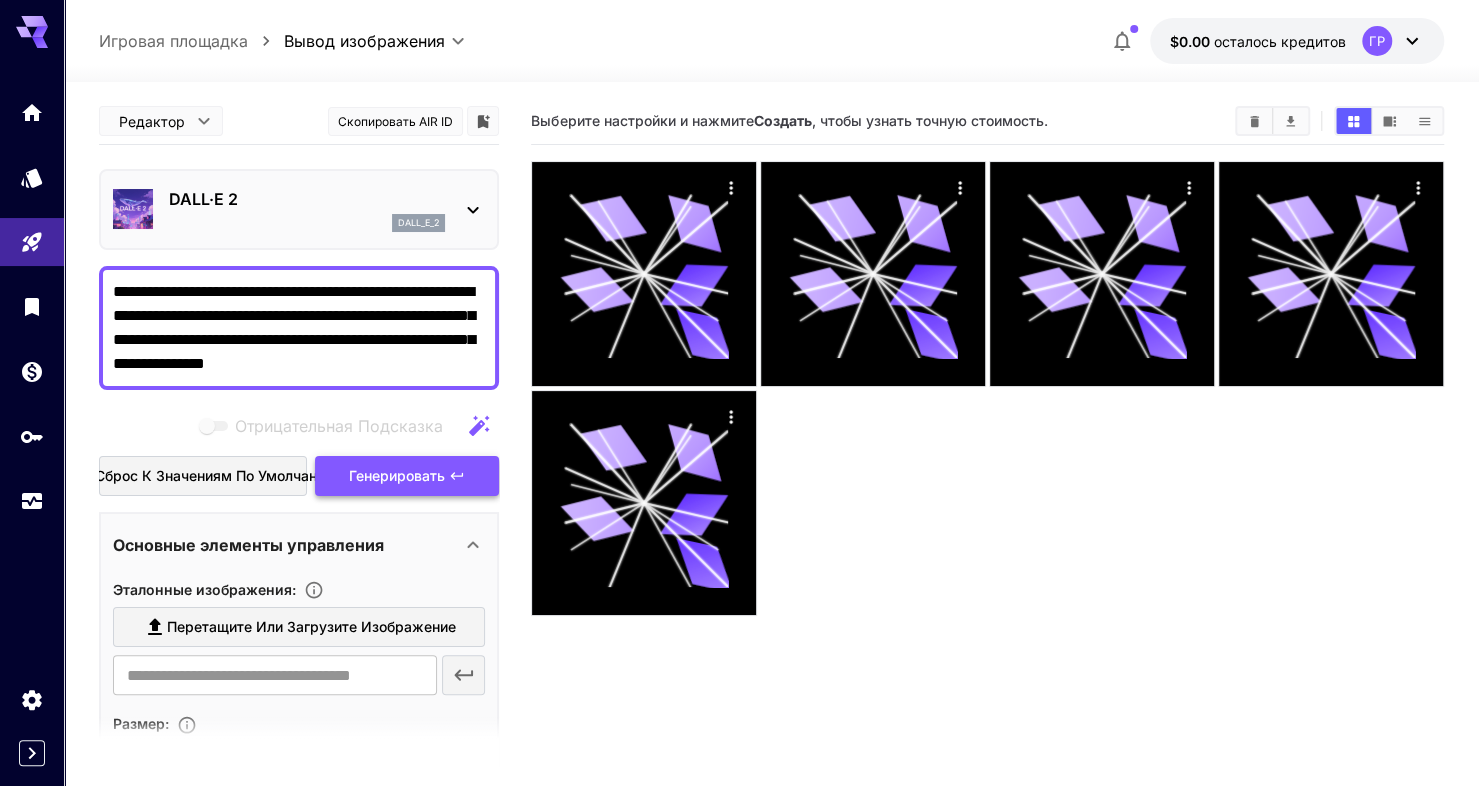 click on "Генерировать" at bounding box center [397, 475] 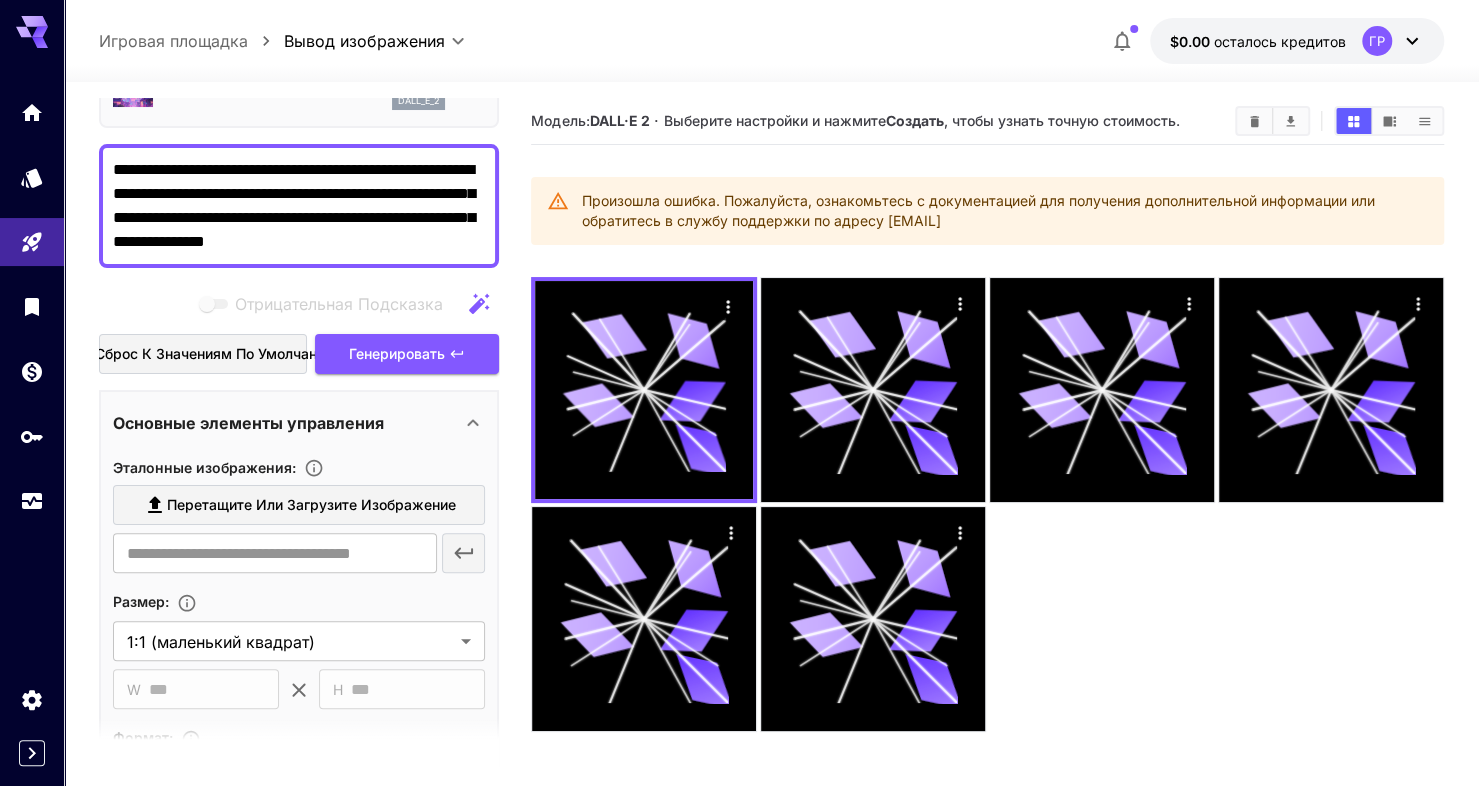 scroll, scrollTop: 0, scrollLeft: 0, axis: both 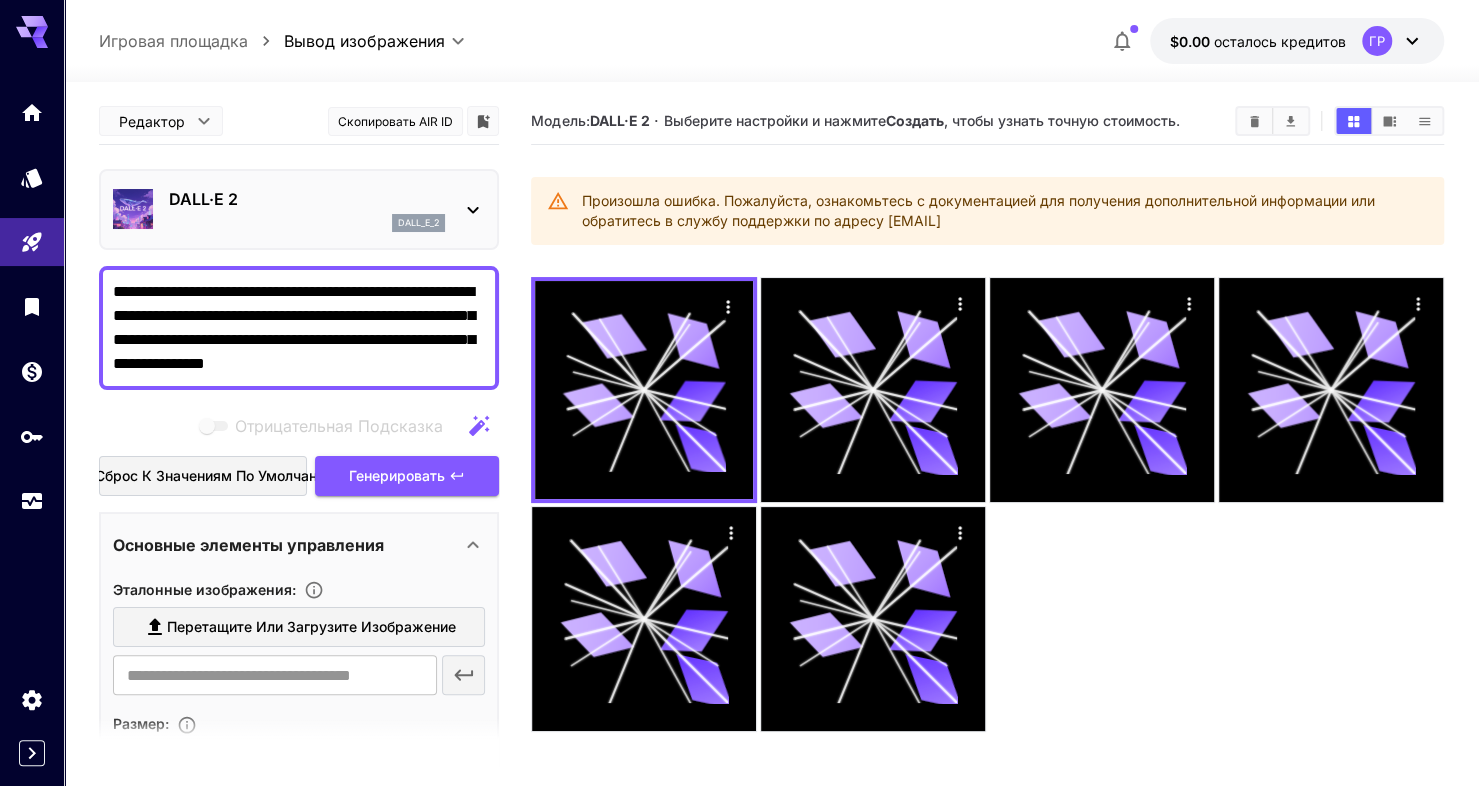 click on "**********" at bounding box center (299, 328) 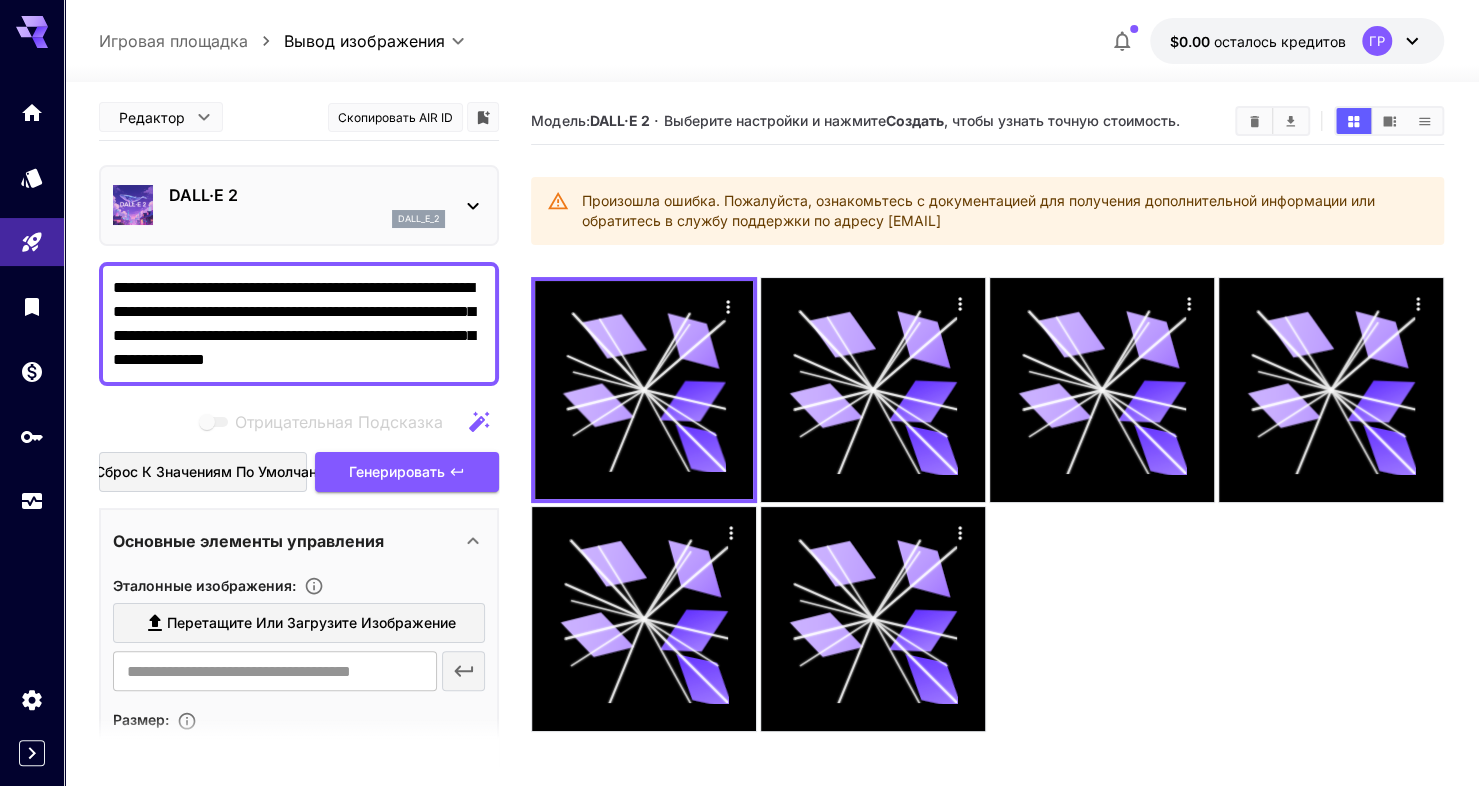 scroll, scrollTop: 0, scrollLeft: 0, axis: both 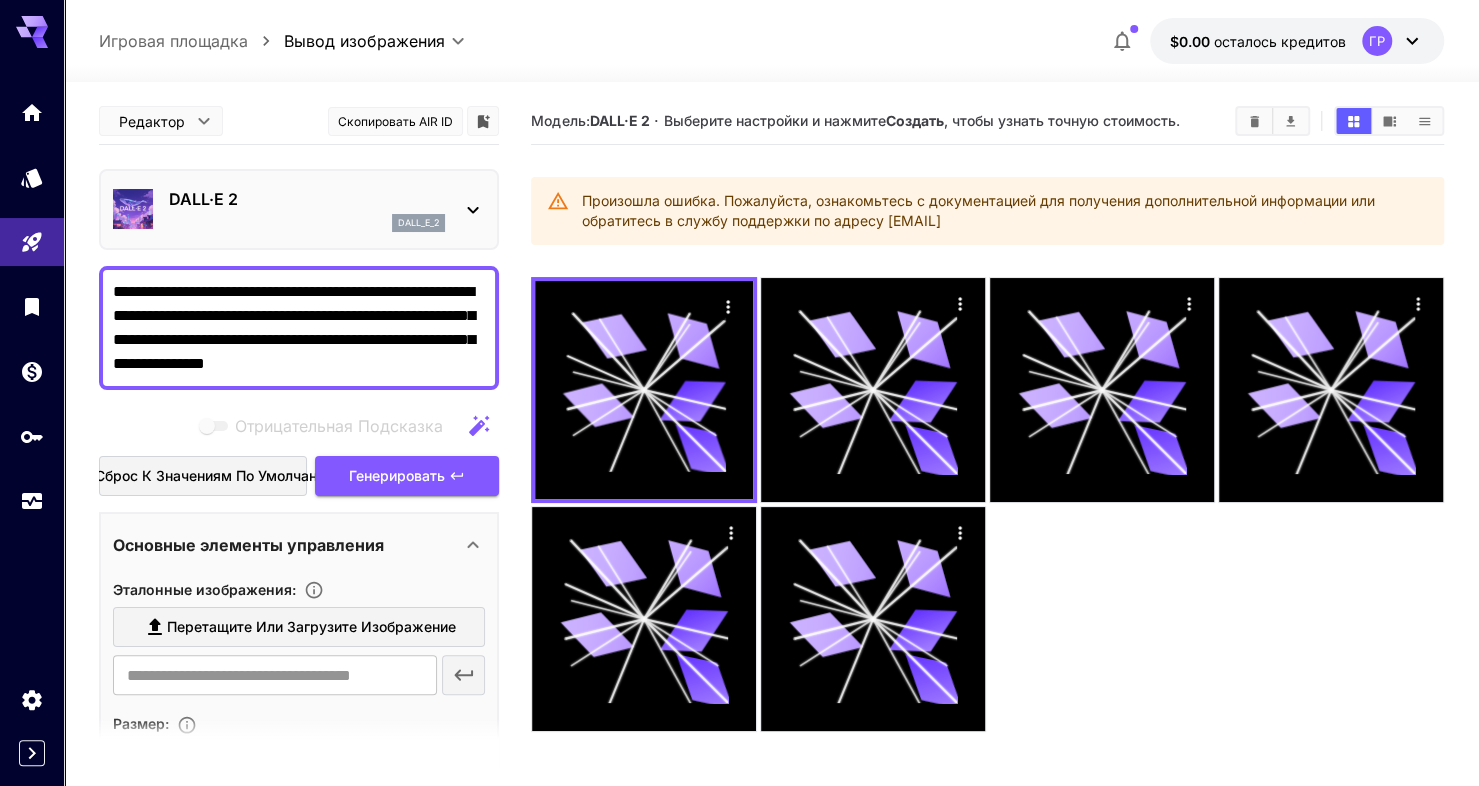 drag, startPoint x: 242, startPoint y: 291, endPoint x: 282, endPoint y: 298, distance: 40.60788 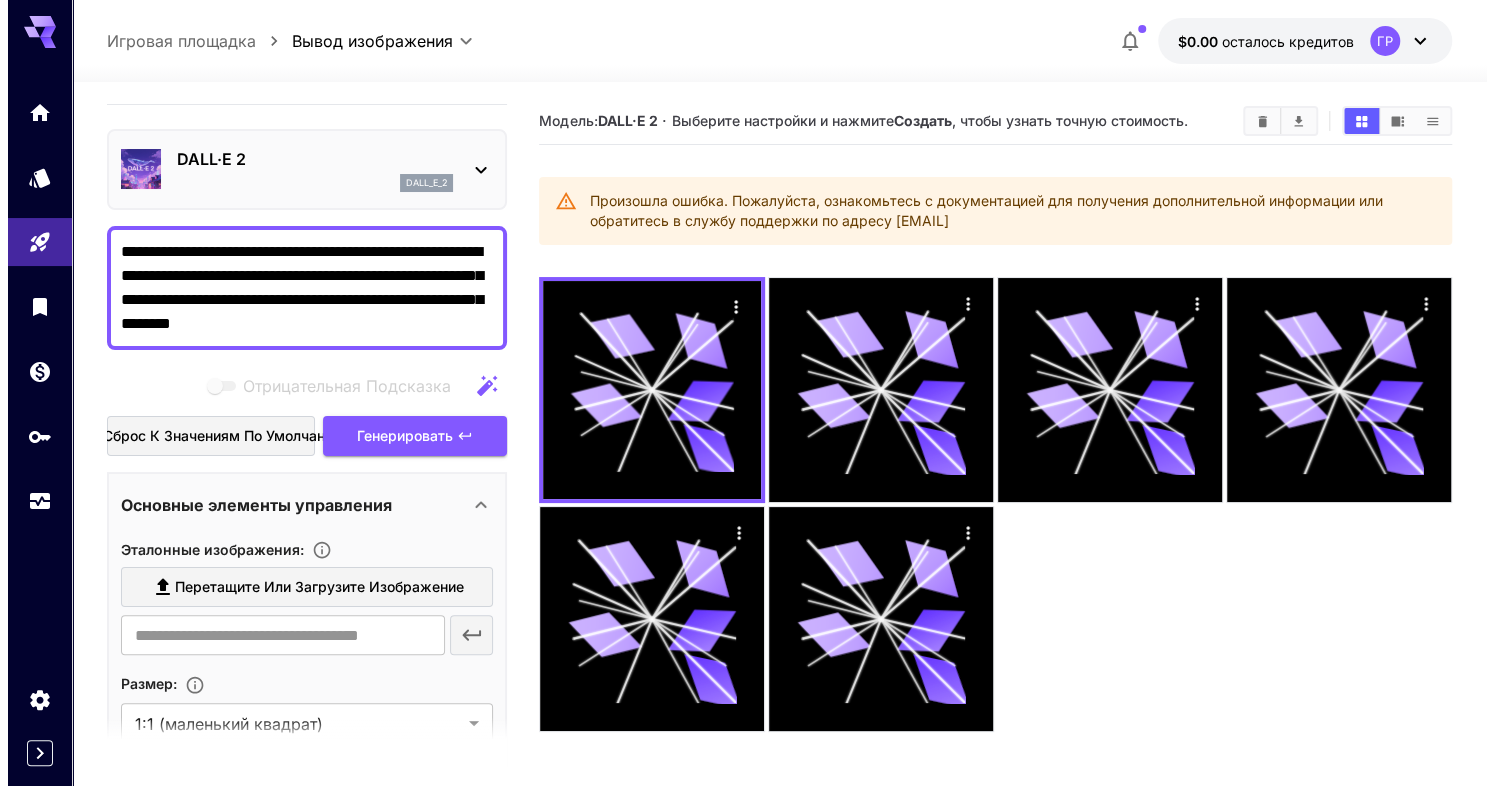 scroll, scrollTop: 0, scrollLeft: 0, axis: both 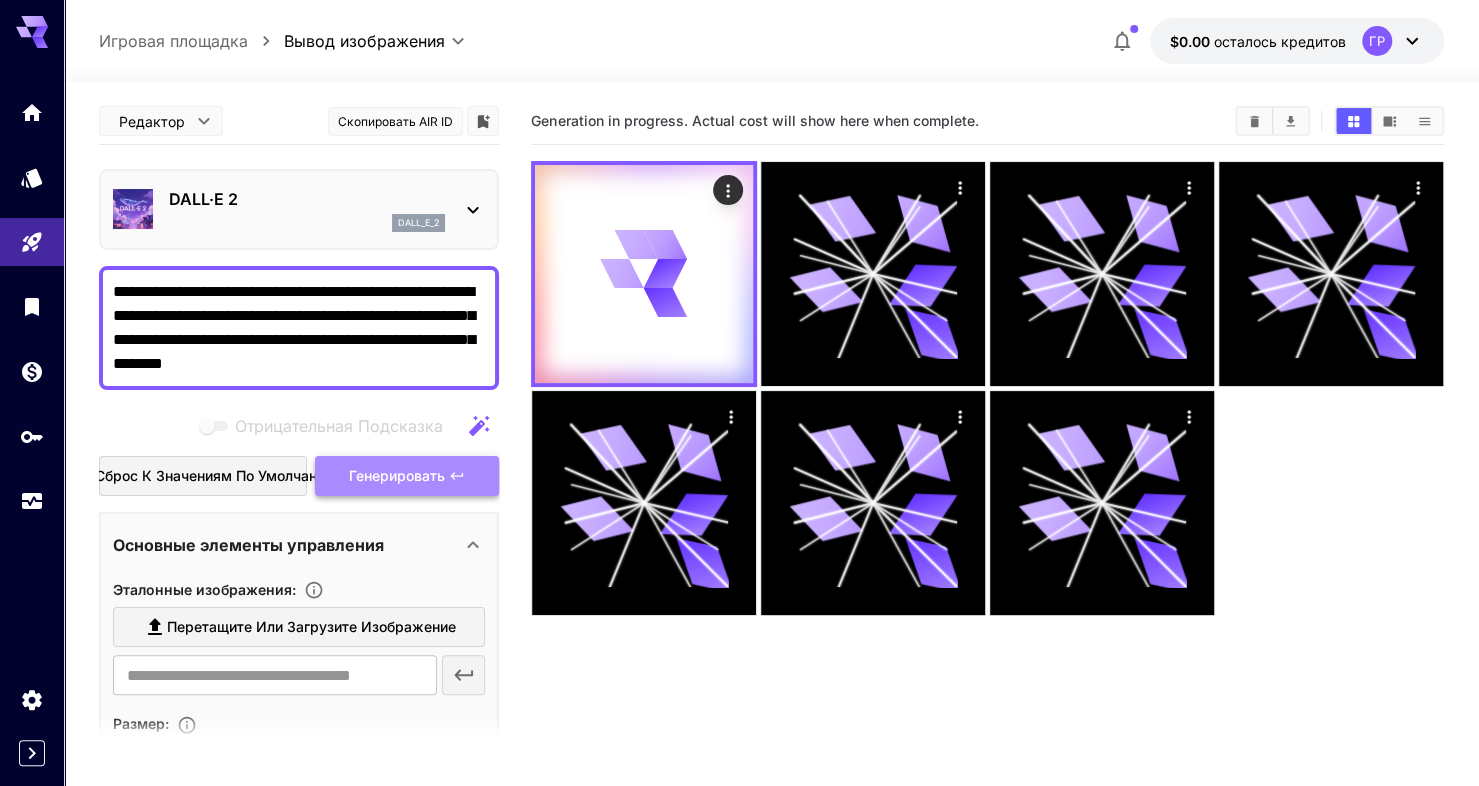 click on "Генерировать" at bounding box center (397, 475) 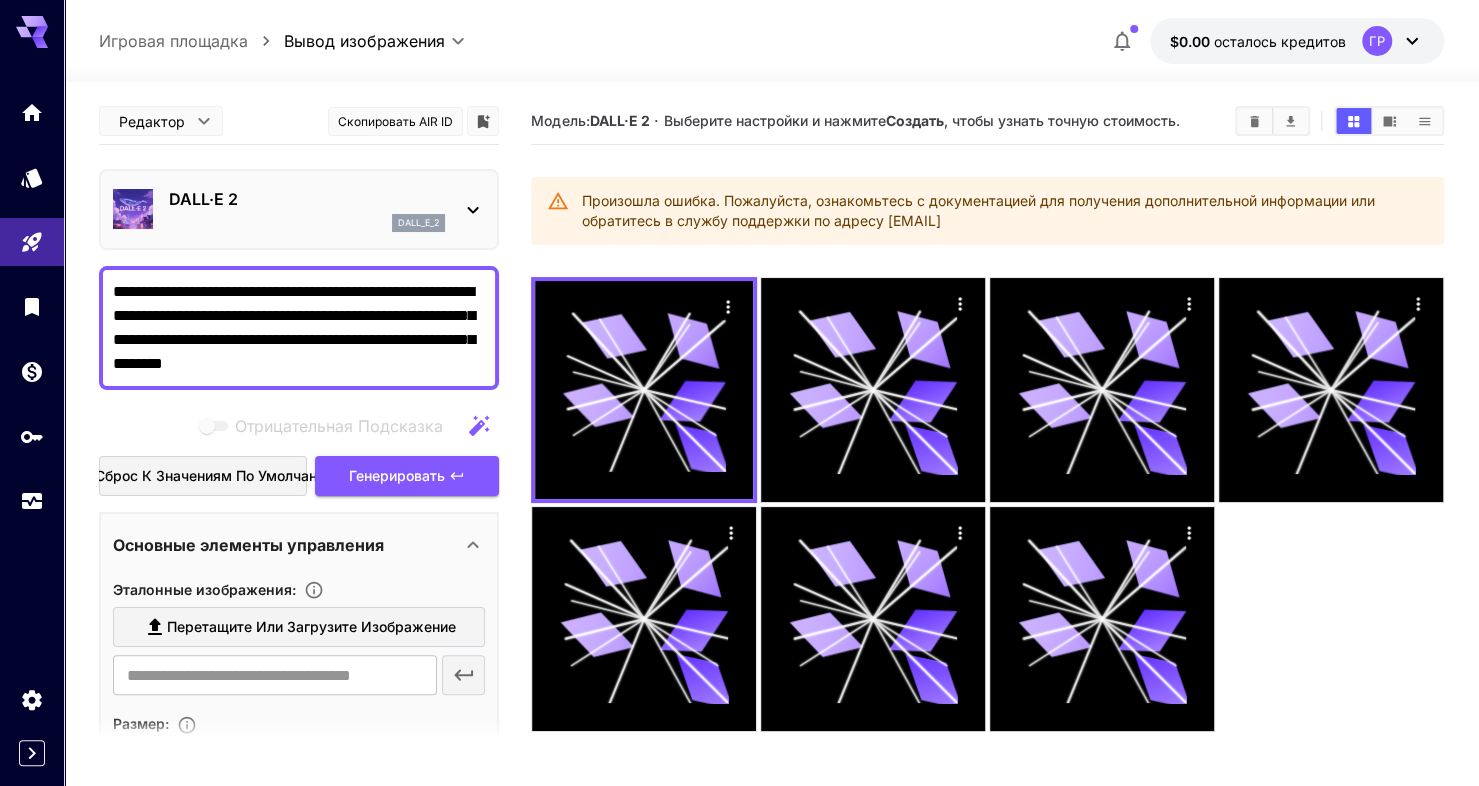 drag, startPoint x: 180, startPoint y: 360, endPoint x: 201, endPoint y: 362, distance: 21.095022 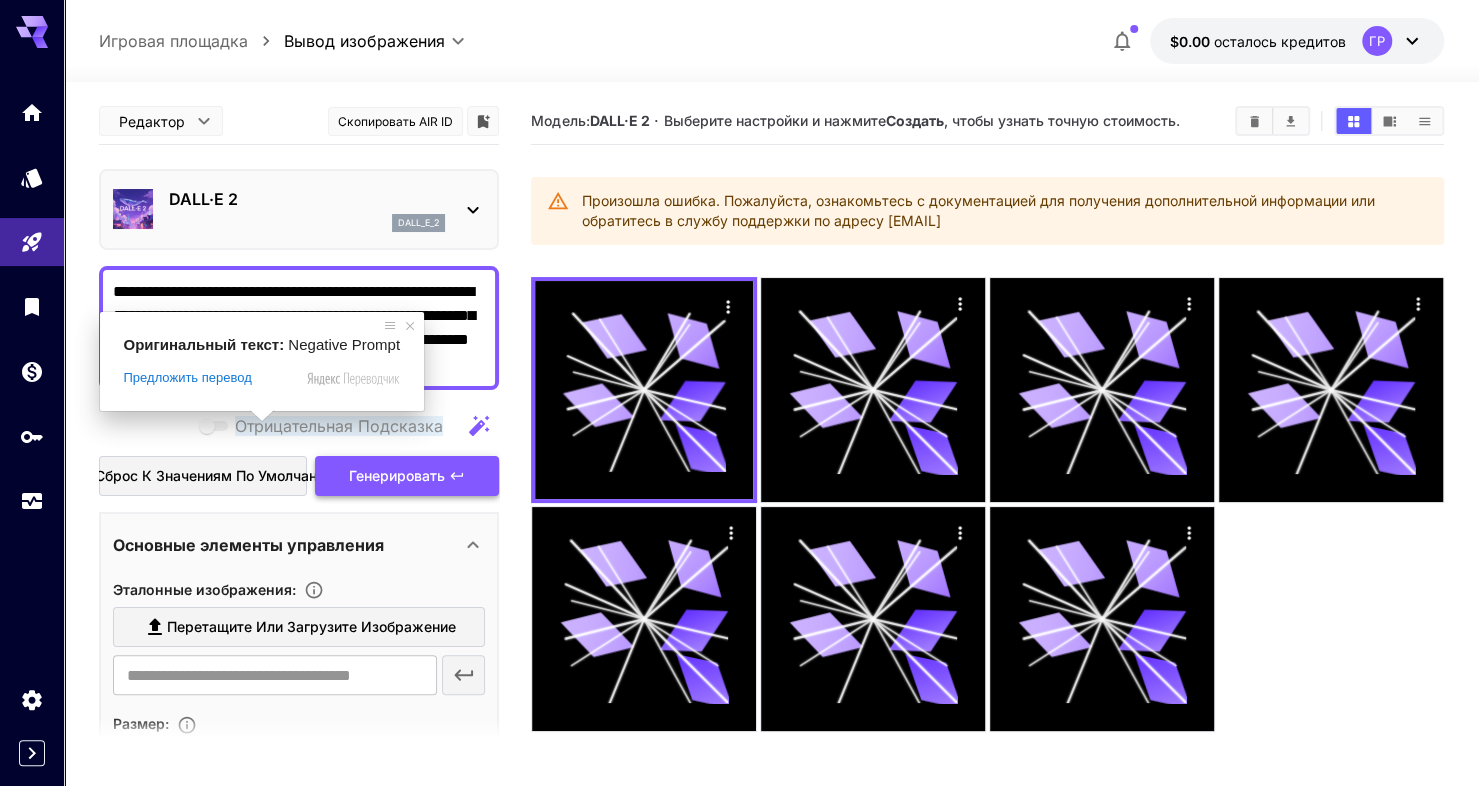 type on "**********" 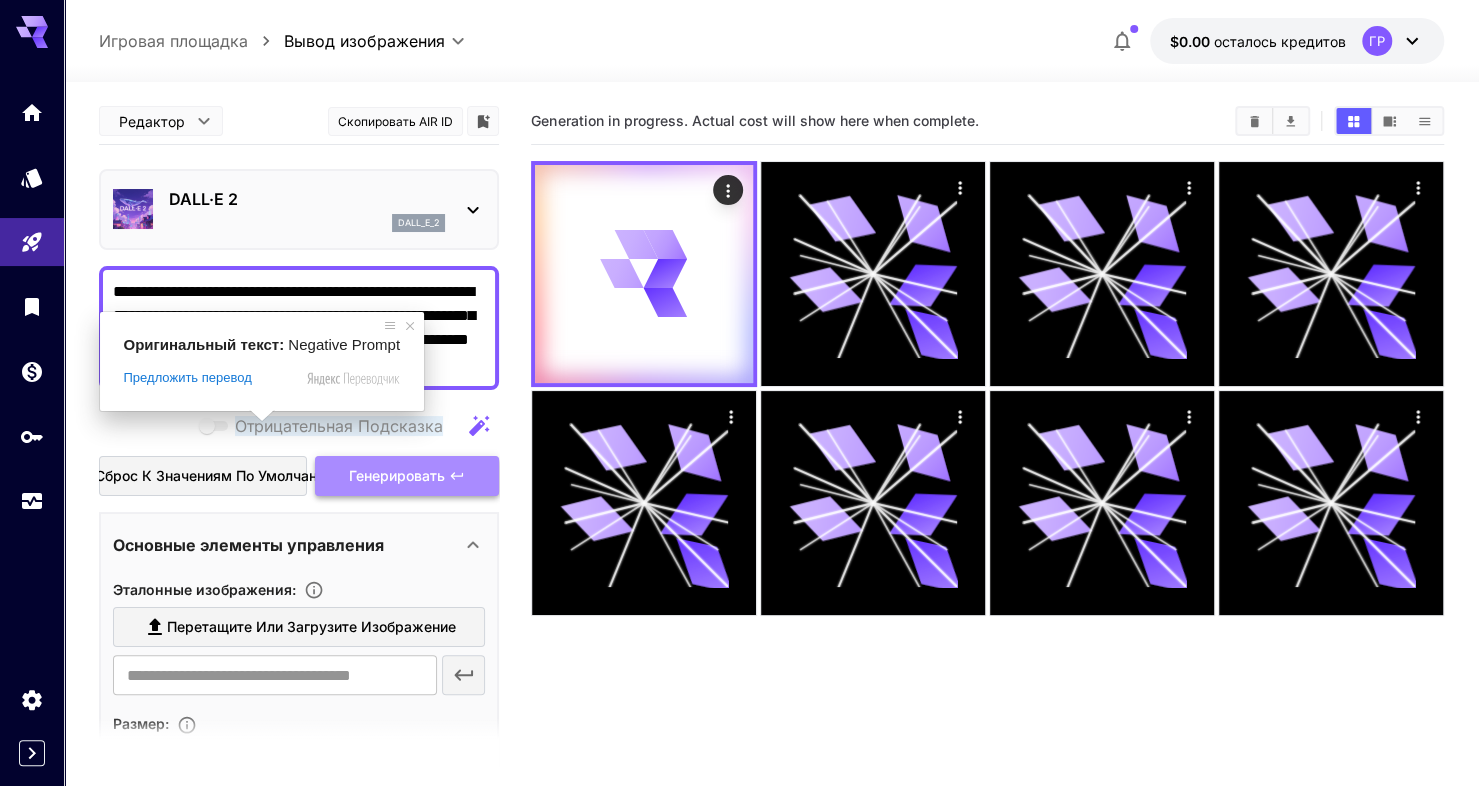 click on "Генерировать" at bounding box center (397, 475) 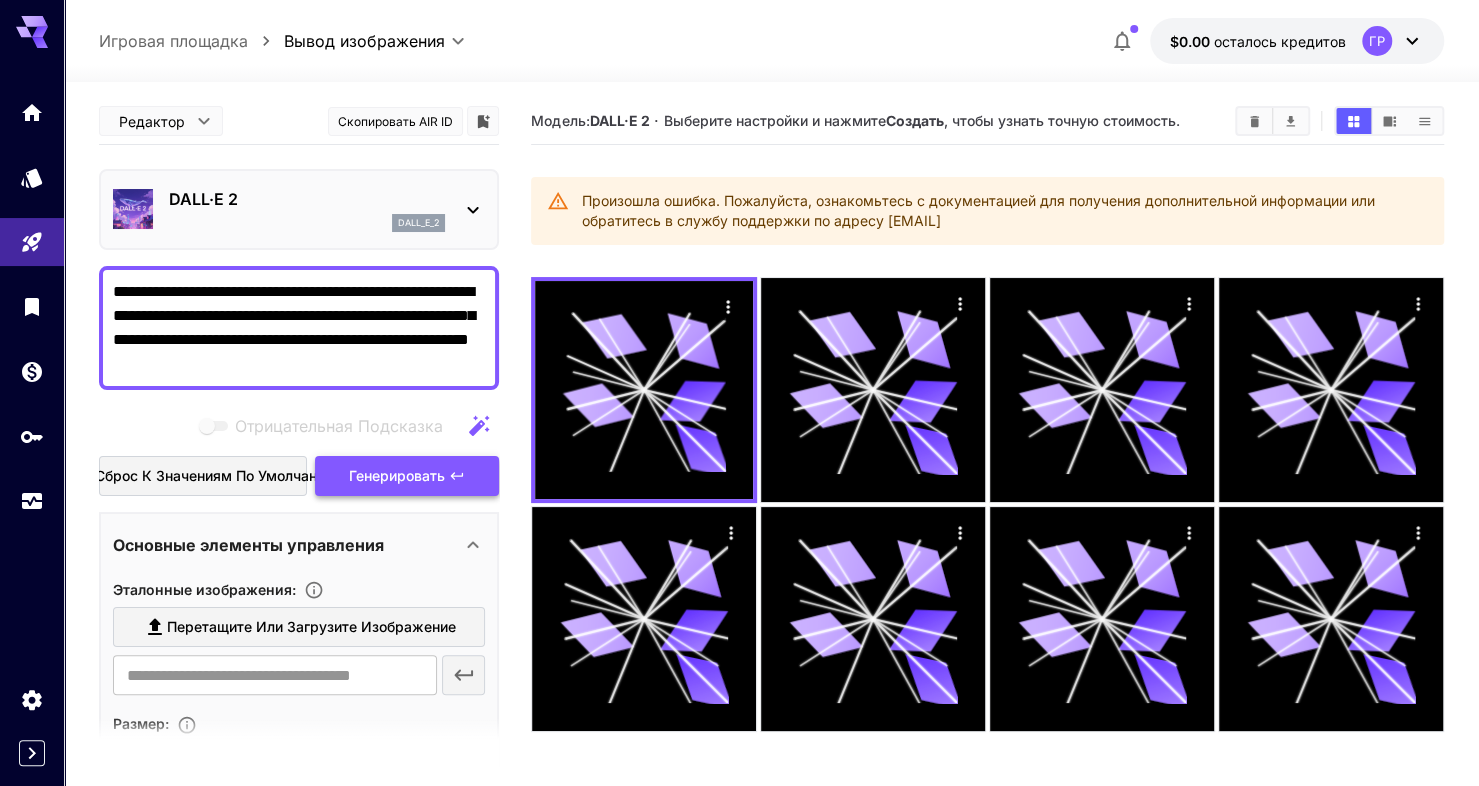 click on "Генерировать" at bounding box center (397, 475) 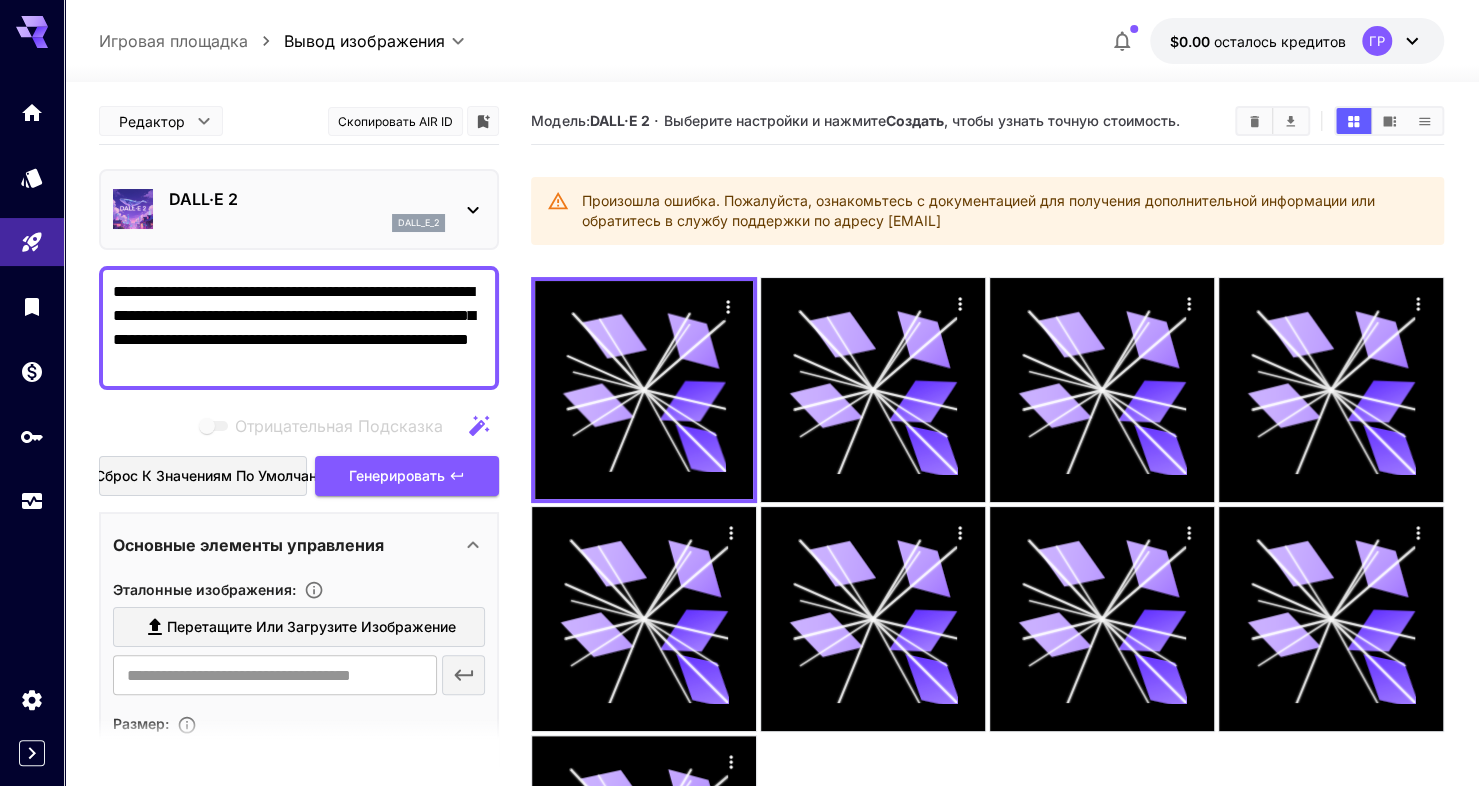 click on "DALL·E 2 dall_e_2" at bounding box center [299, 209] 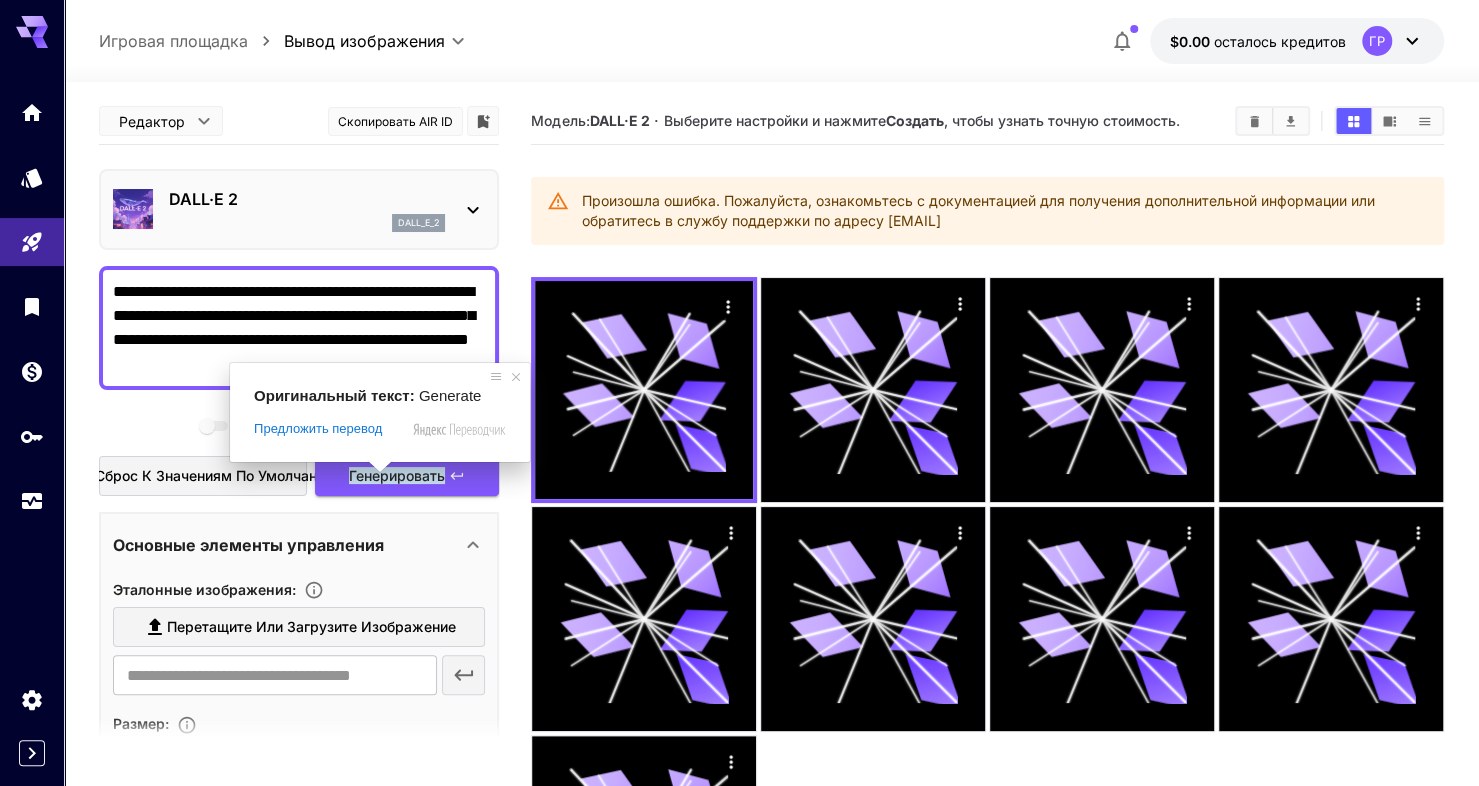 click on "dall_e_2" at bounding box center (307, 223) 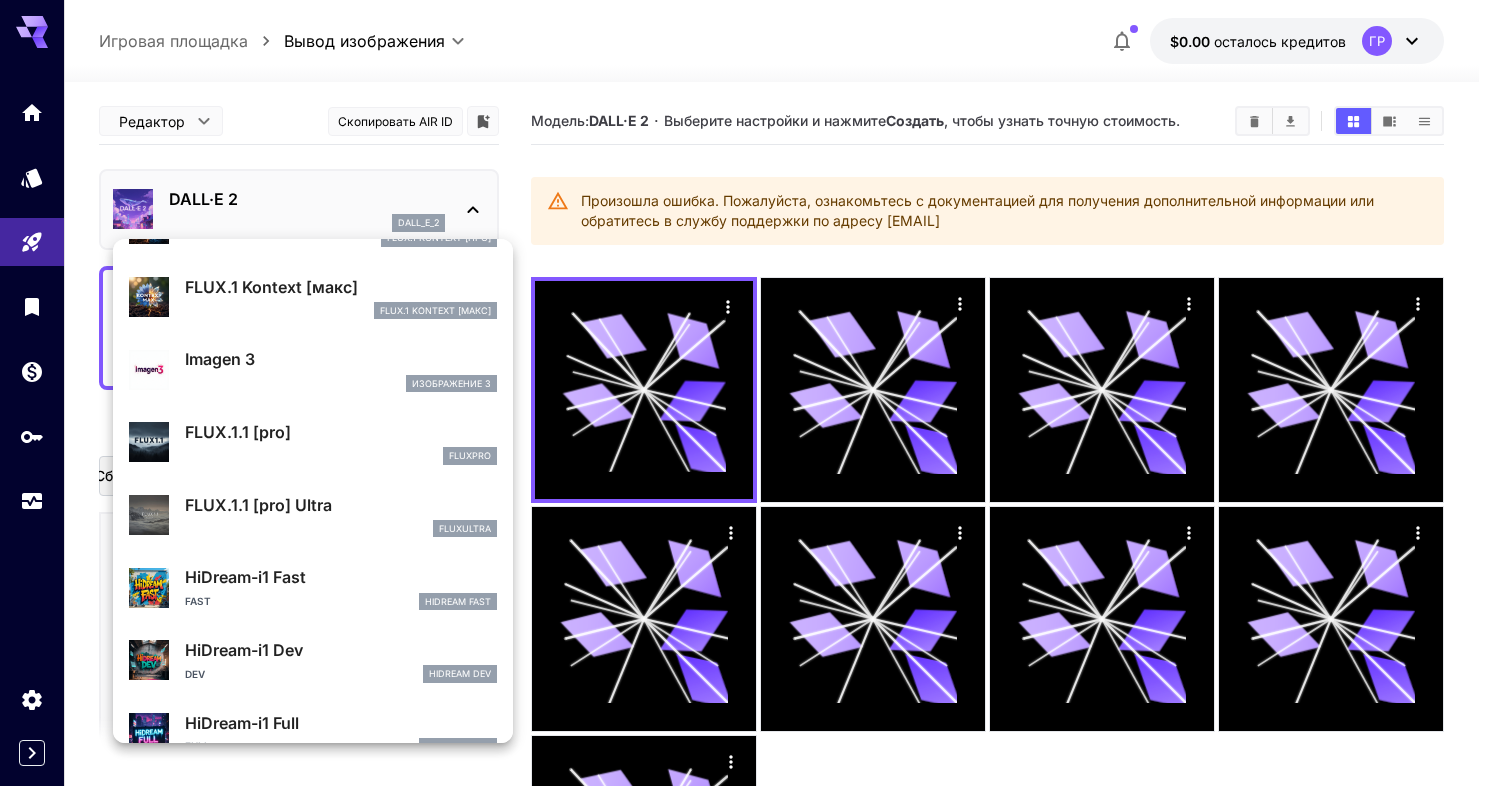 scroll, scrollTop: 1002, scrollLeft: 0, axis: vertical 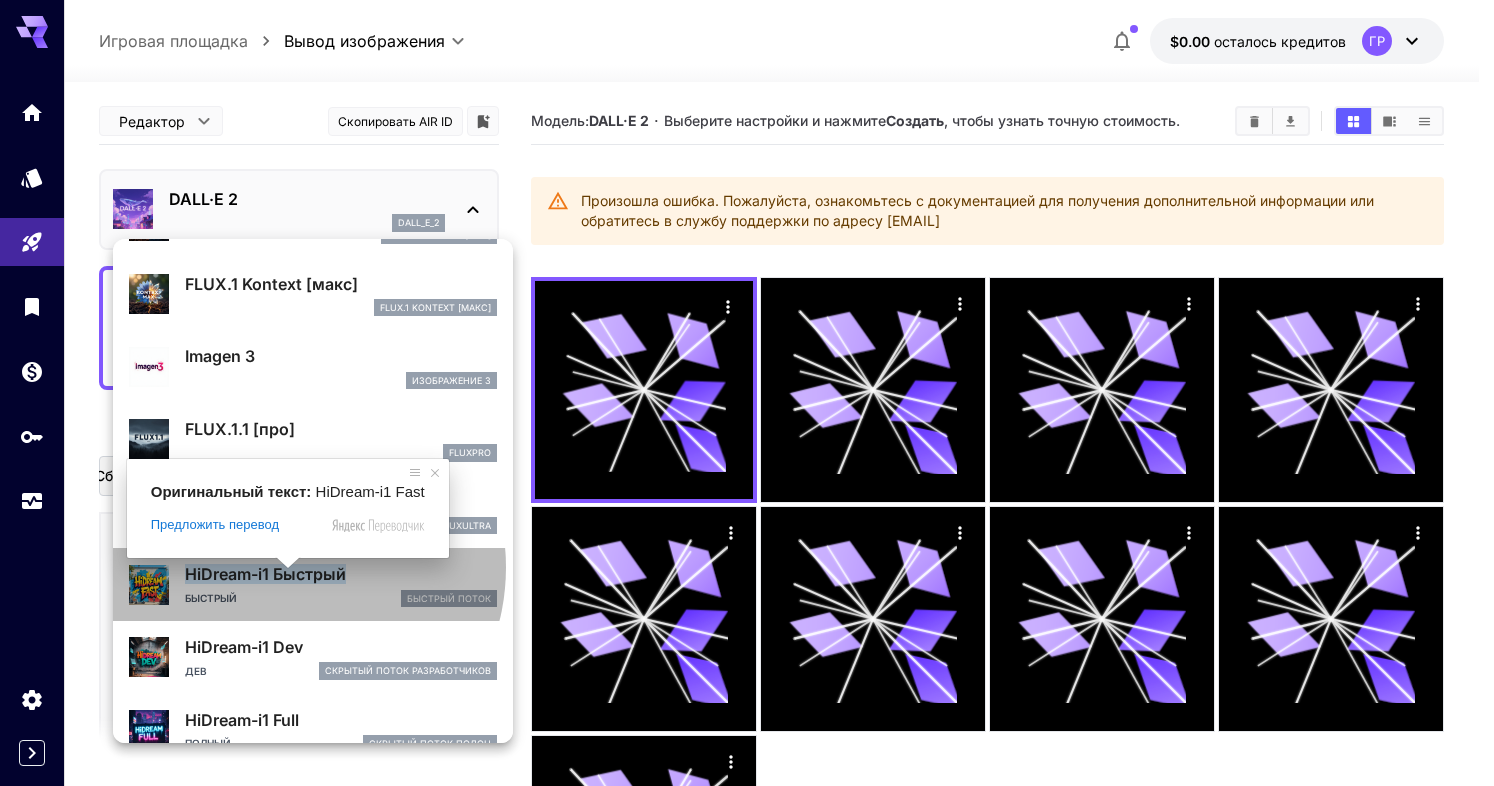 click on "**********" at bounding box center [747, 510] 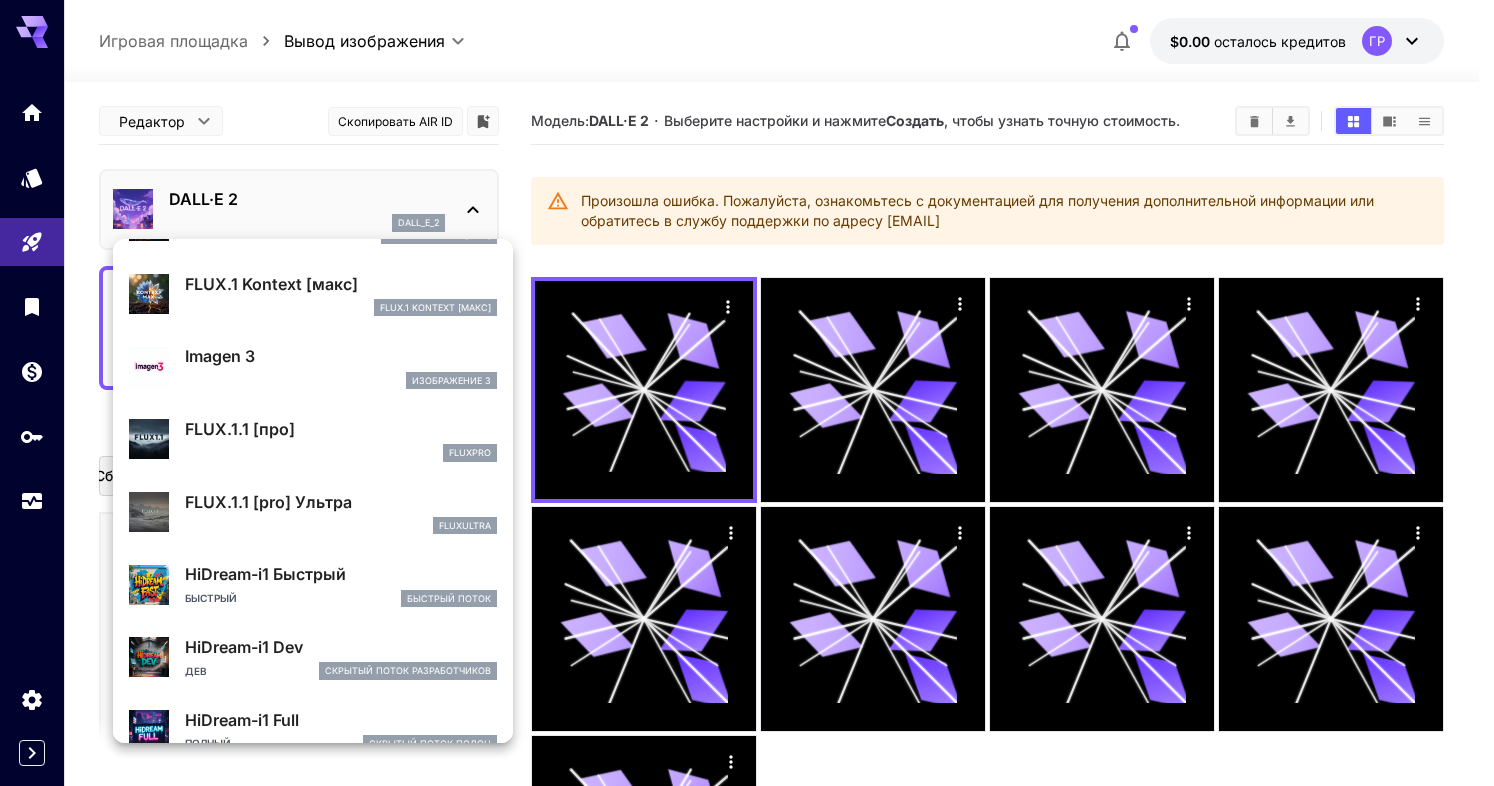 click on "HiDream-i1 Dev Дев Скрытый Поток Разработчиков" at bounding box center [313, 657] 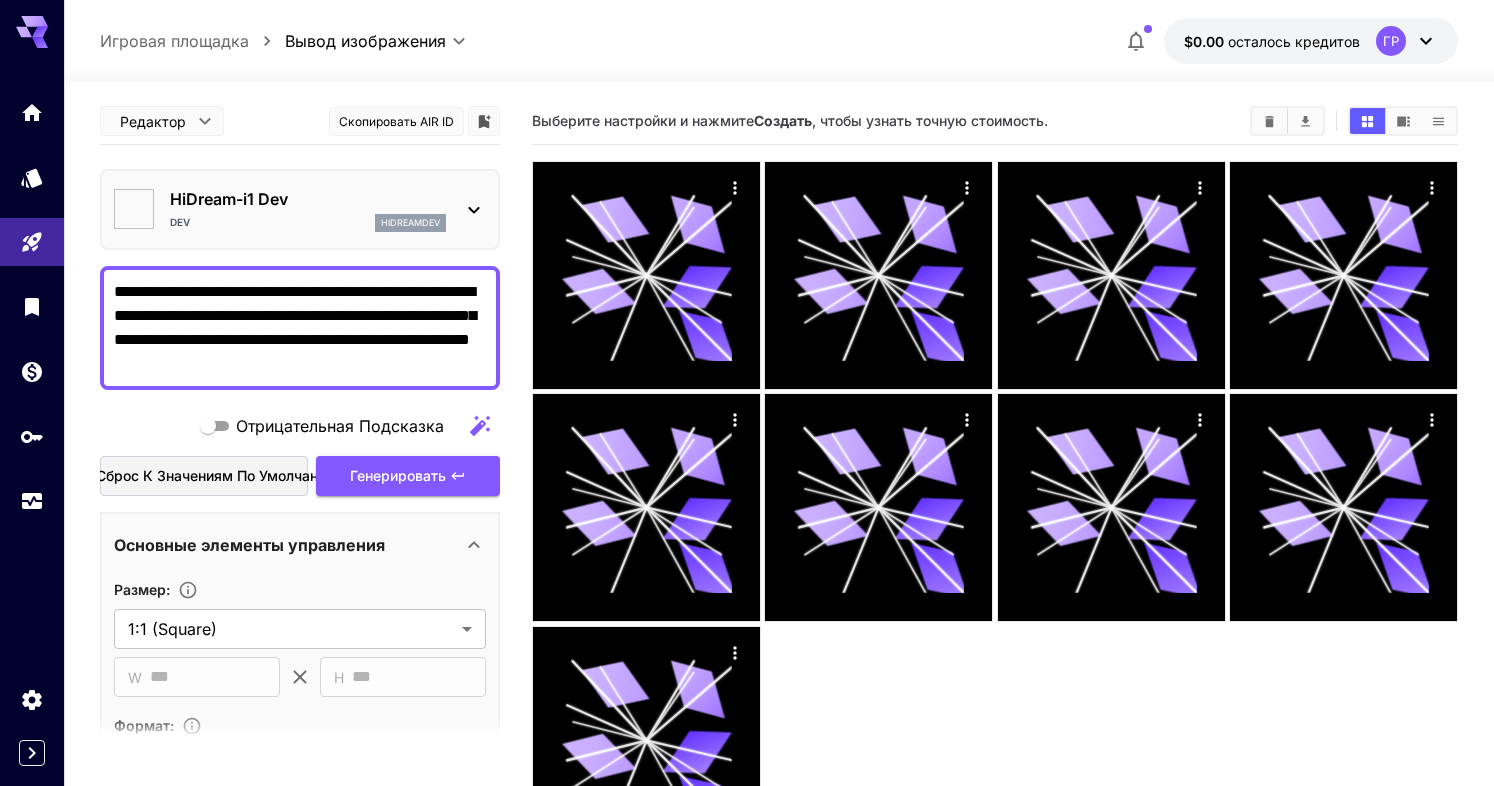 type on "**********" 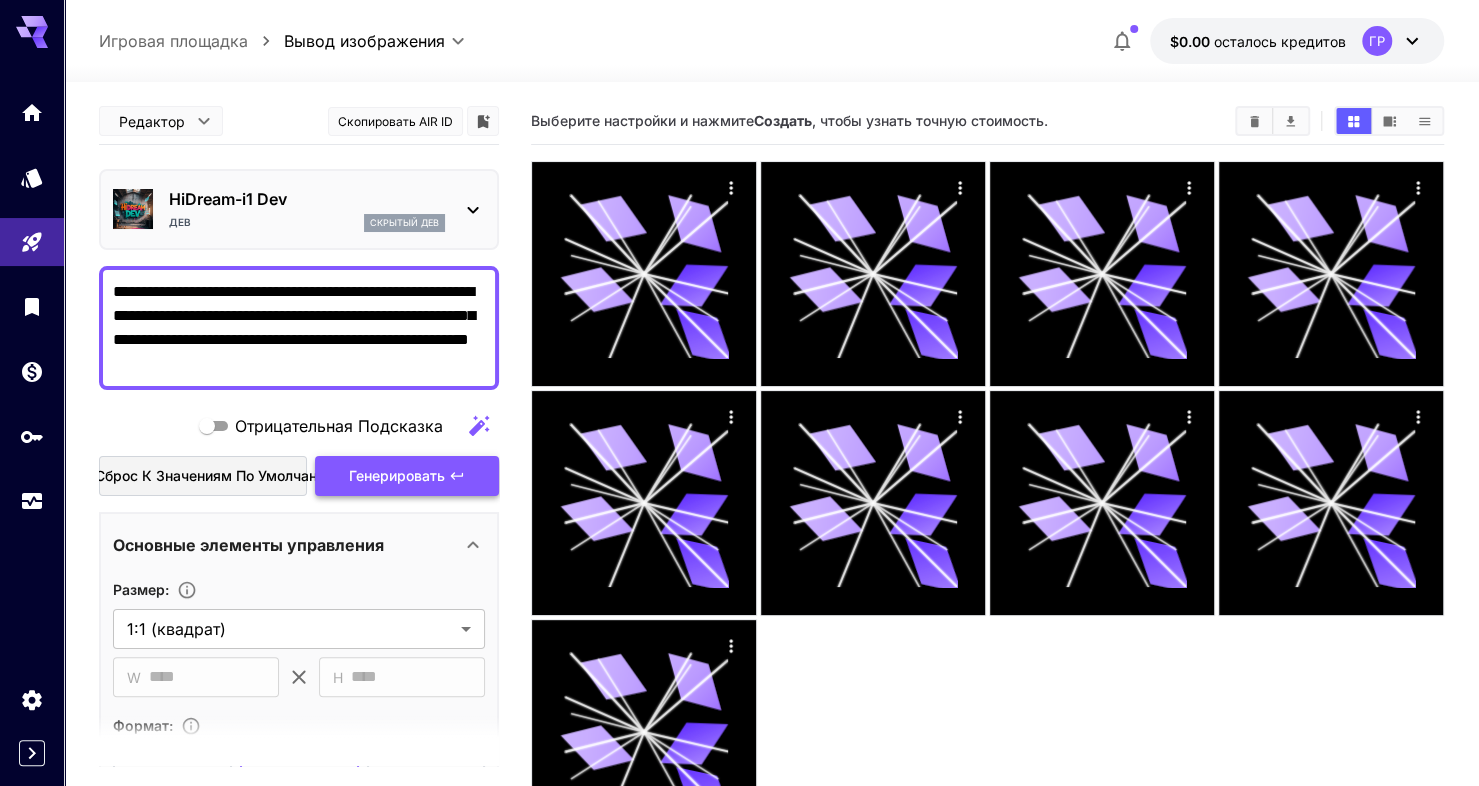 click on "Генерировать" at bounding box center [397, 475] 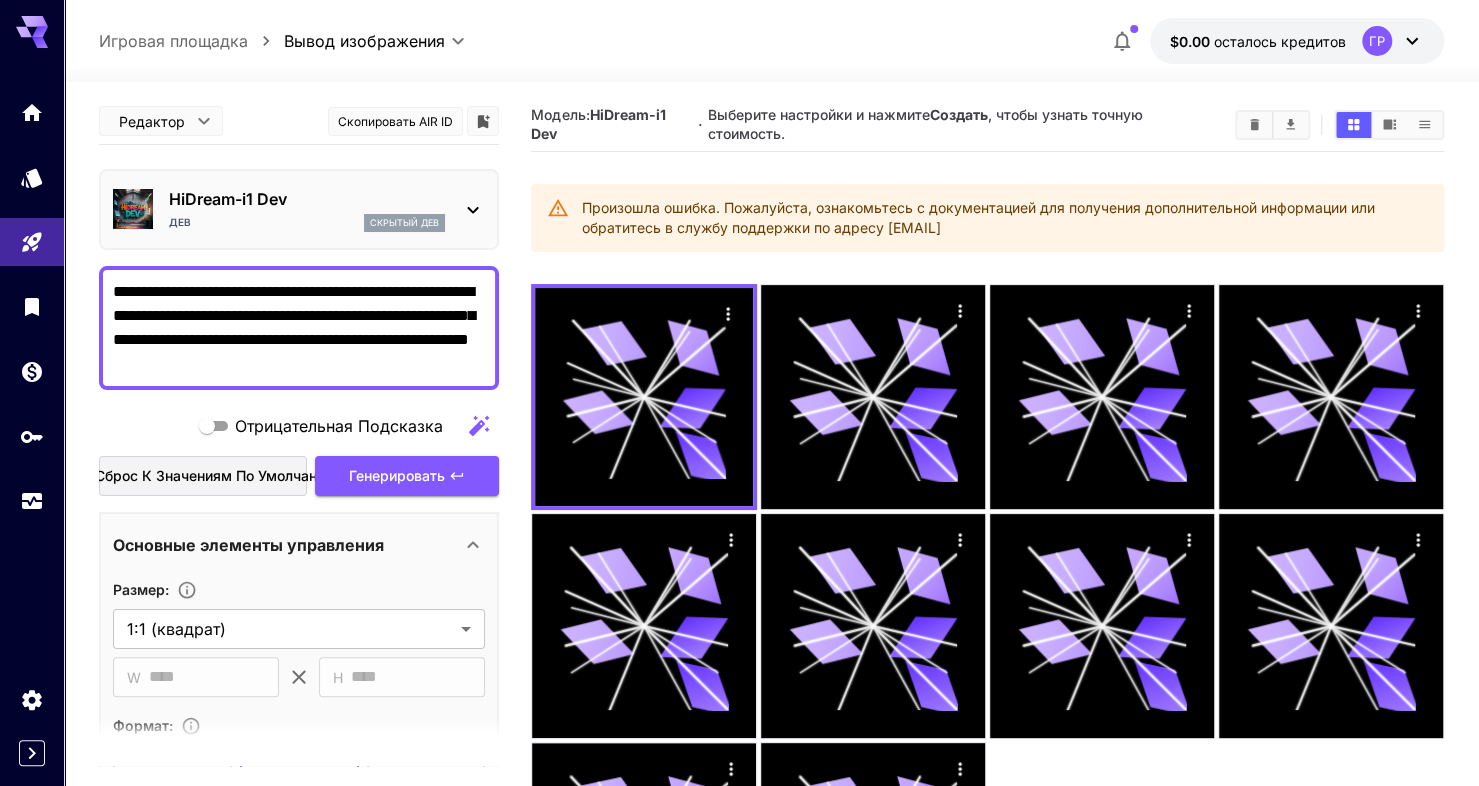 click on "Дев скрытый дев" at bounding box center (307, 223) 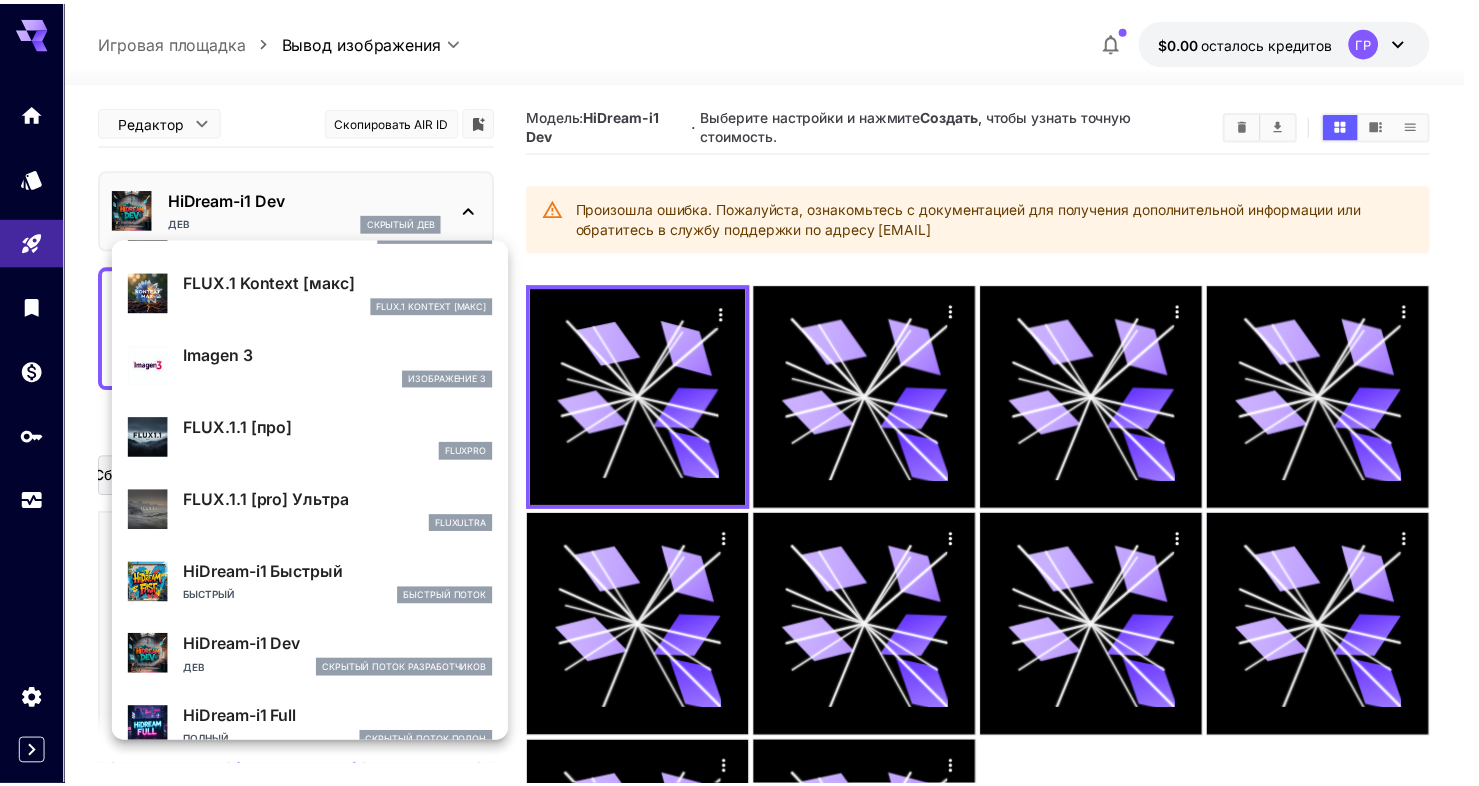 scroll, scrollTop: 1106, scrollLeft: 0, axis: vertical 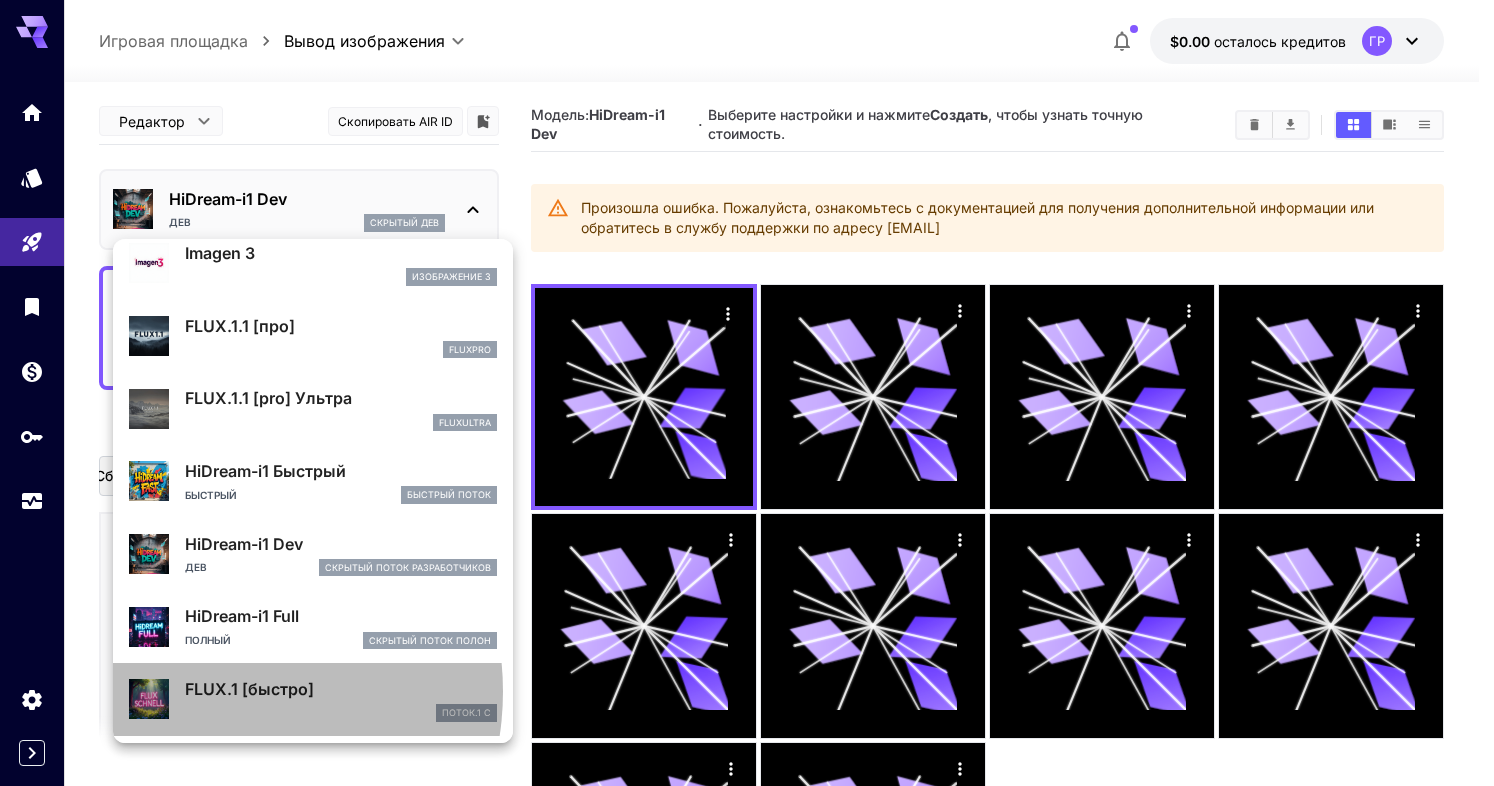 click on "FLUX.1 [быстро]" at bounding box center [249, 689] 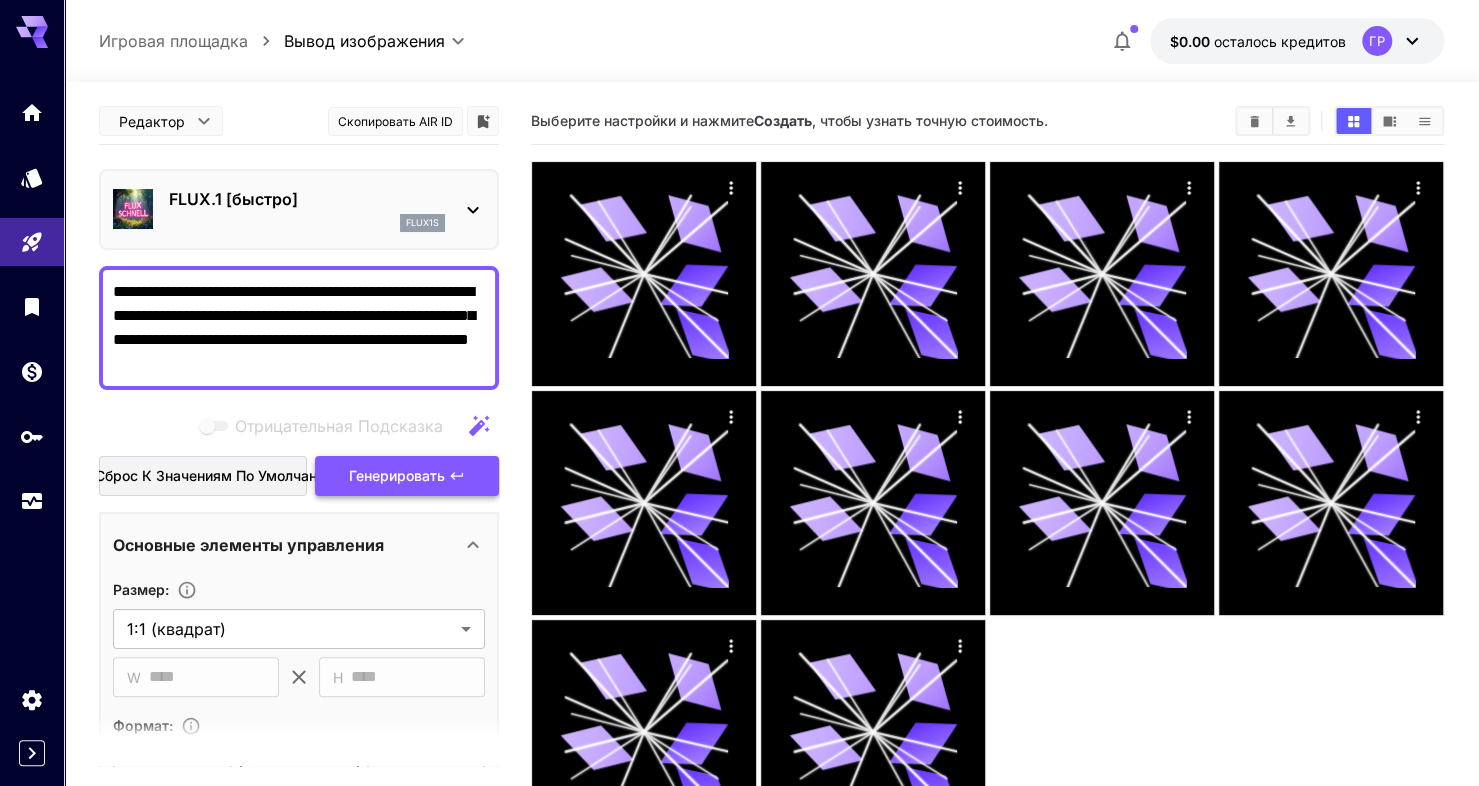 click on "Генерировать" at bounding box center [407, 476] 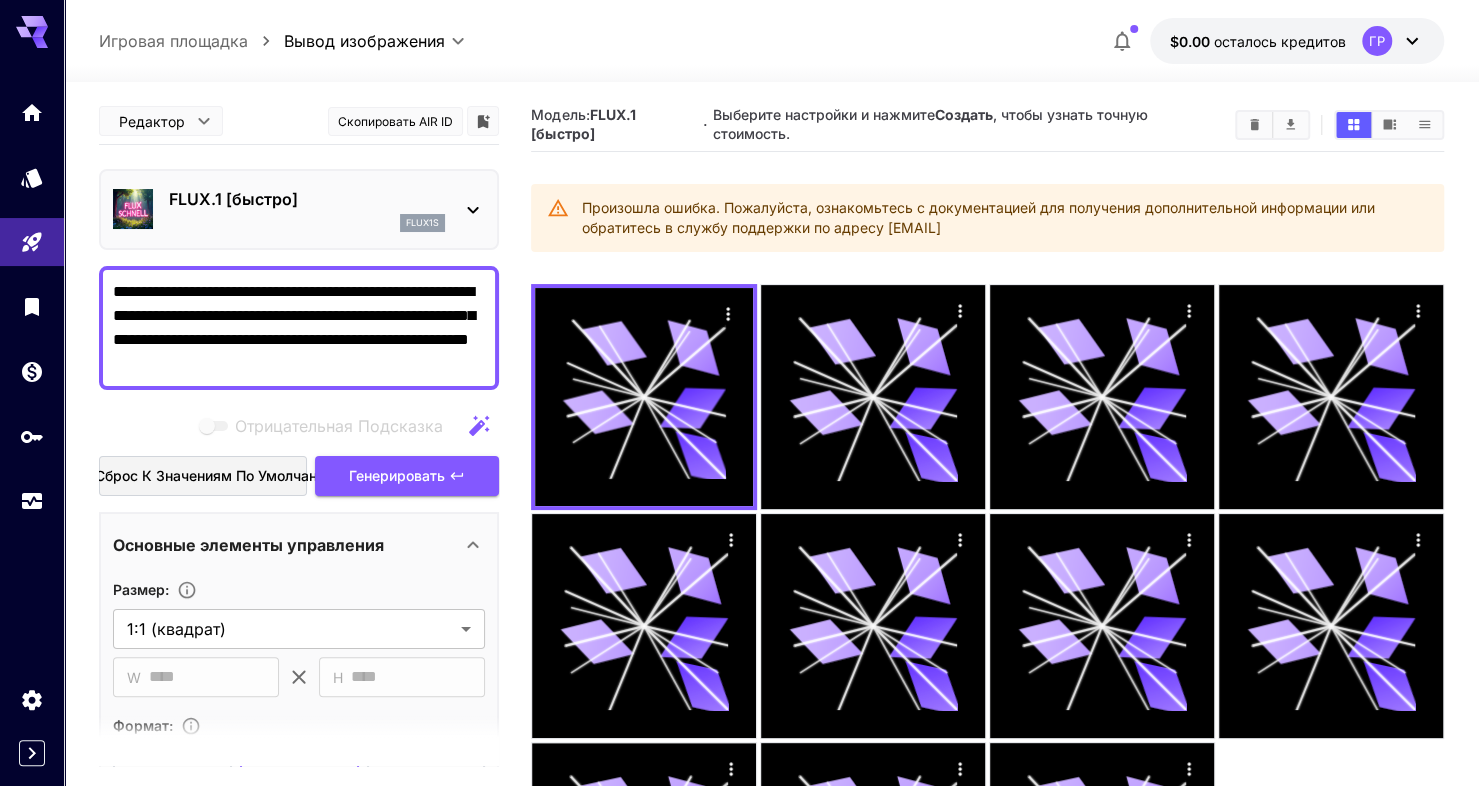 click on "FLUX.1 [быстро]" at bounding box center (307, 199) 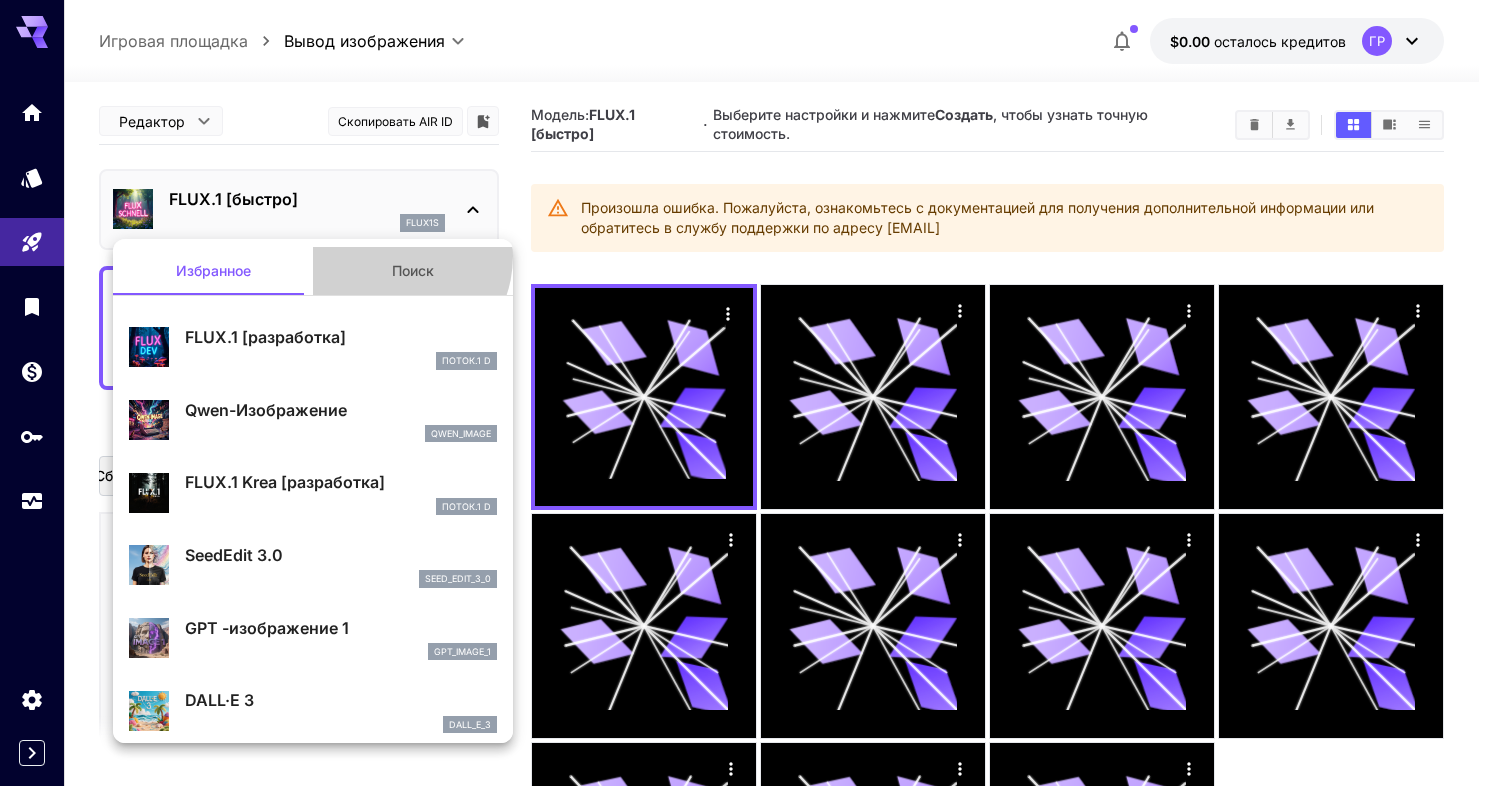click on "Поиск" at bounding box center [413, 271] 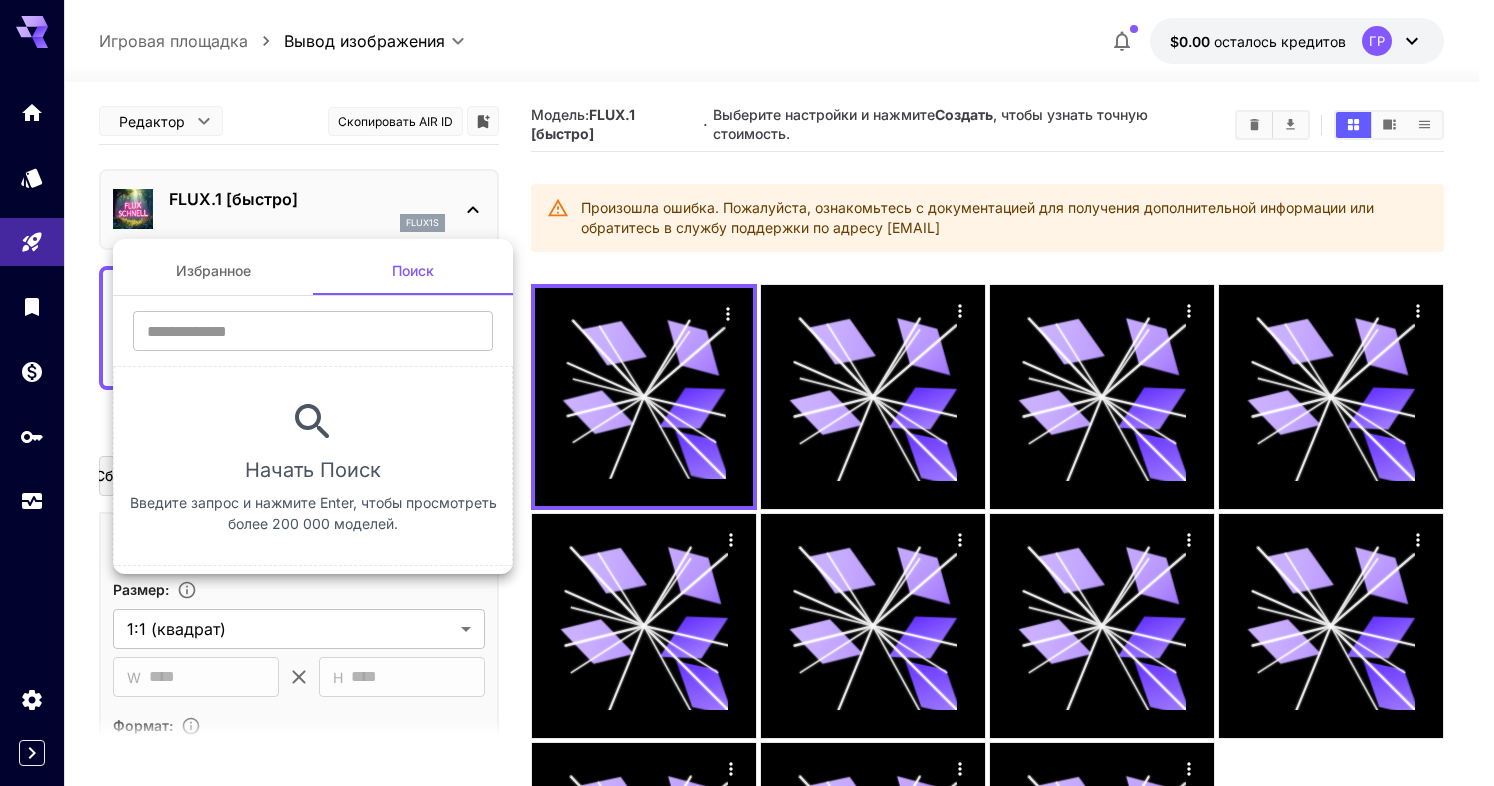 click at bounding box center (747, 393) 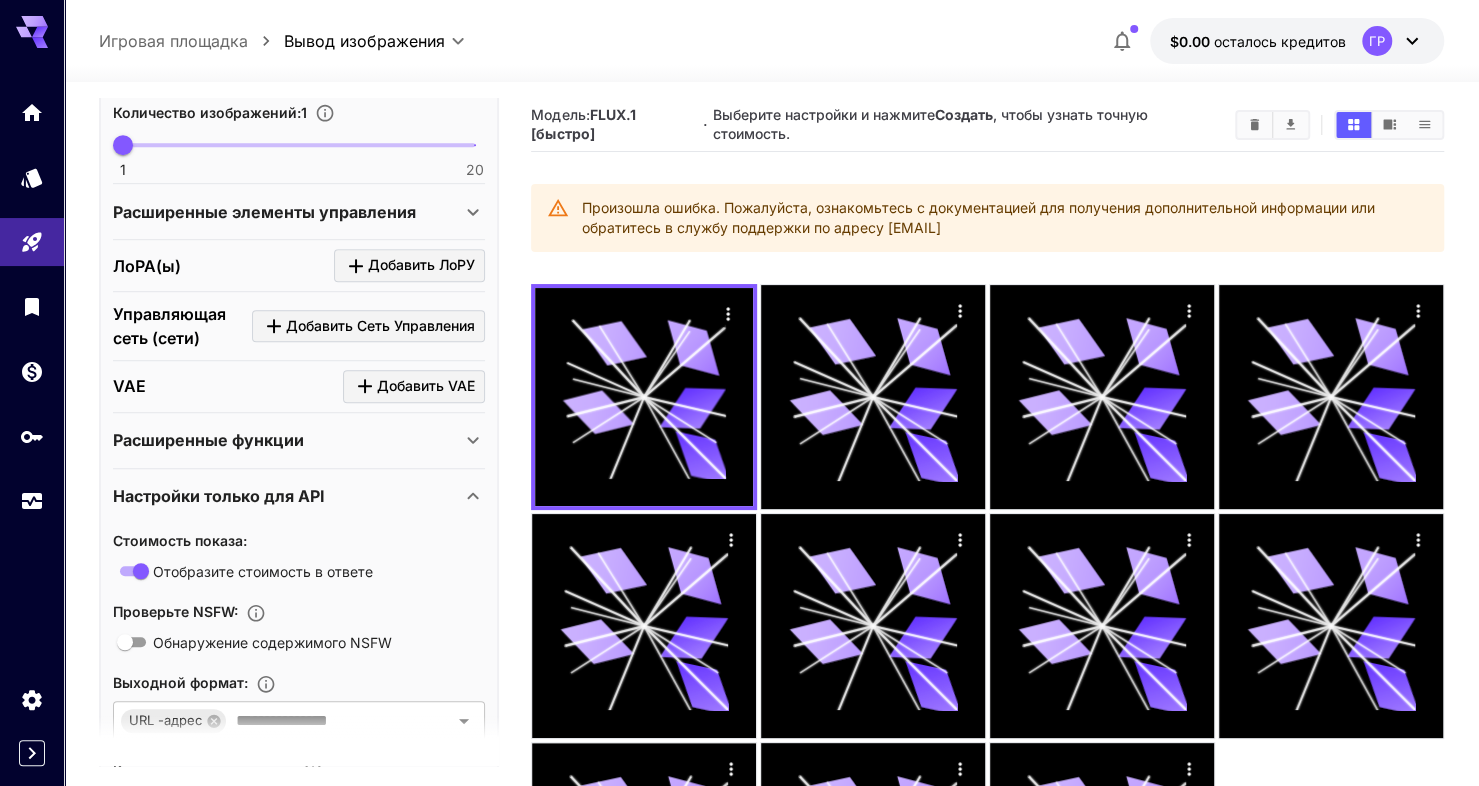 scroll, scrollTop: 844, scrollLeft: 0, axis: vertical 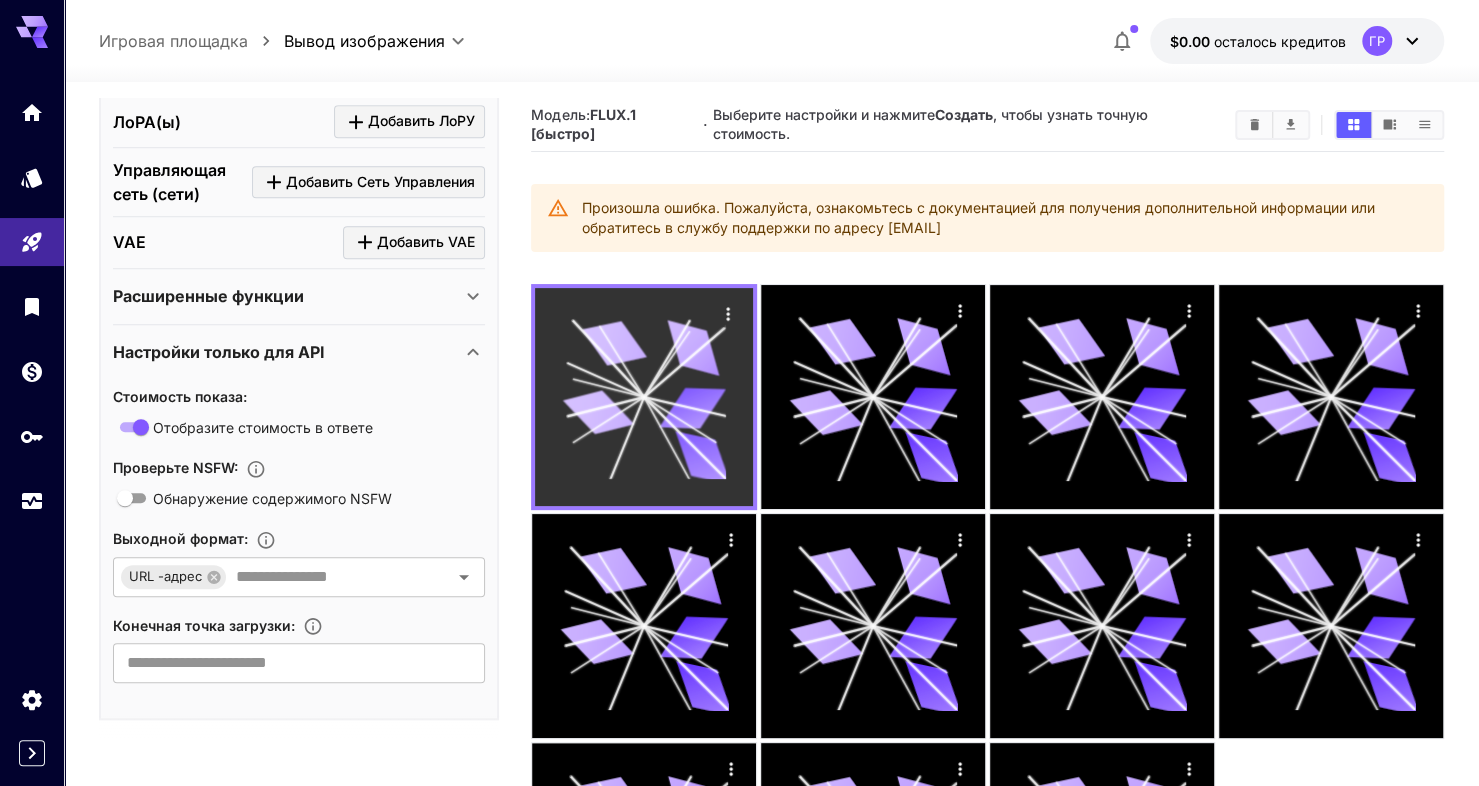 click 